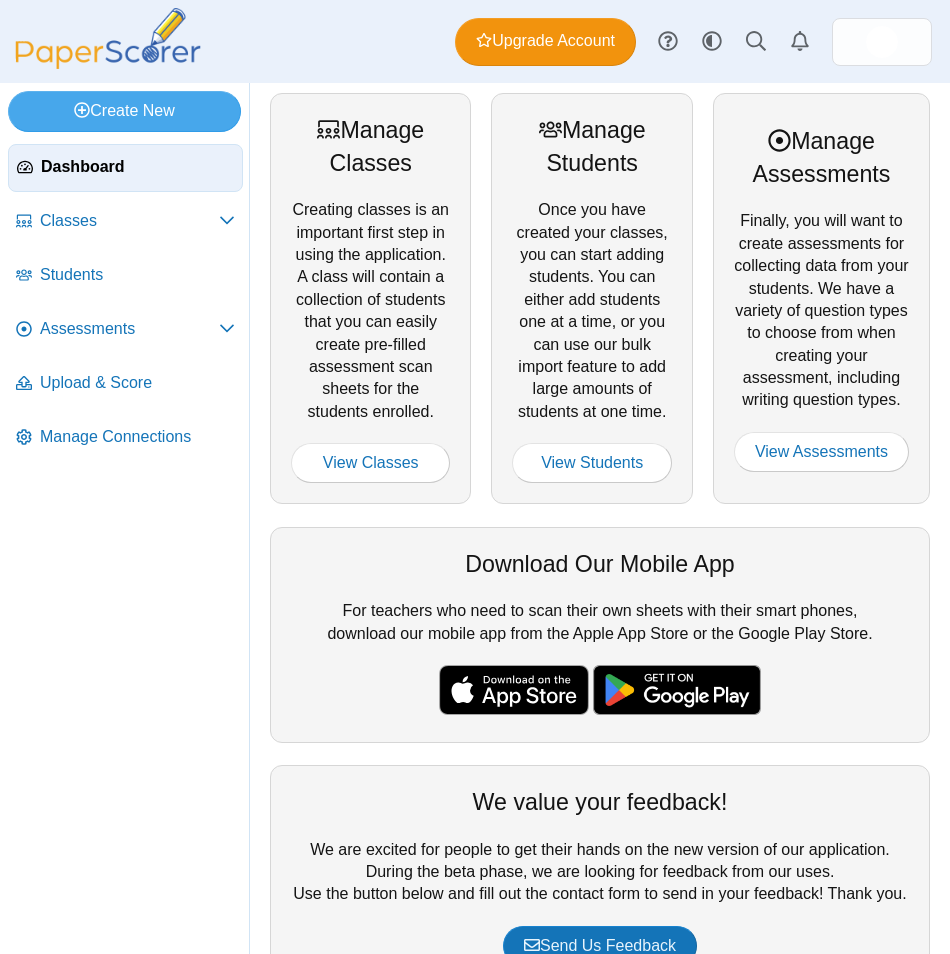 scroll, scrollTop: 0, scrollLeft: 0, axis: both 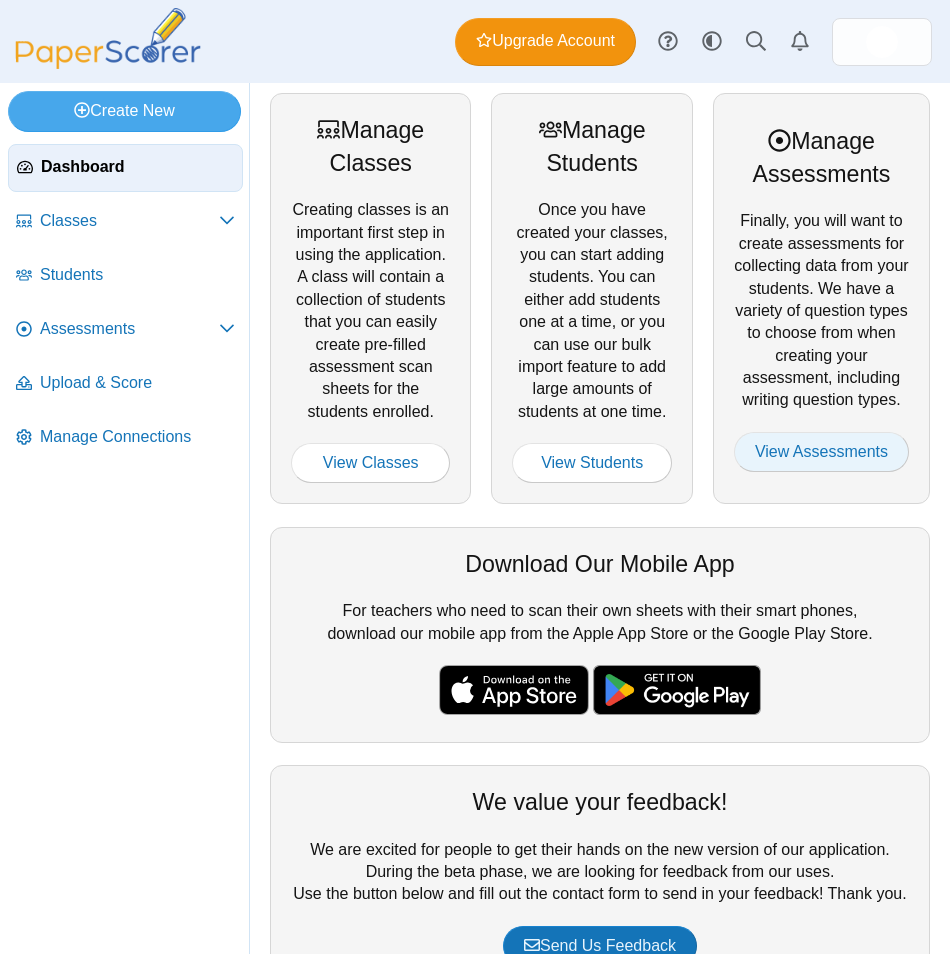 click on "View Assessments" at bounding box center [821, 452] 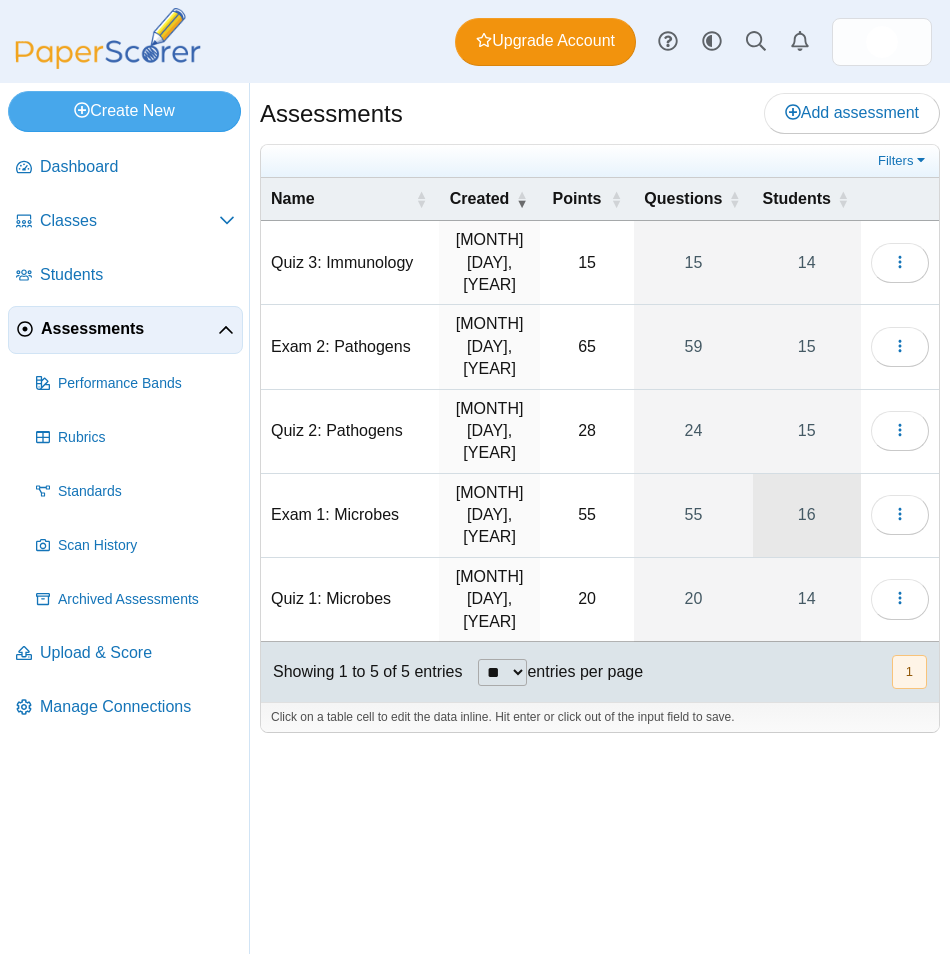 scroll, scrollTop: 0, scrollLeft: 0, axis: both 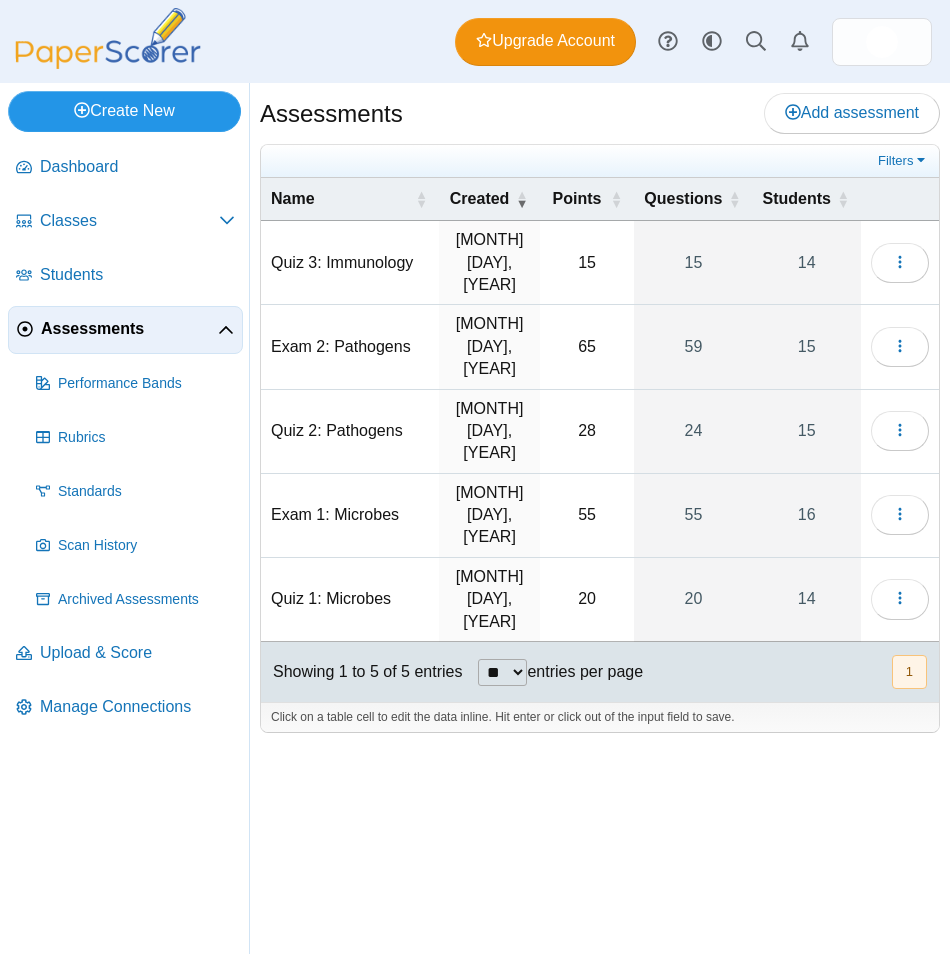 click on "Create New" at bounding box center (124, 111) 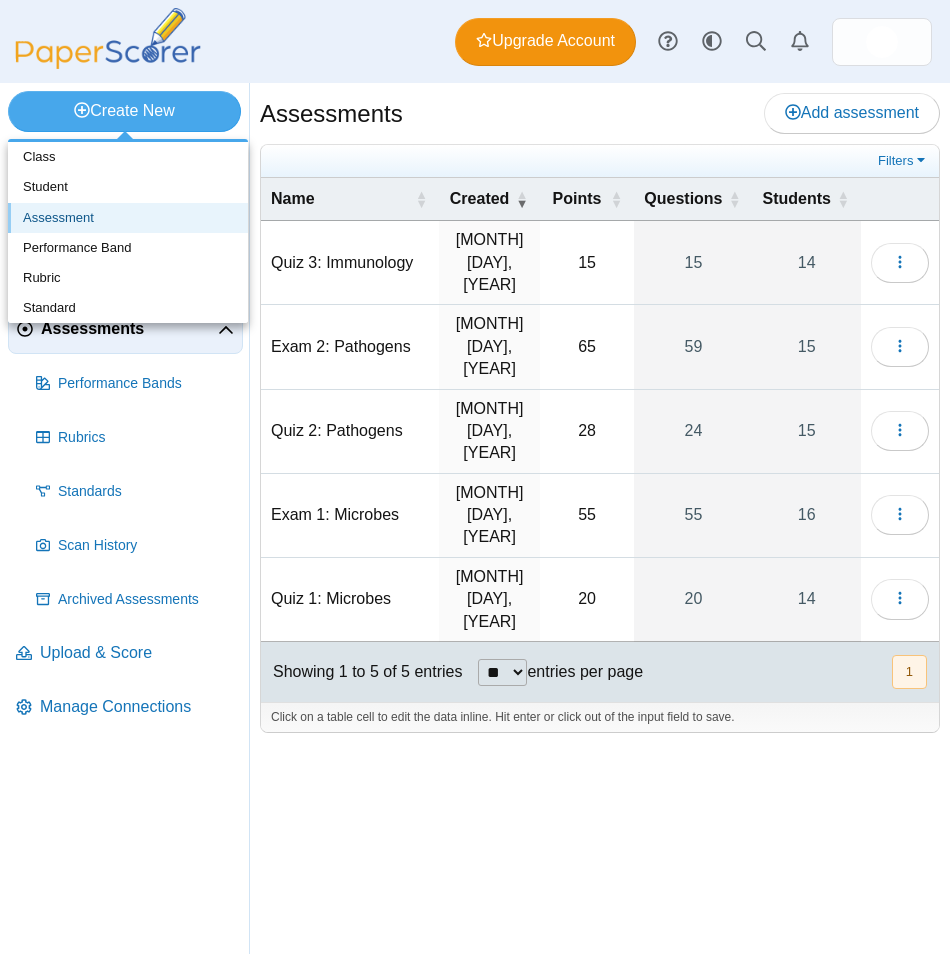 click on "Assessment" at bounding box center (128, 218) 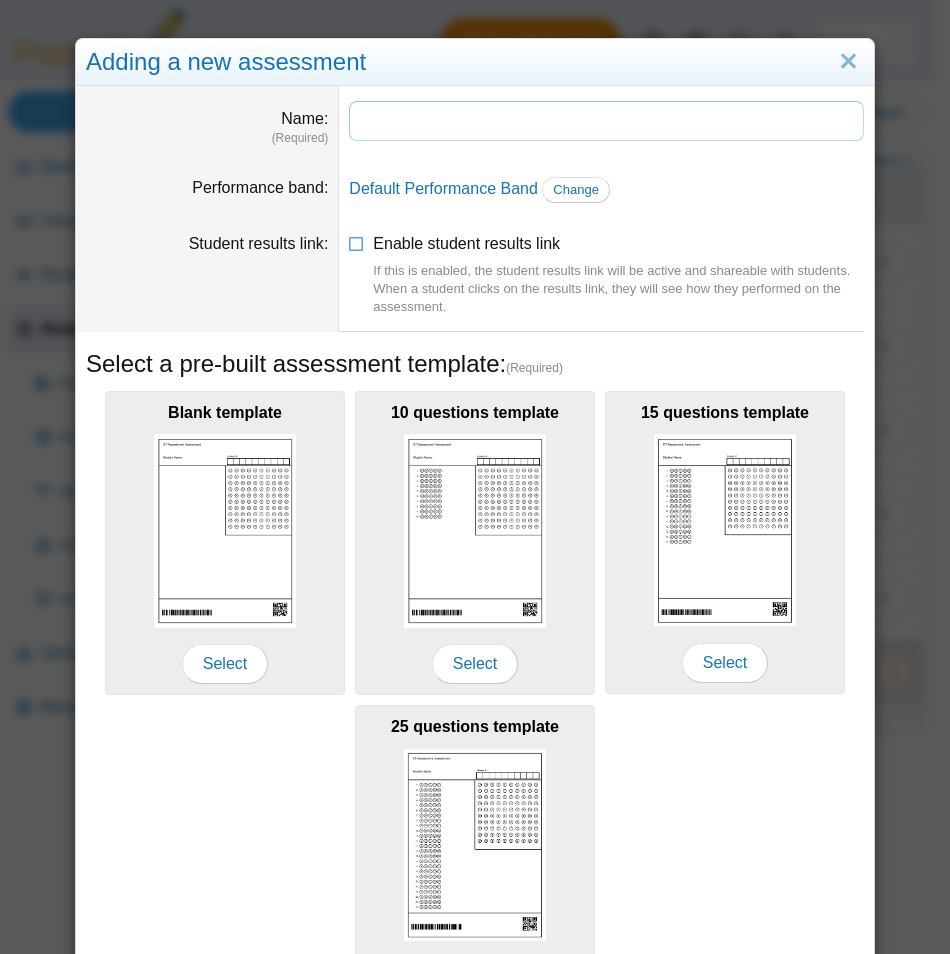 type on "*" 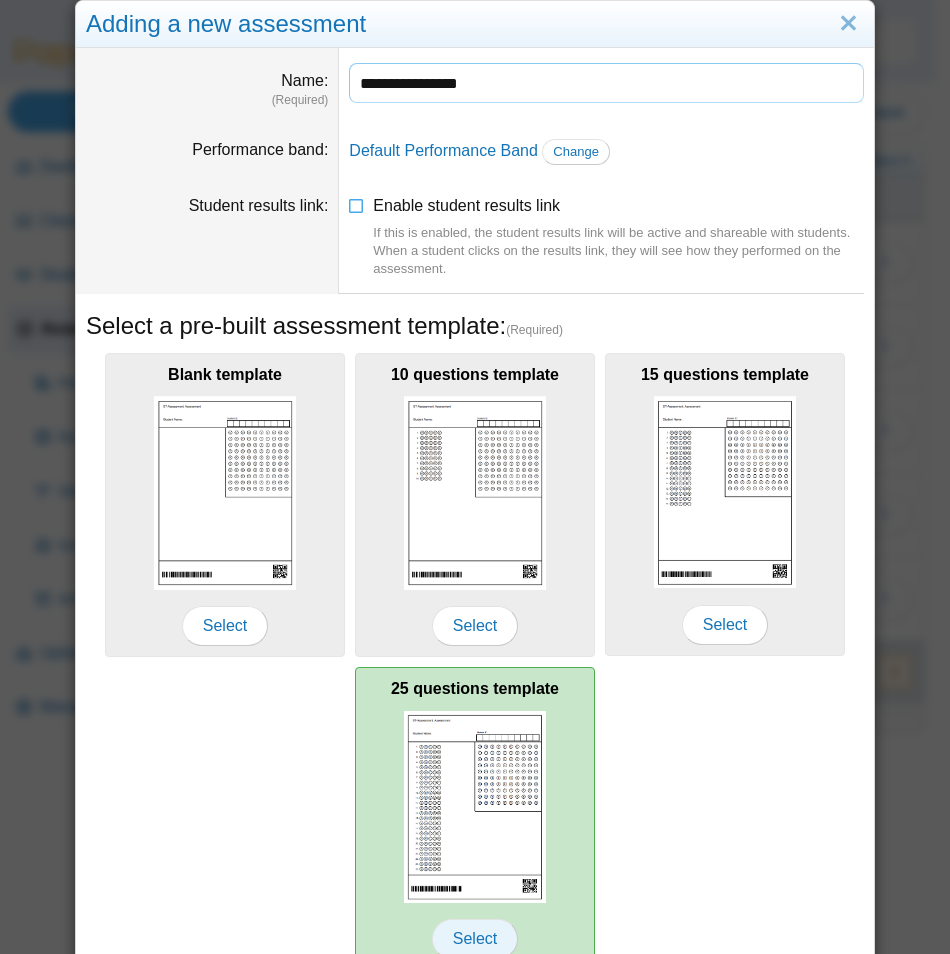 scroll, scrollTop: 138, scrollLeft: 0, axis: vertical 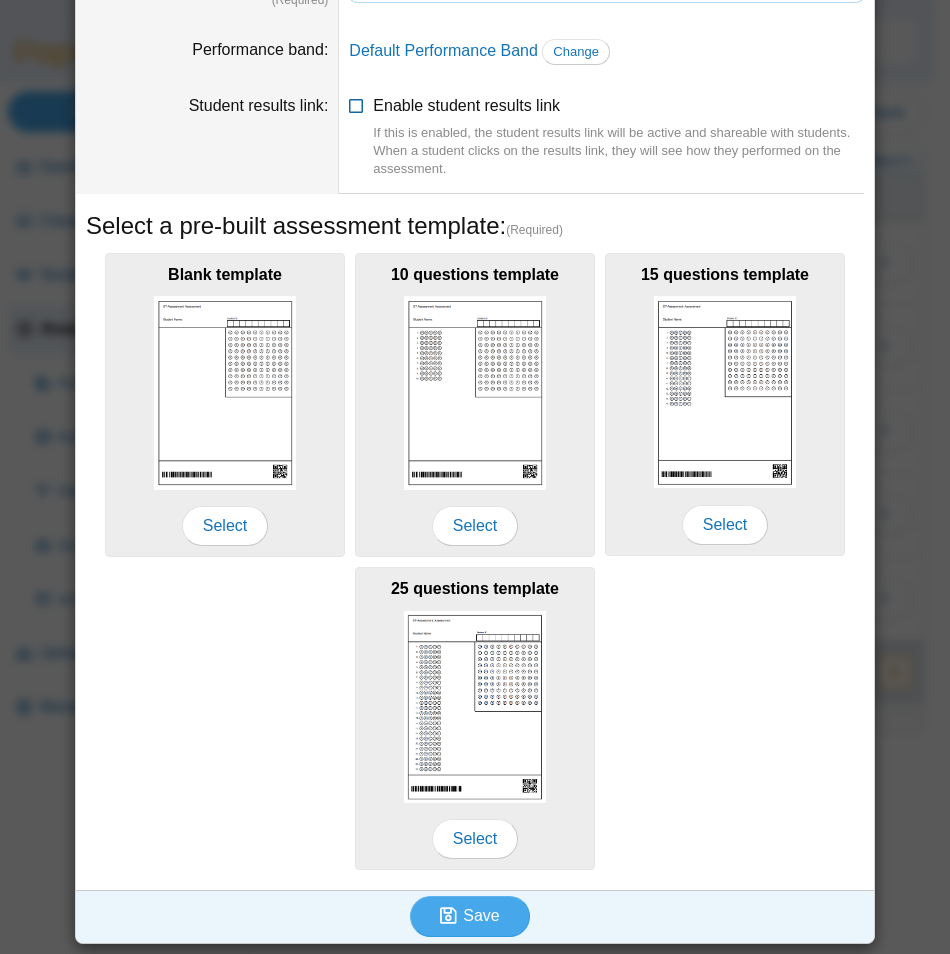 type on "**********" 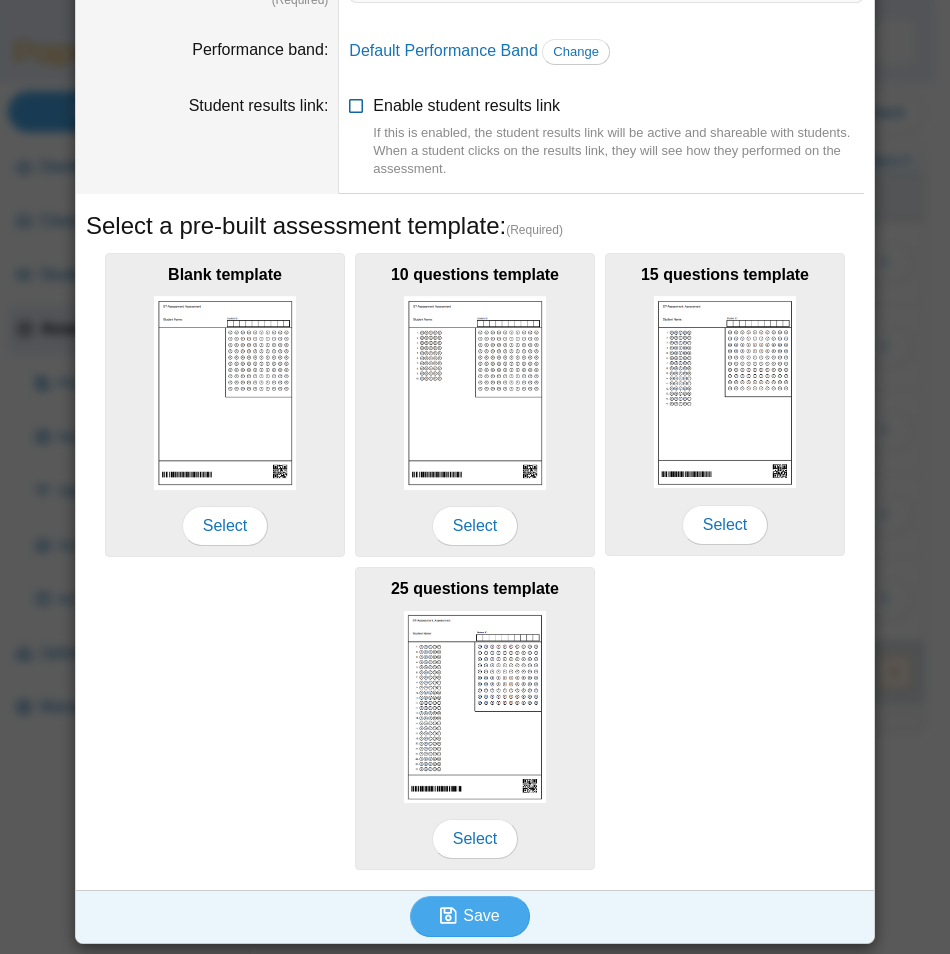 click on "Enable student results link
If this is enabled, the student results link will be active and shareable with students. When a student clicks on the results link, they will see how they performed on the assessment." at bounding box center (618, 137) 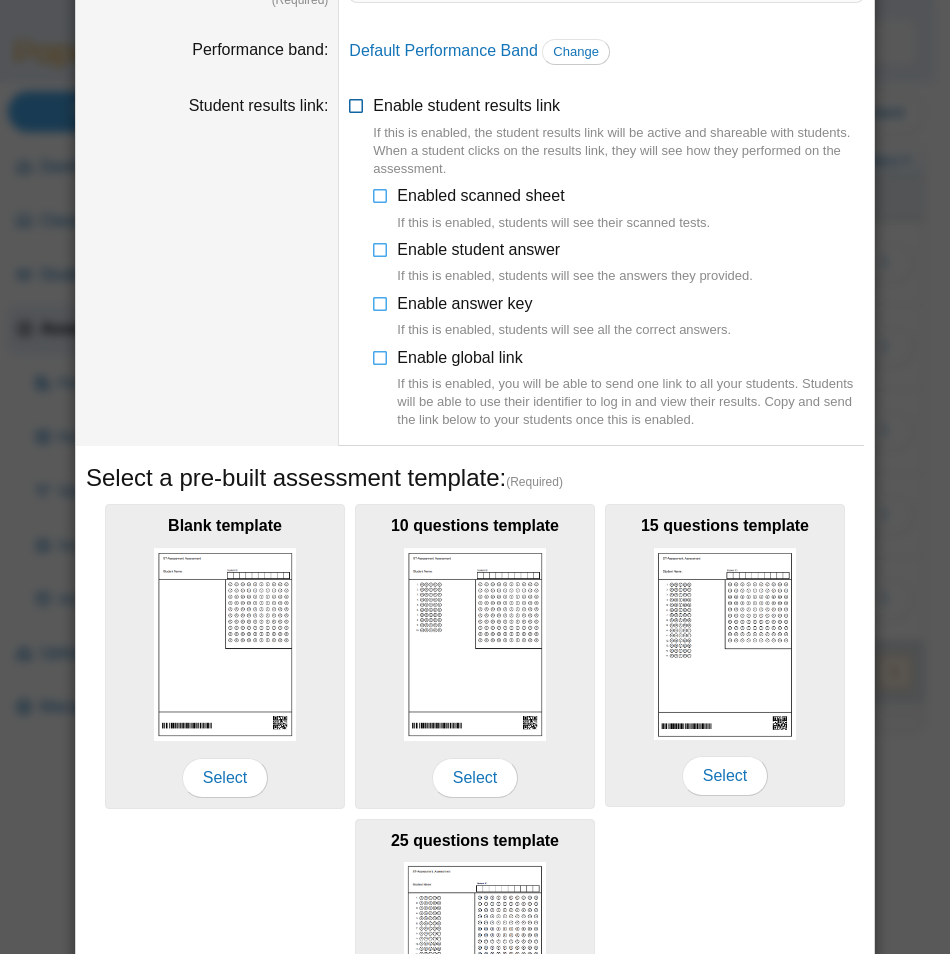 click on "Enable student results link
If this is enabled, the student results link will be active and shareable with students. When a student clicks on the results link, they will see how they performed on the assessment." at bounding box center (618, 136) 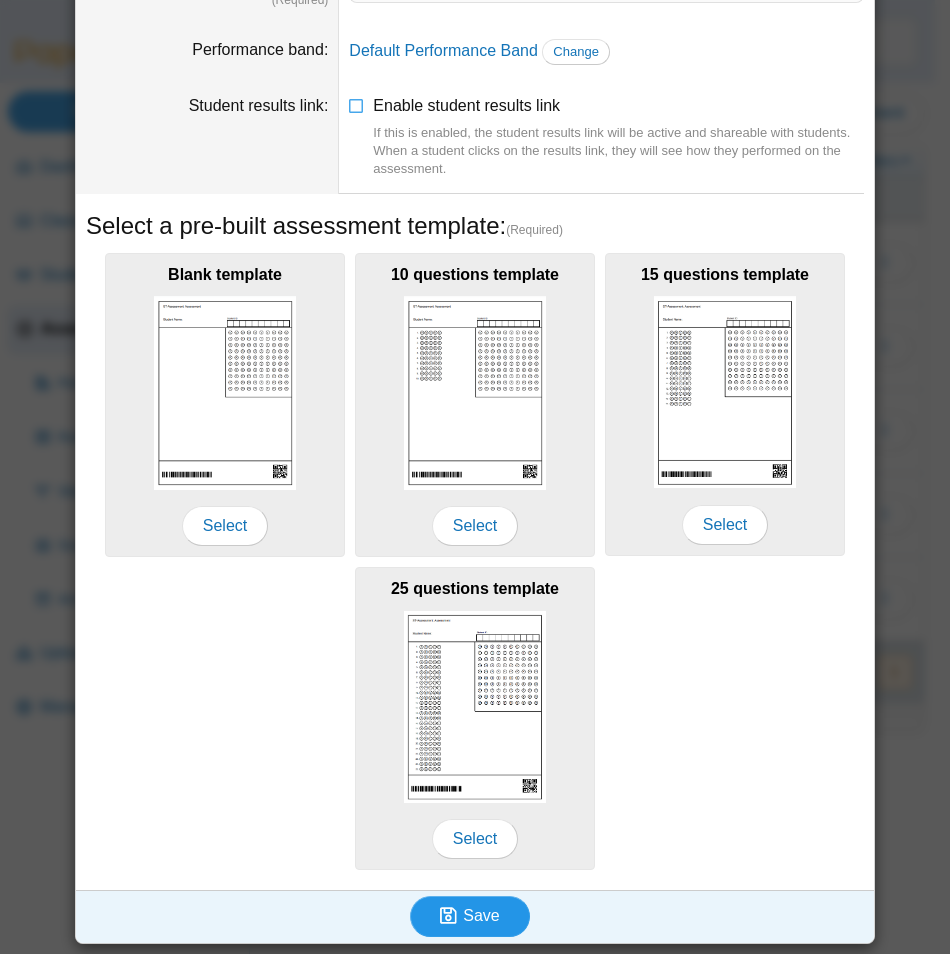 click on "Save" at bounding box center (481, 915) 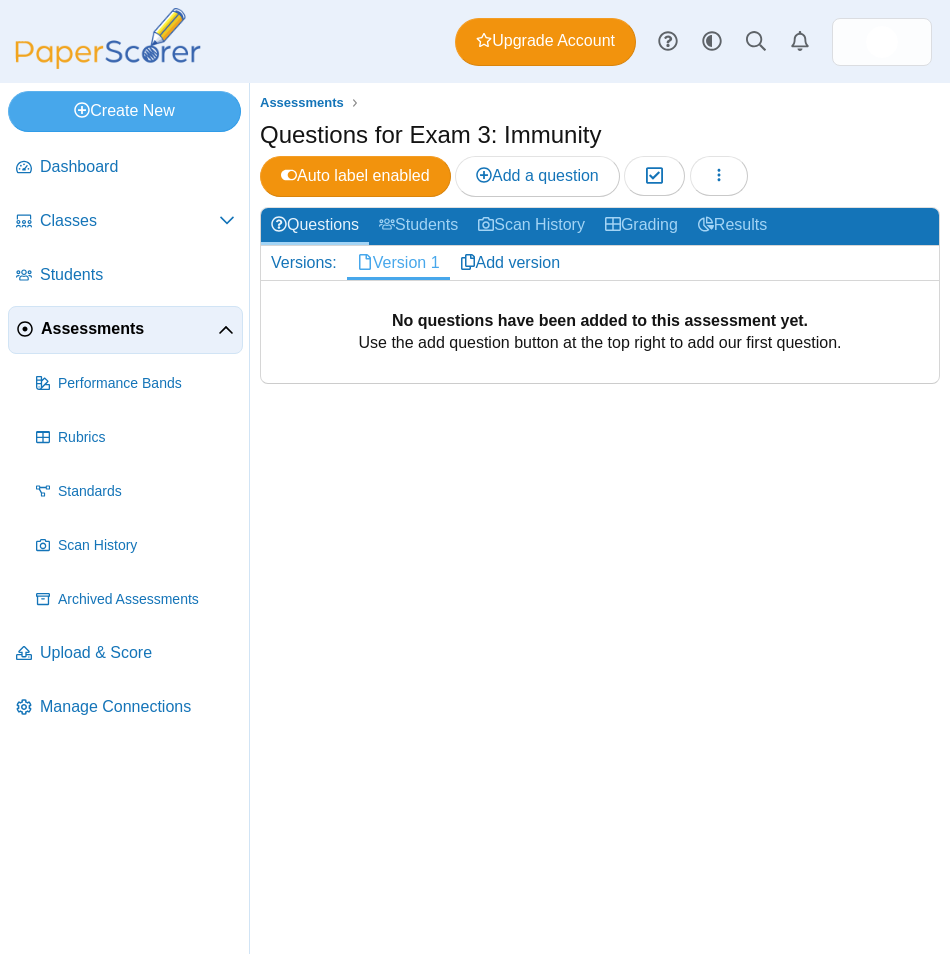scroll, scrollTop: 0, scrollLeft: 0, axis: both 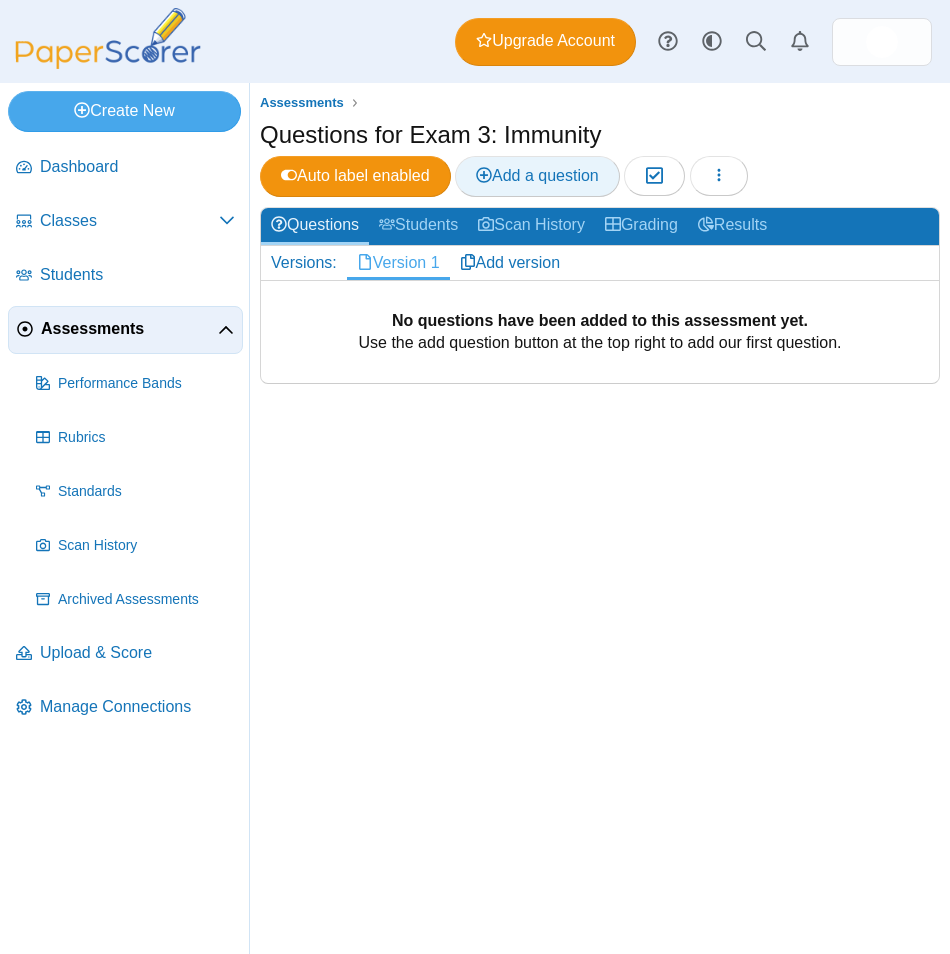 click on "Add a question" at bounding box center [537, 175] 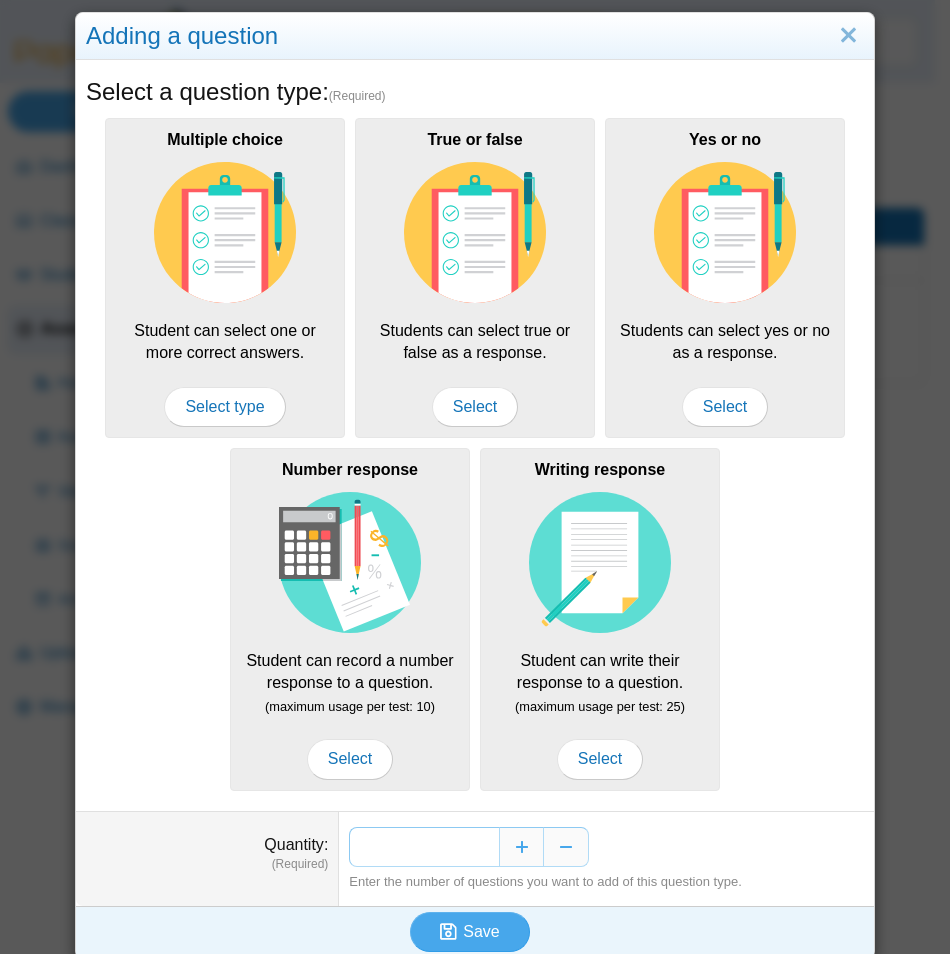 scroll, scrollTop: 41, scrollLeft: 0, axis: vertical 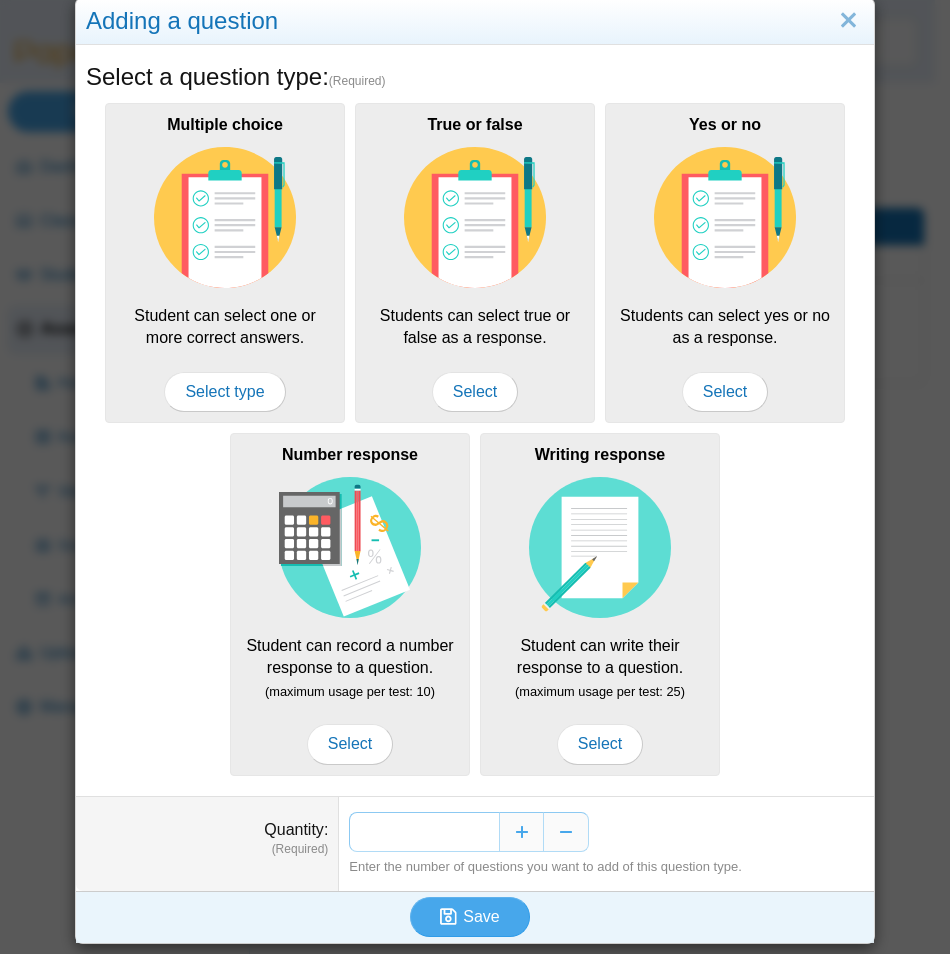 drag, startPoint x: 438, startPoint y: 838, endPoint x: 668, endPoint y: 834, distance: 230.03477 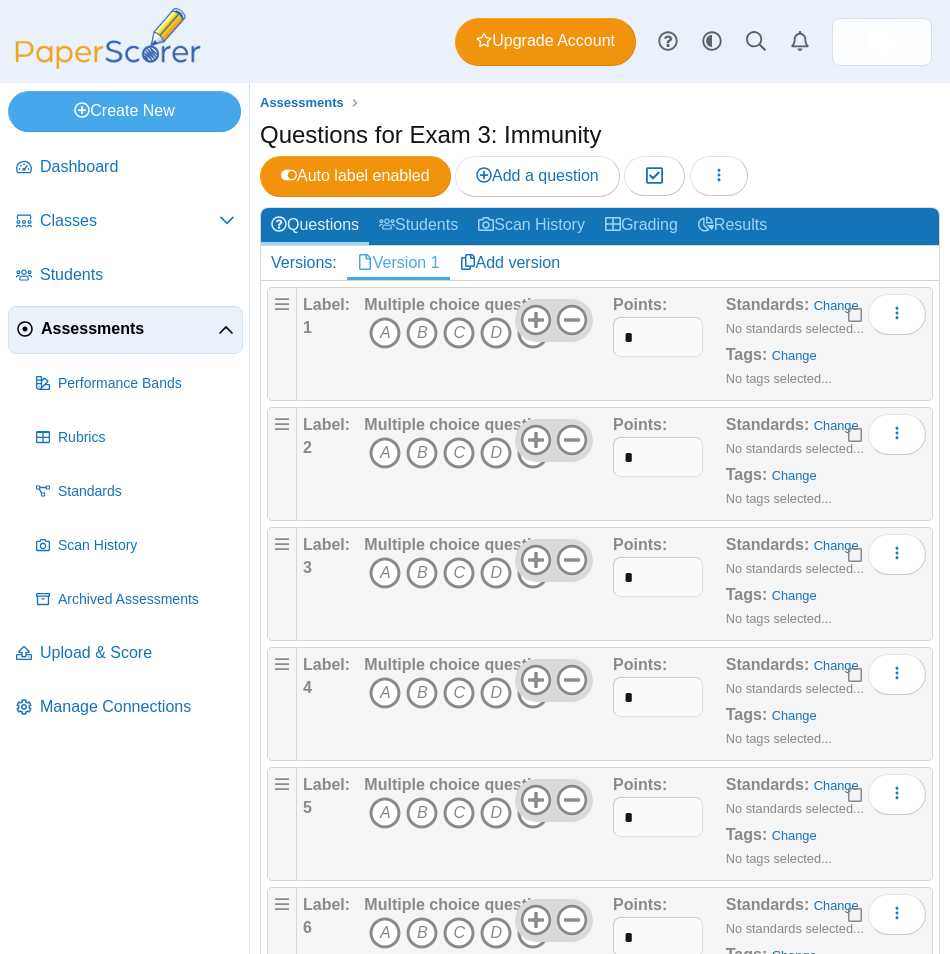 scroll, scrollTop: 0, scrollLeft: 0, axis: both 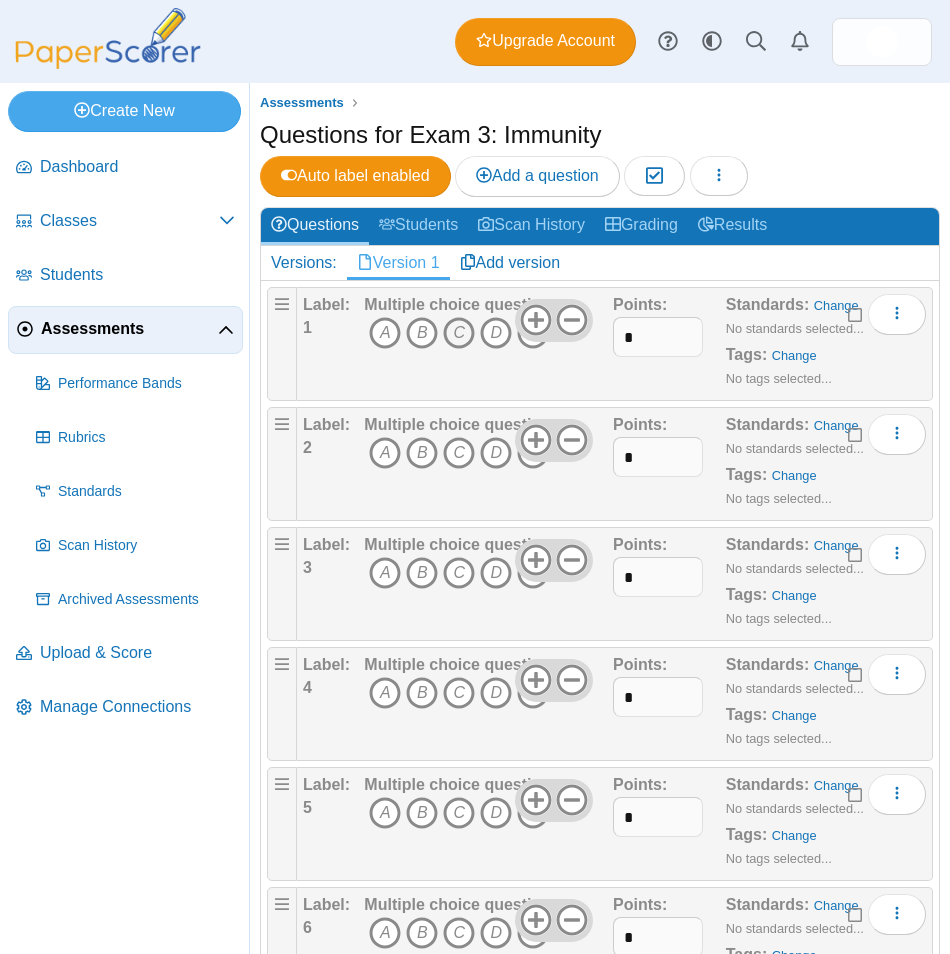 click on "C" at bounding box center (459, 333) 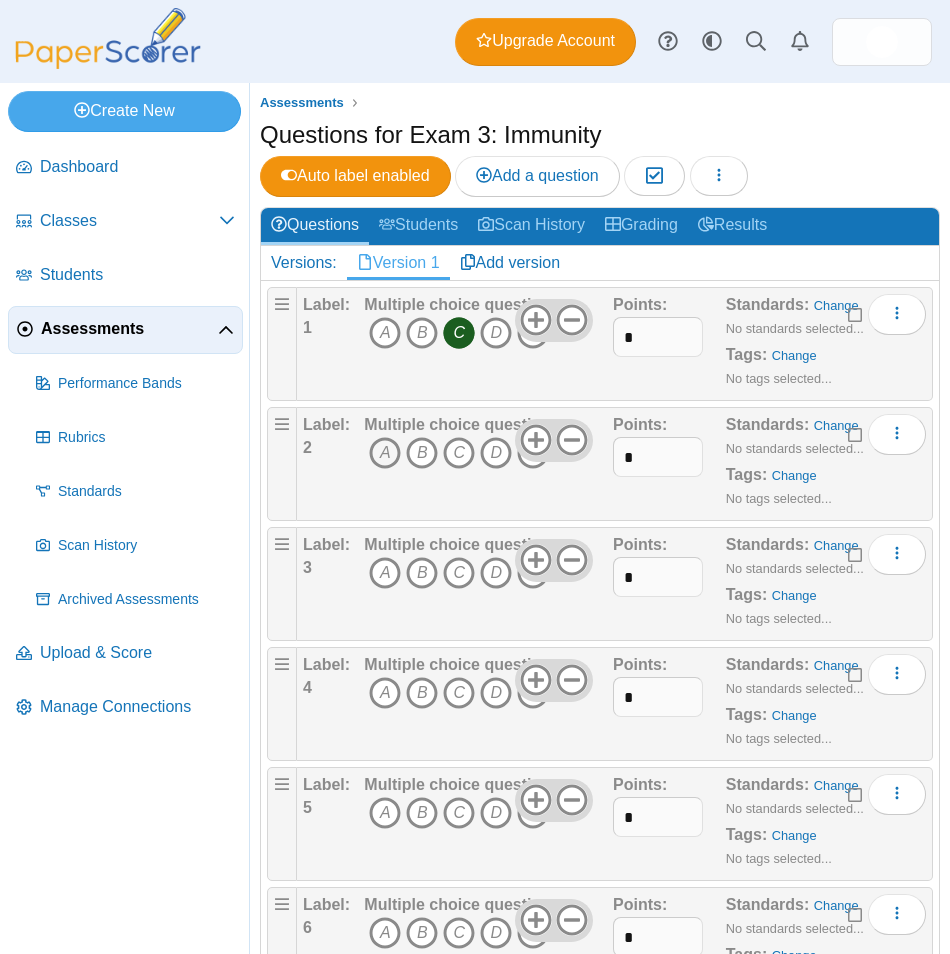 click on "A" at bounding box center [385, 453] 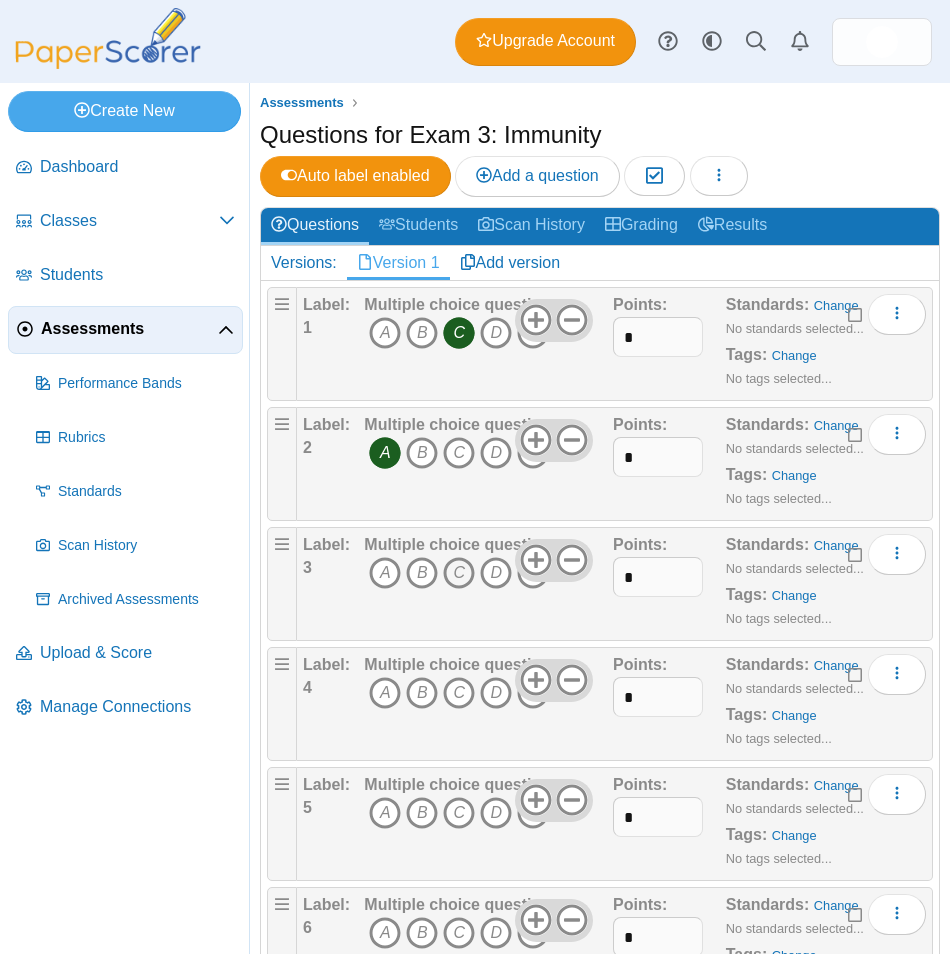click on "C" at bounding box center (459, 573) 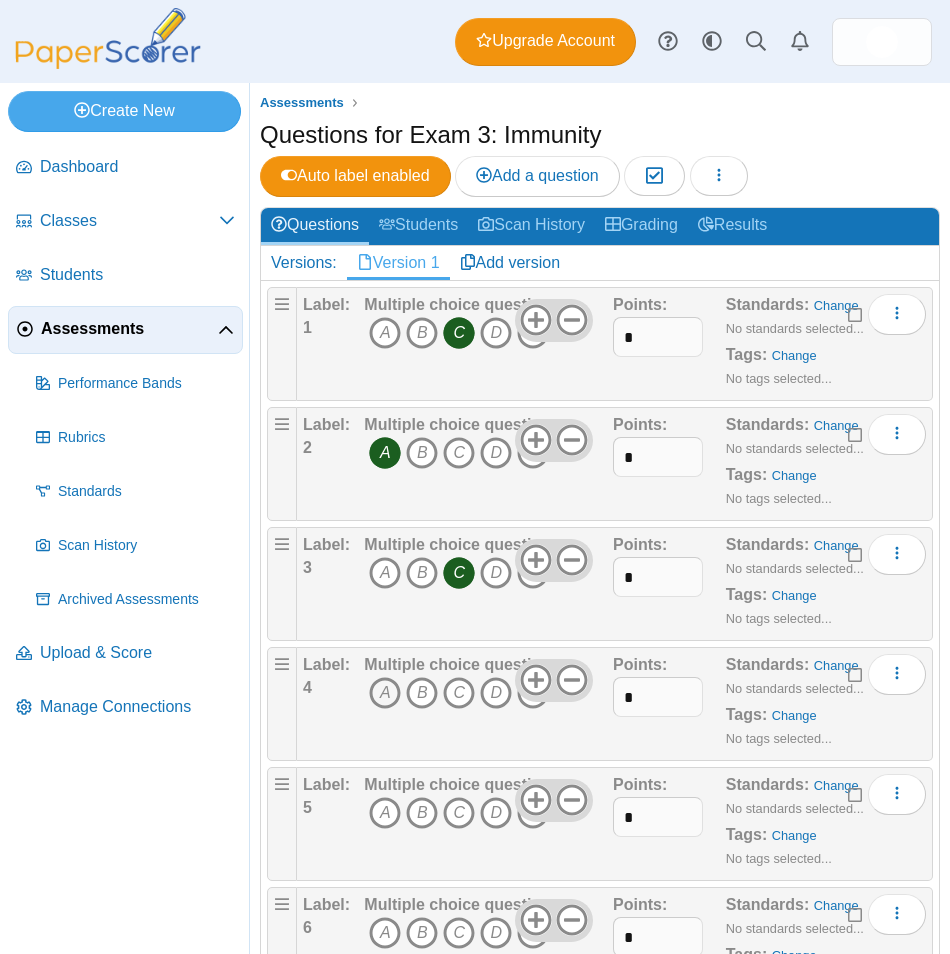 click on "A" at bounding box center (385, 693) 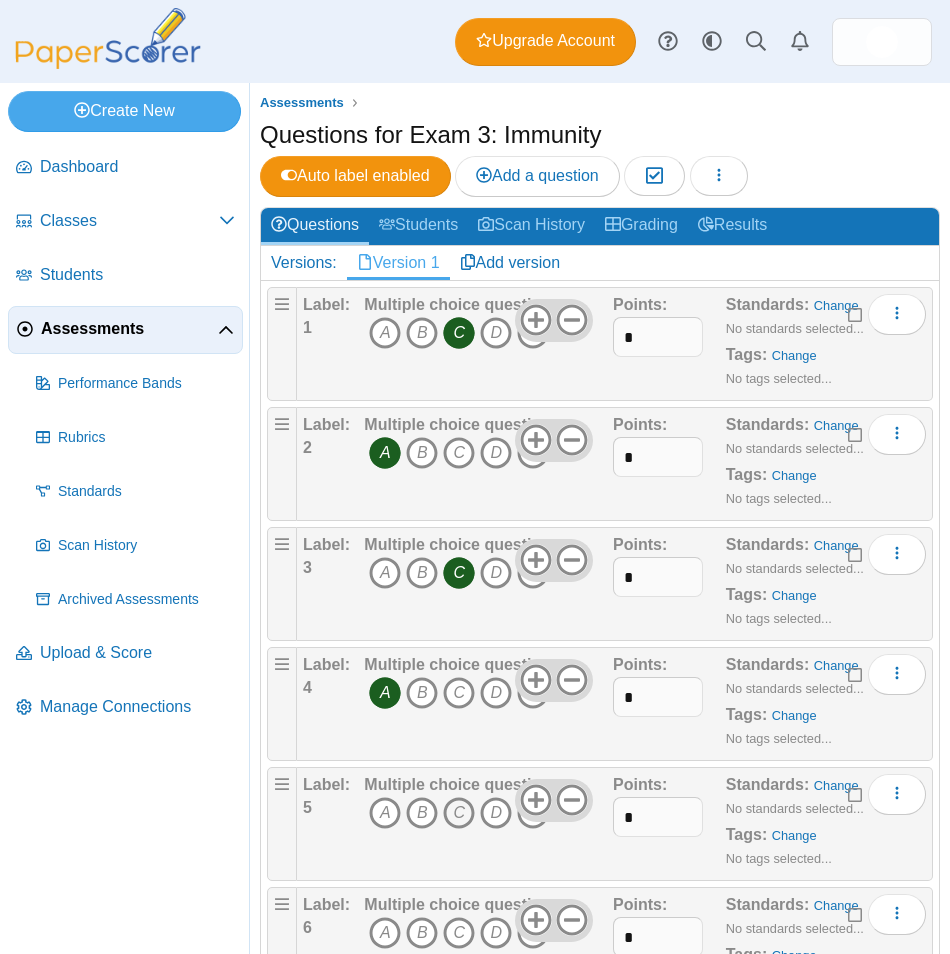 click on "C" at bounding box center (459, 813) 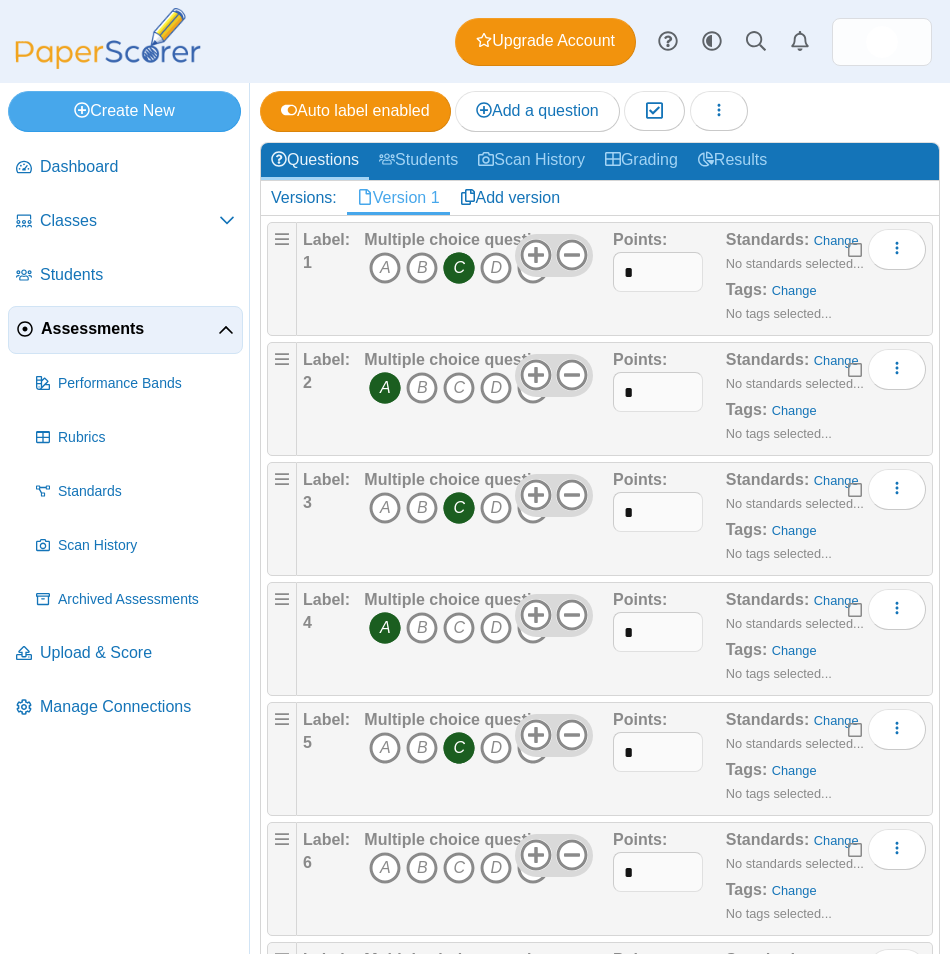 scroll, scrollTop: 100, scrollLeft: 0, axis: vertical 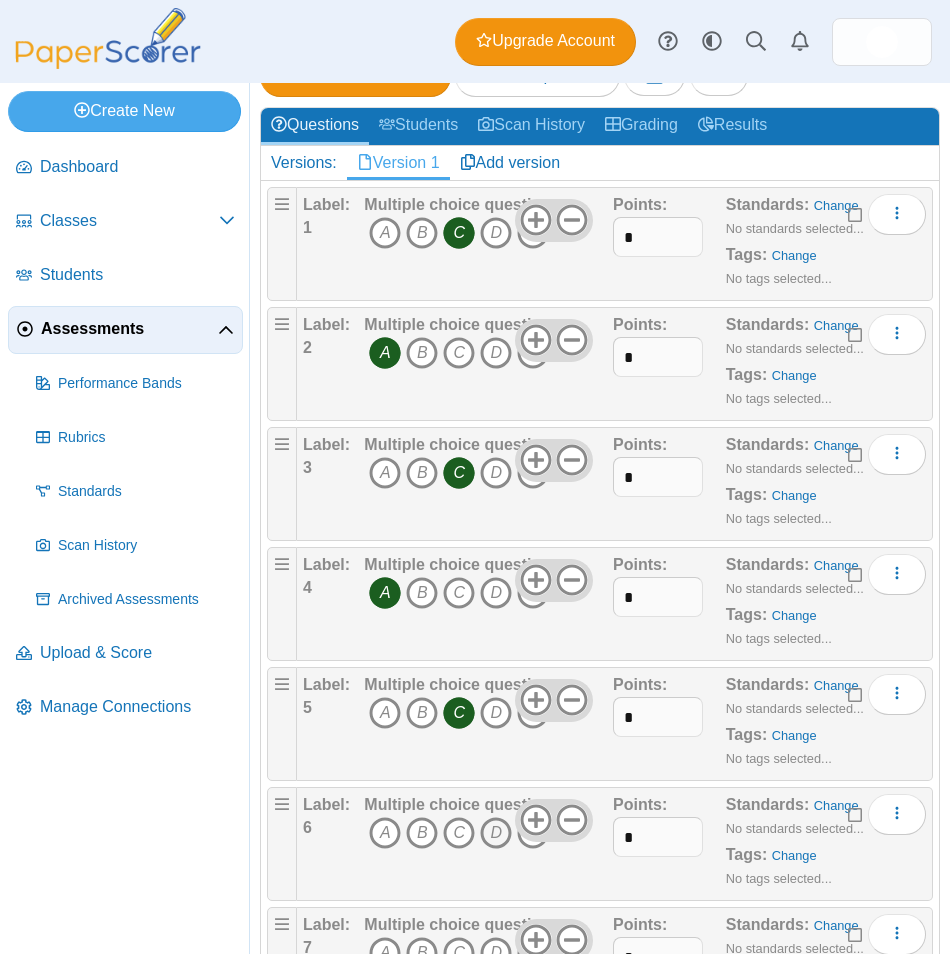 click on "D" at bounding box center (496, 833) 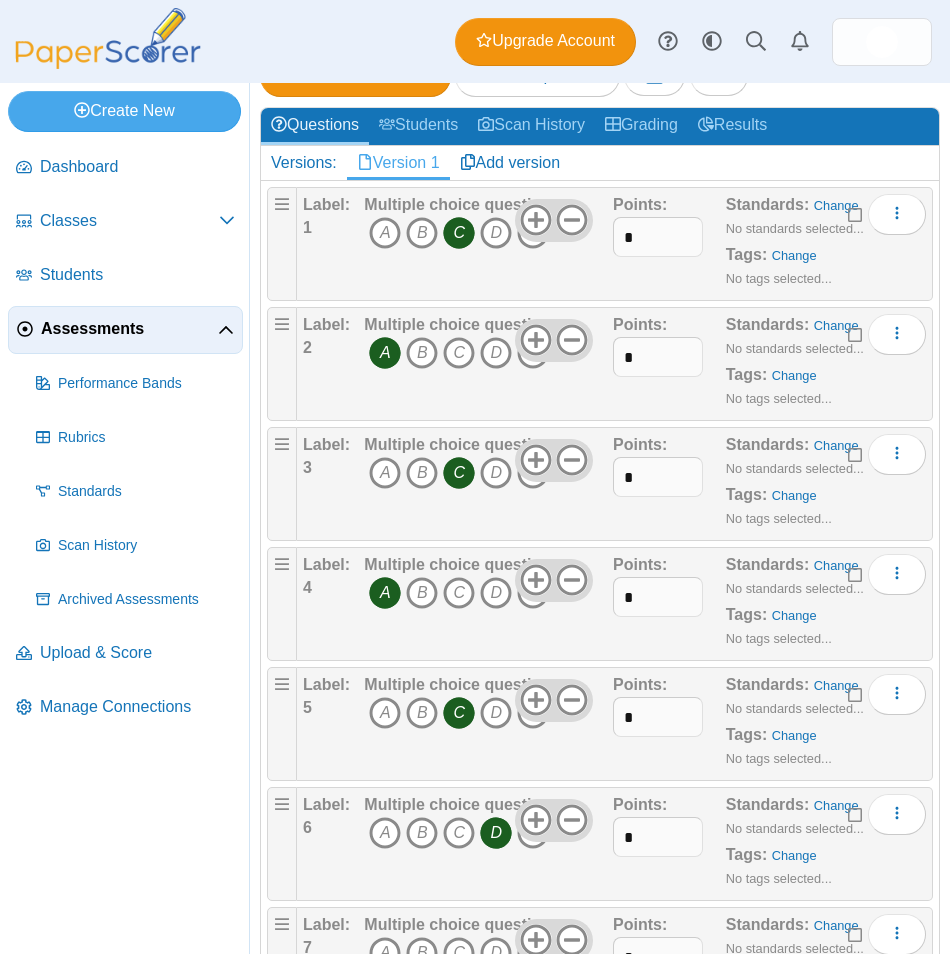 scroll, scrollTop: 200, scrollLeft: 0, axis: vertical 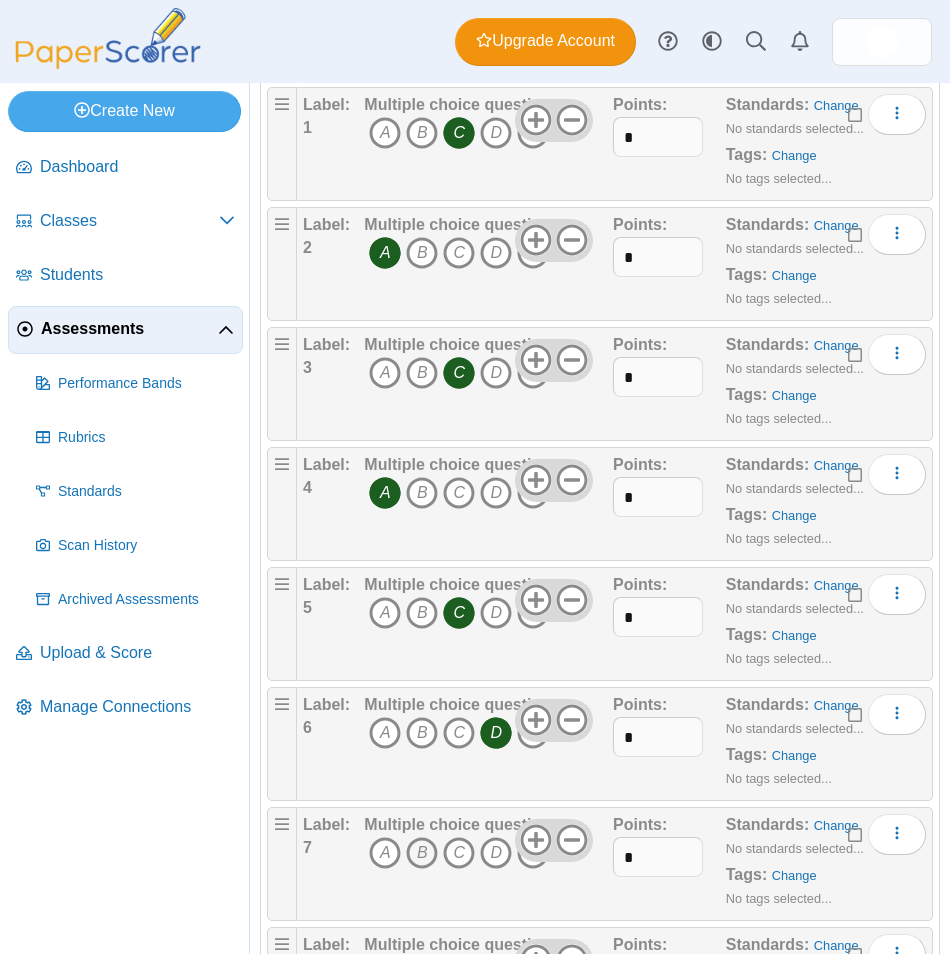 click on "B" at bounding box center (422, 853) 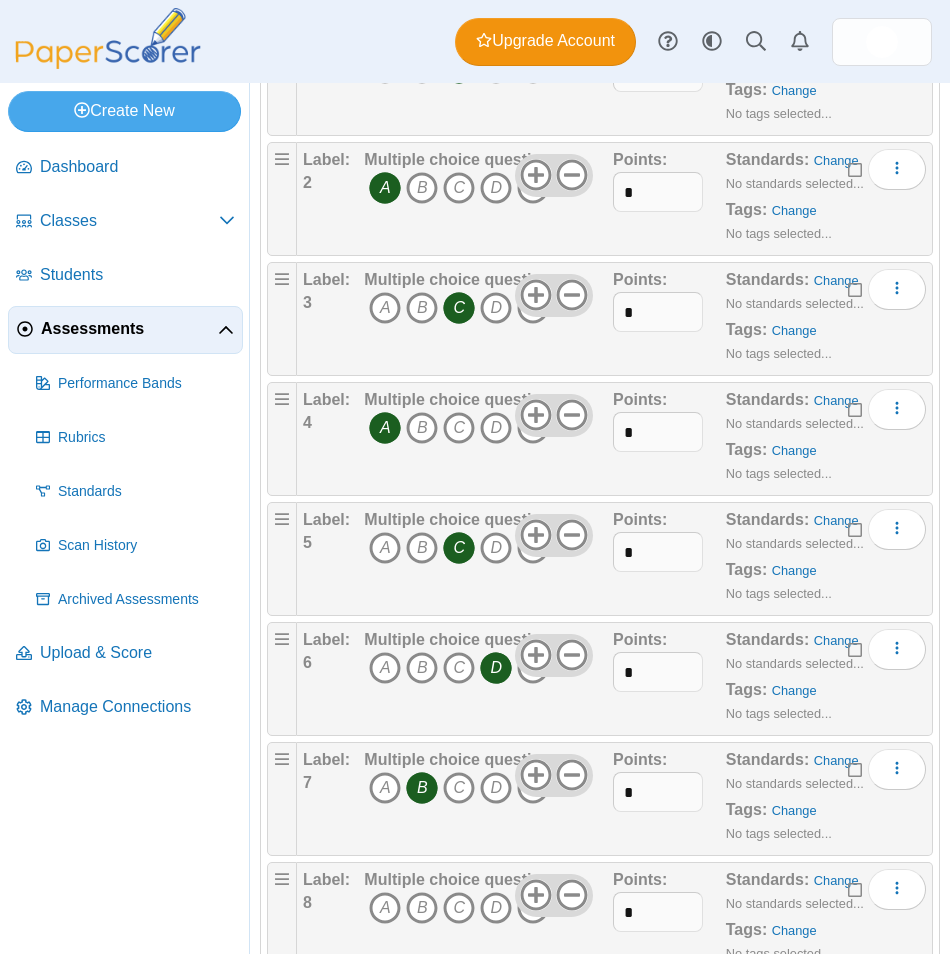 scroll, scrollTop: 300, scrollLeft: 0, axis: vertical 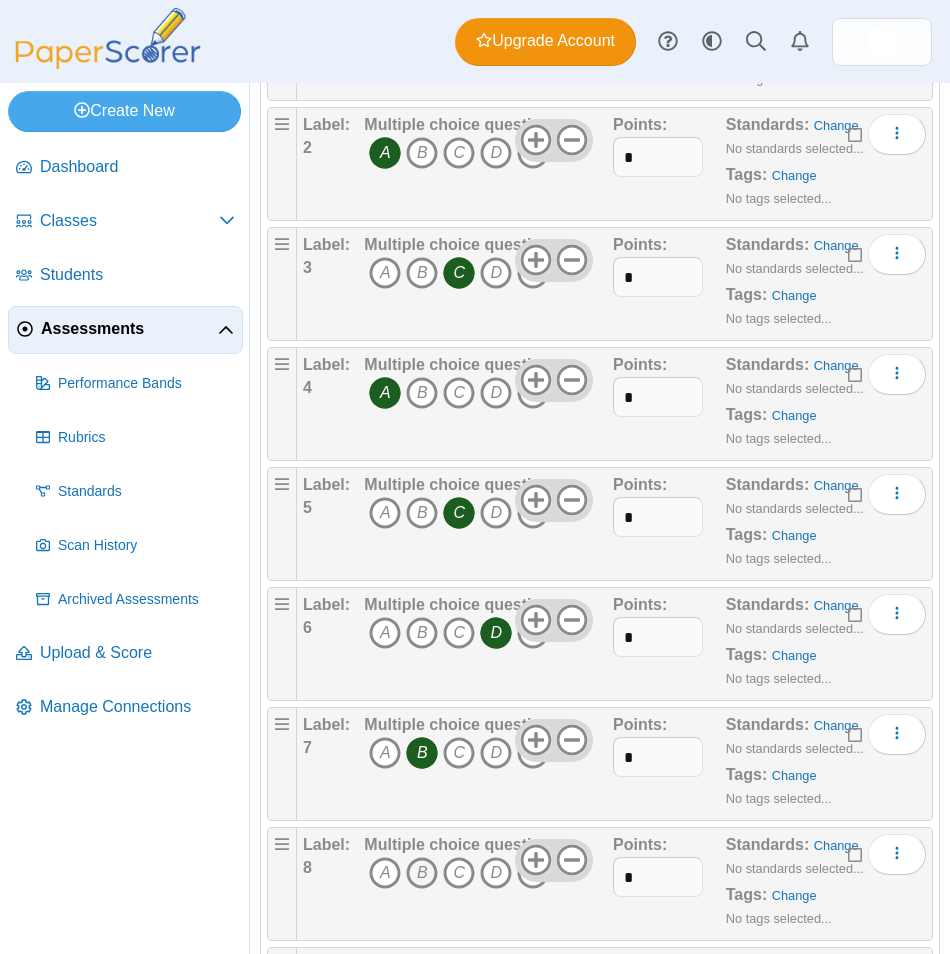 click on "B" at bounding box center [422, 873] 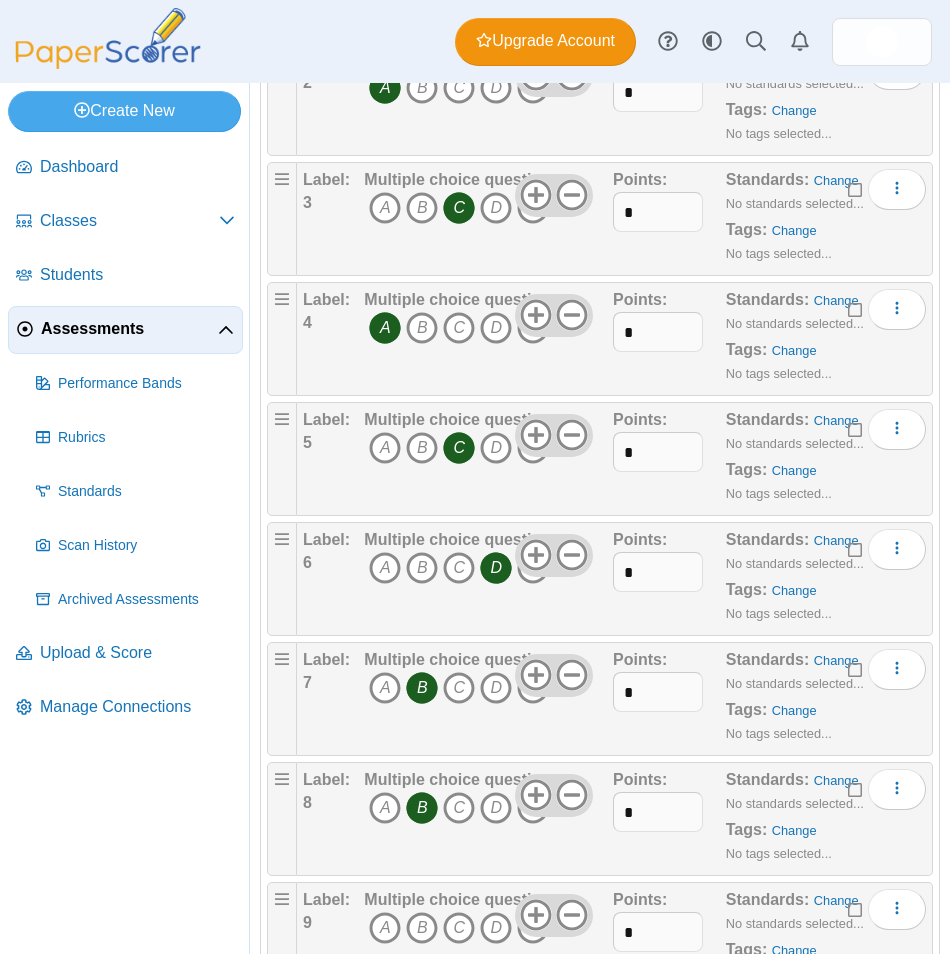 scroll, scrollTop: 400, scrollLeft: 0, axis: vertical 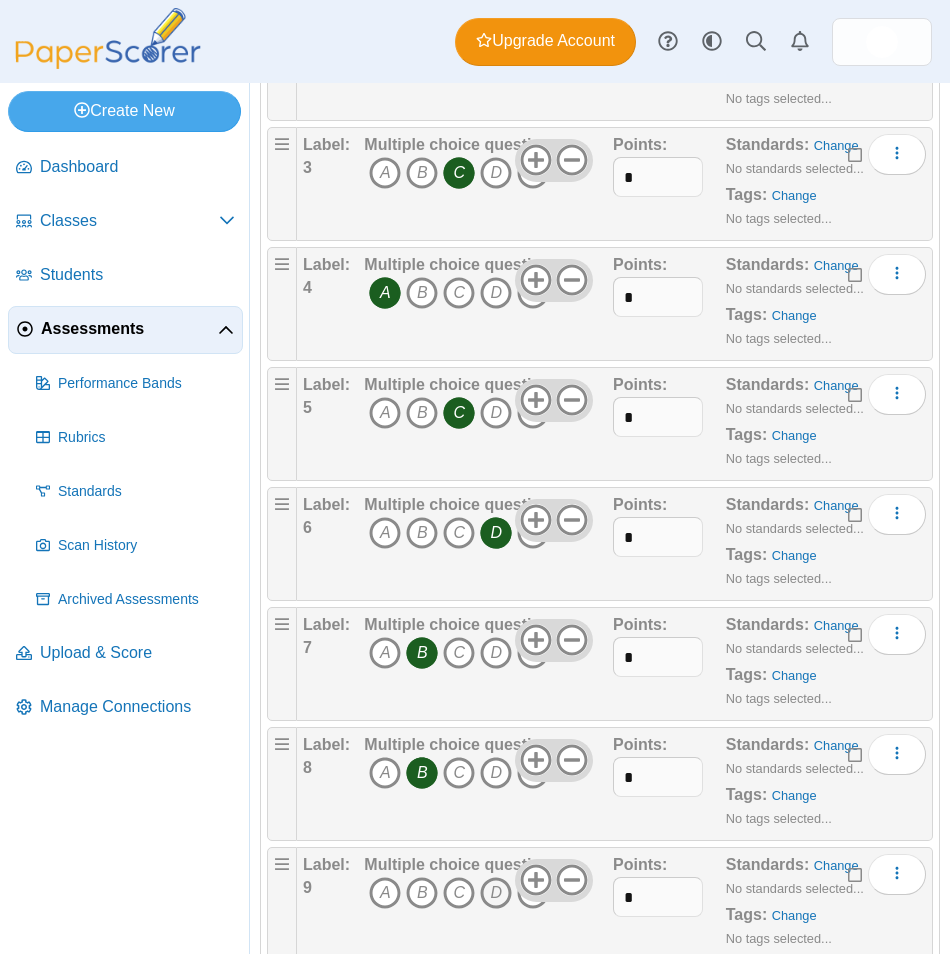 click on "D" at bounding box center (496, 893) 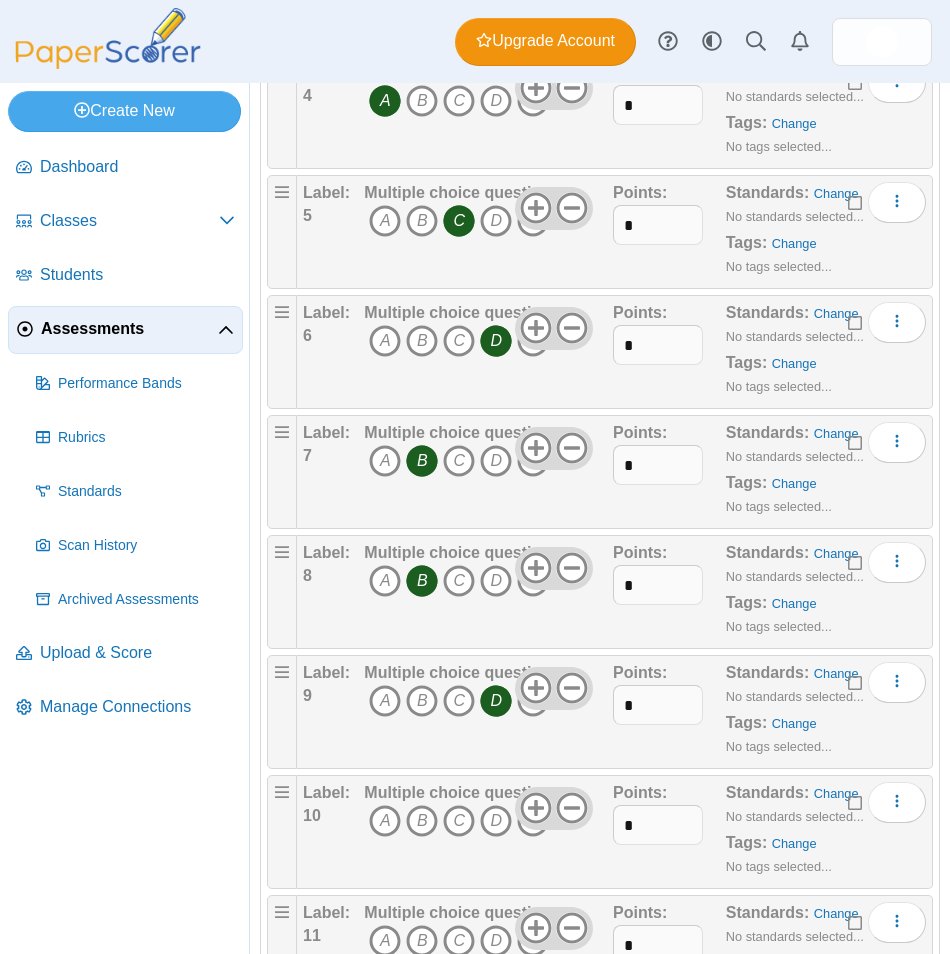 scroll, scrollTop: 600, scrollLeft: 0, axis: vertical 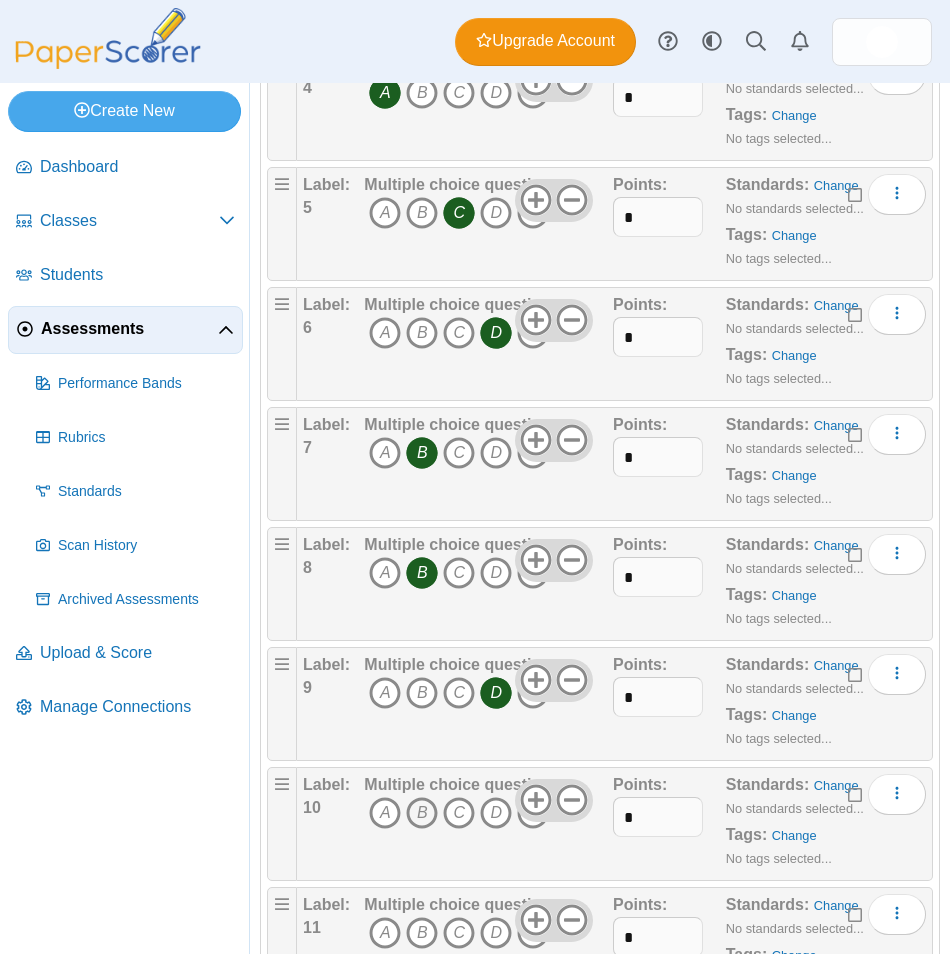 click on "B" at bounding box center [422, 813] 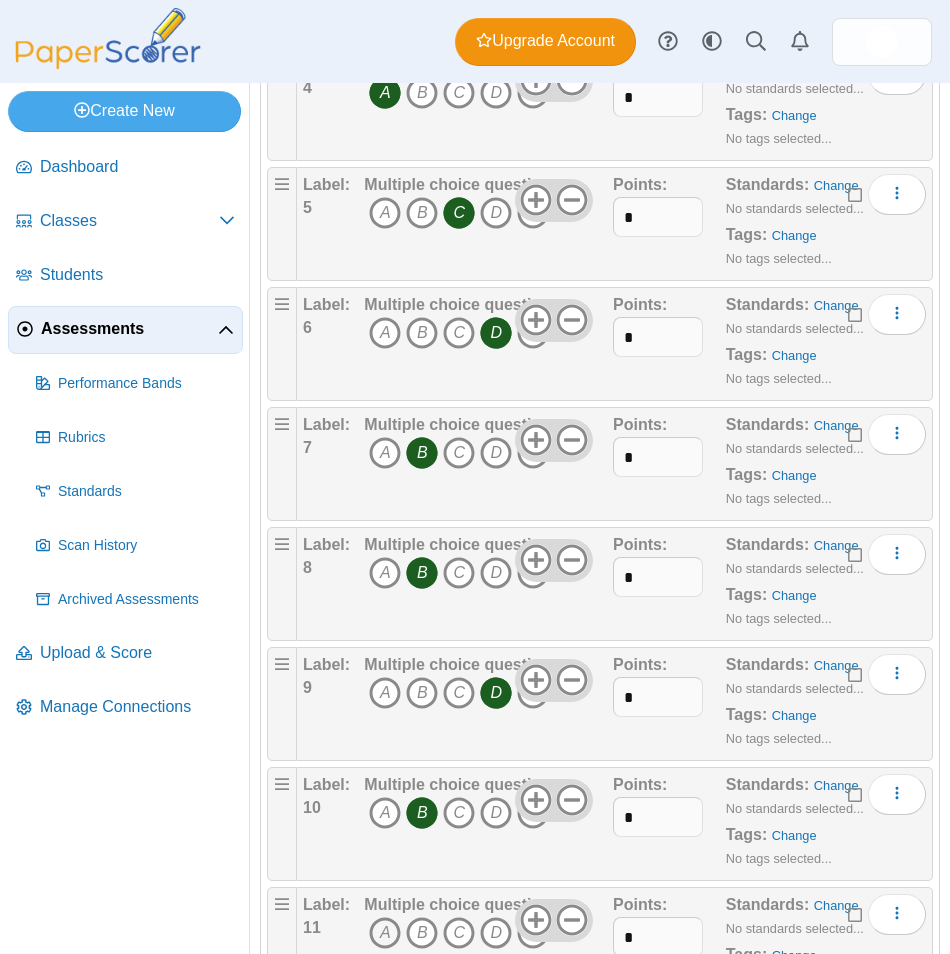 click on "A" at bounding box center (385, 933) 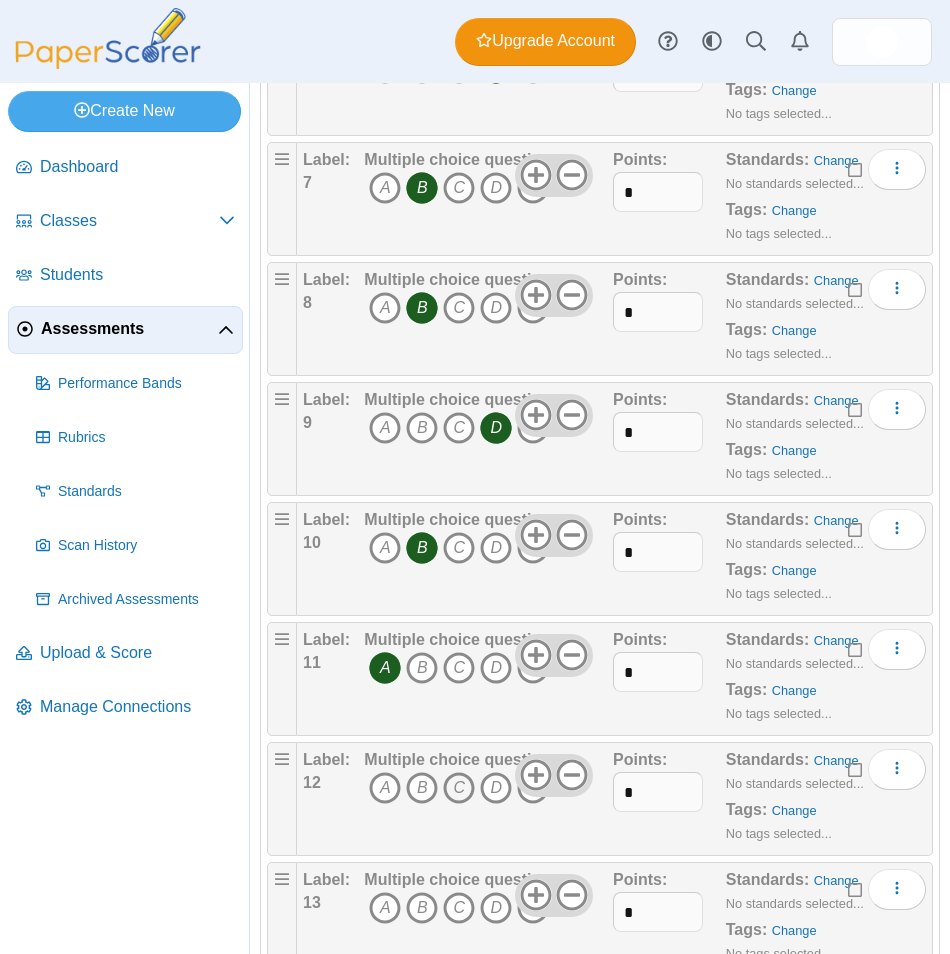scroll, scrollTop: 900, scrollLeft: 0, axis: vertical 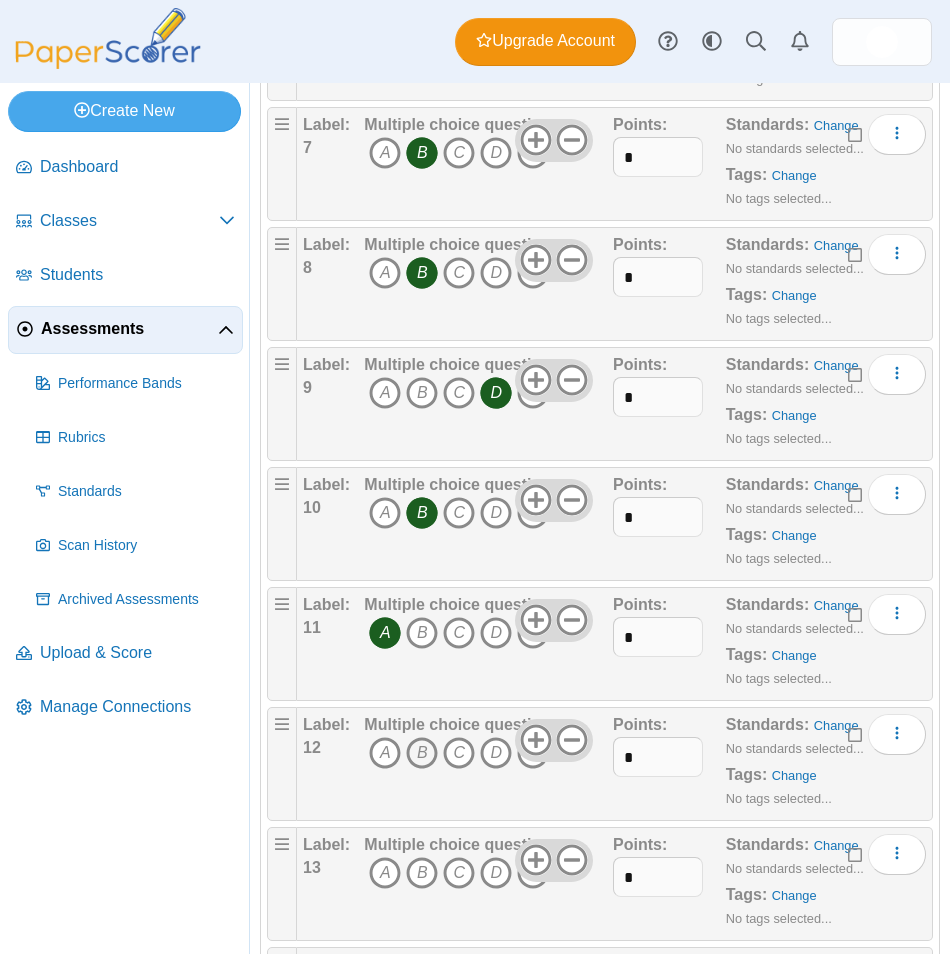 click on "B" at bounding box center [422, 753] 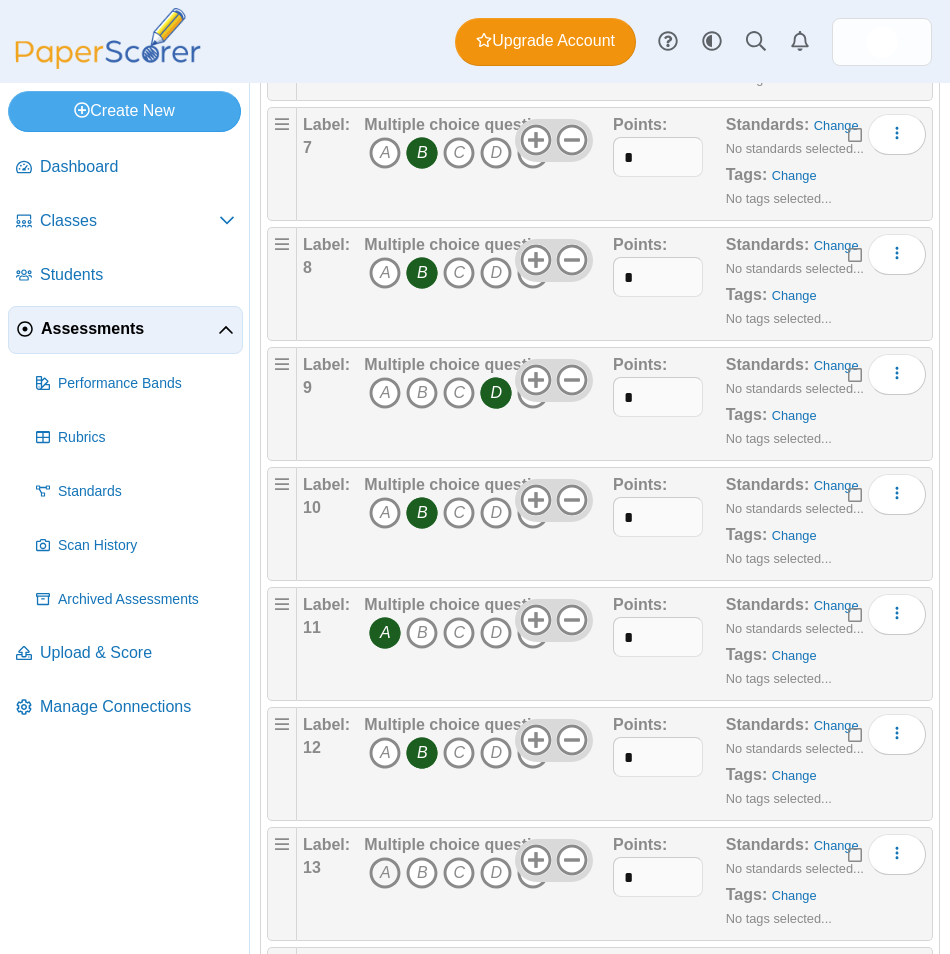click on "A" at bounding box center (385, 873) 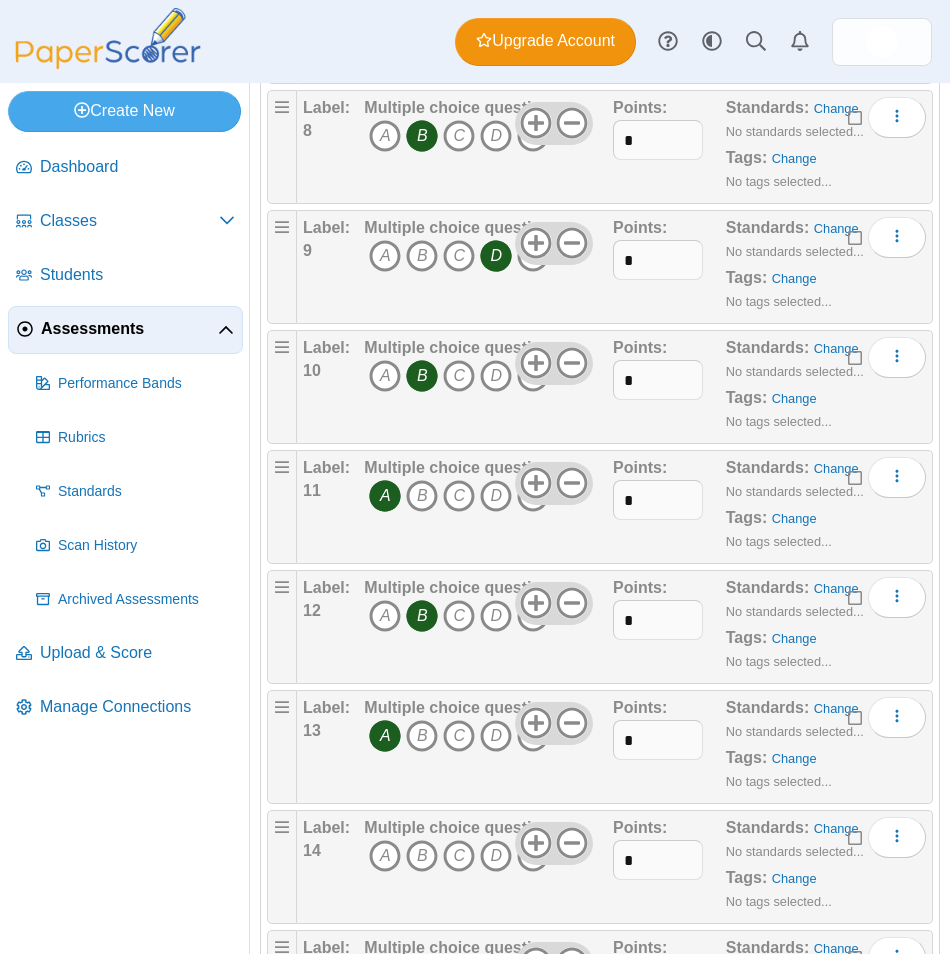 scroll, scrollTop: 1100, scrollLeft: 0, axis: vertical 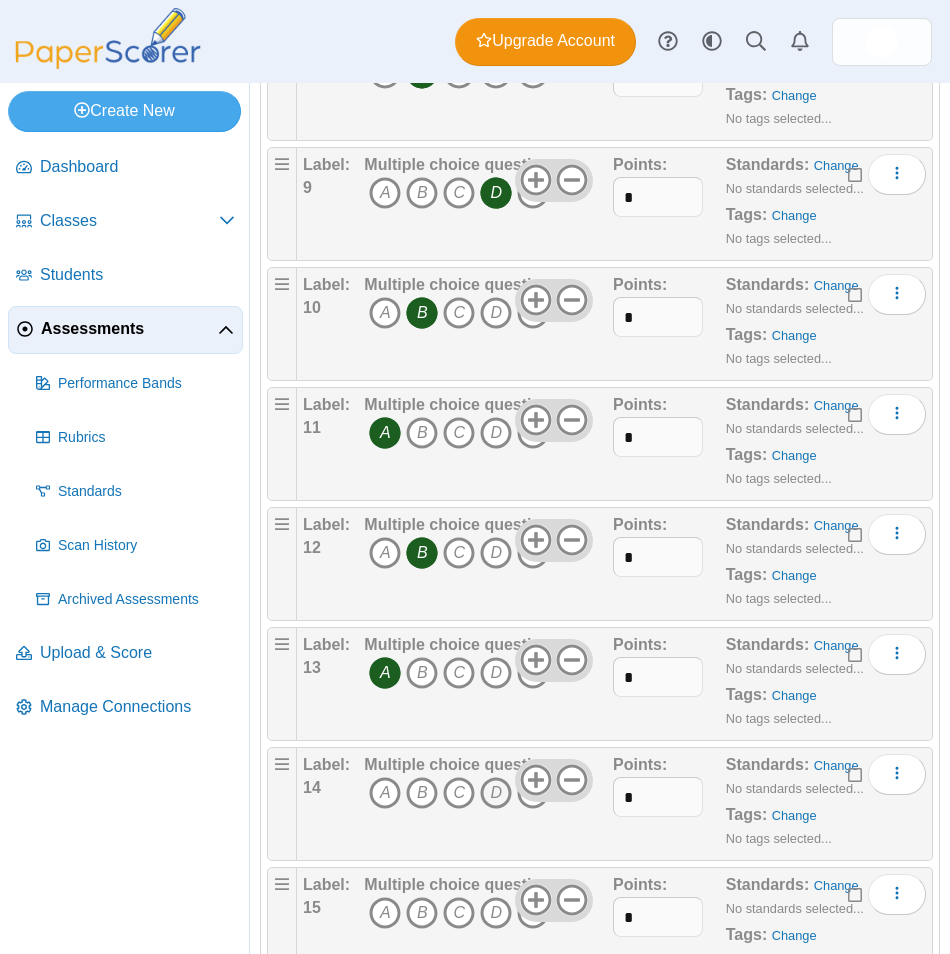 click on "D" at bounding box center (496, 793) 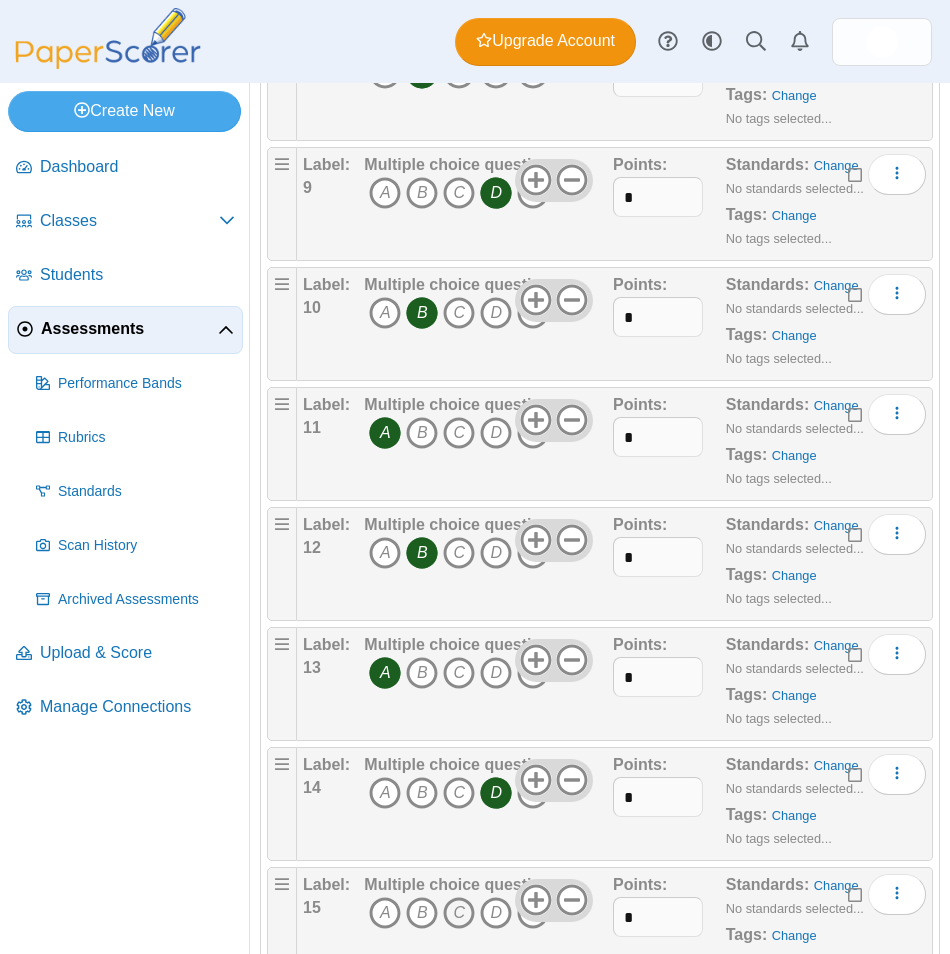 click on "C" at bounding box center [459, 913] 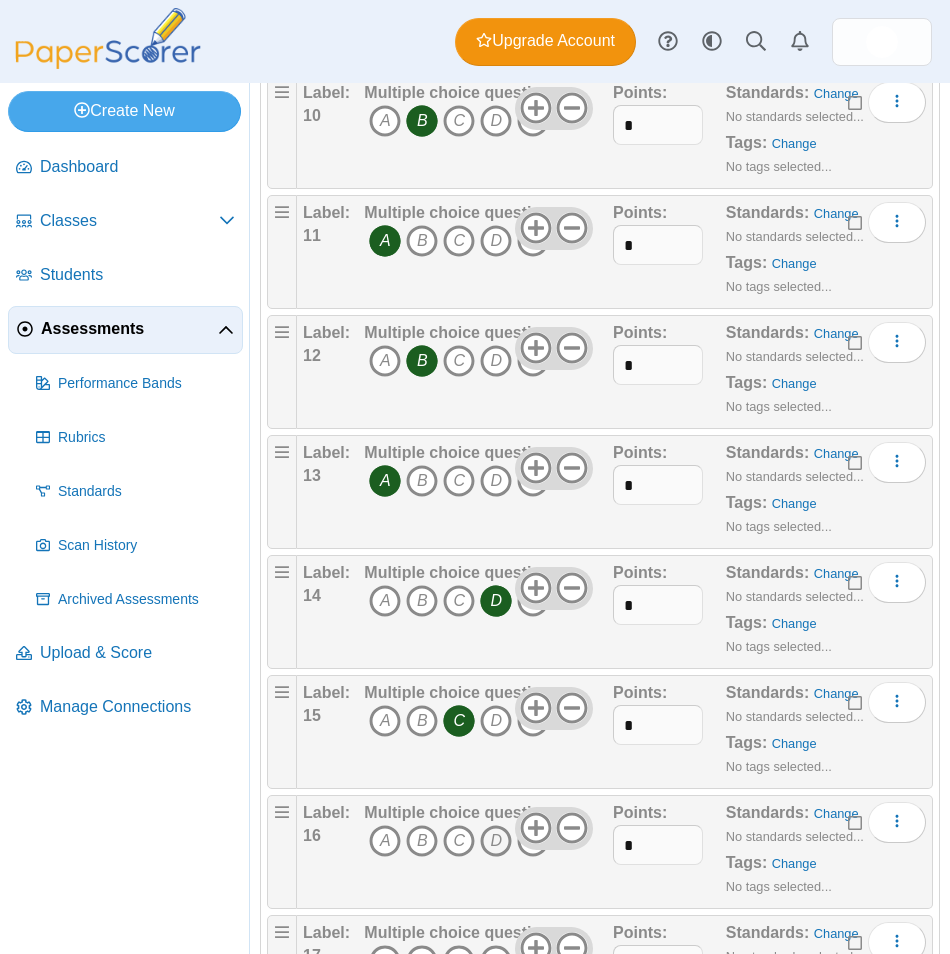 scroll, scrollTop: 1300, scrollLeft: 0, axis: vertical 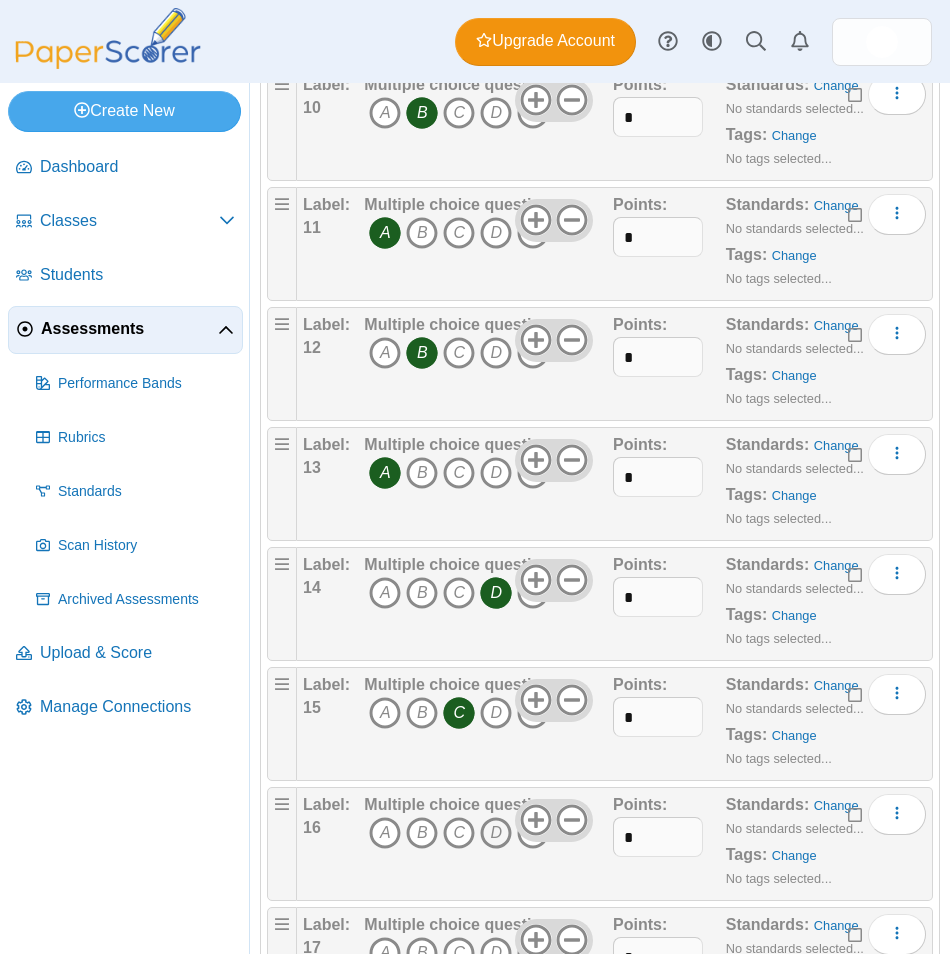 click on "D" at bounding box center [496, 833] 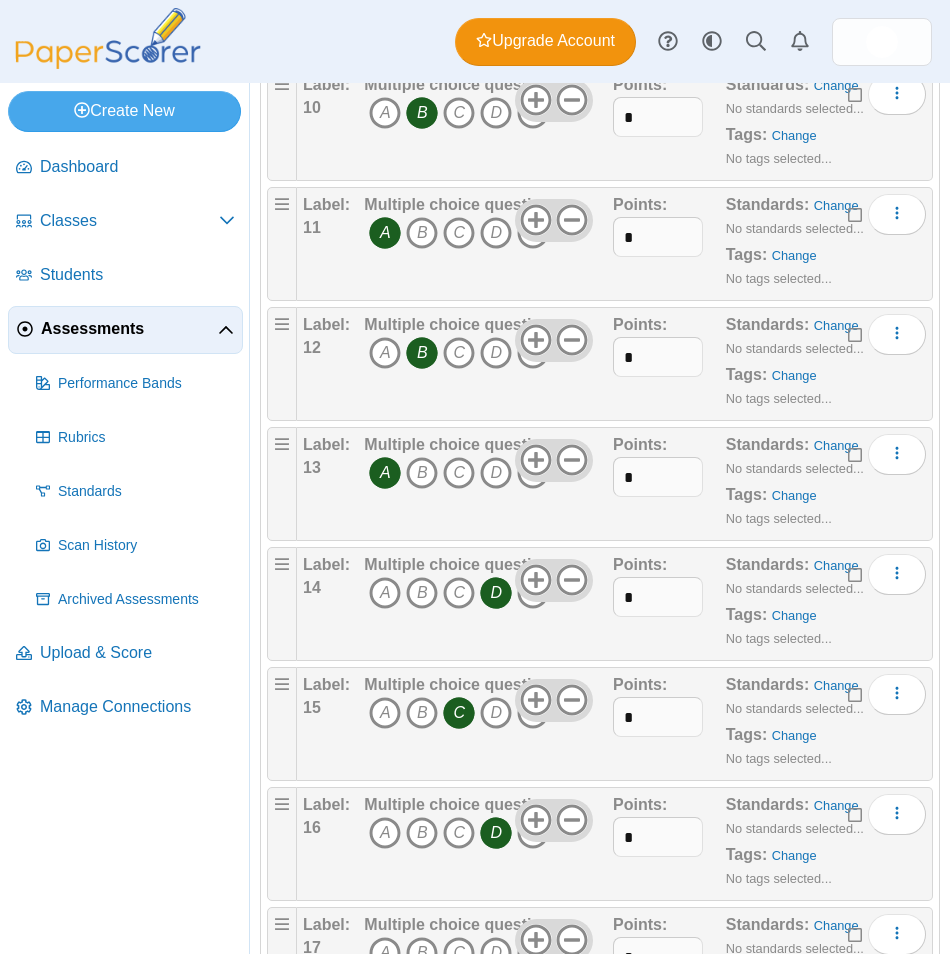 scroll, scrollTop: 1400, scrollLeft: 0, axis: vertical 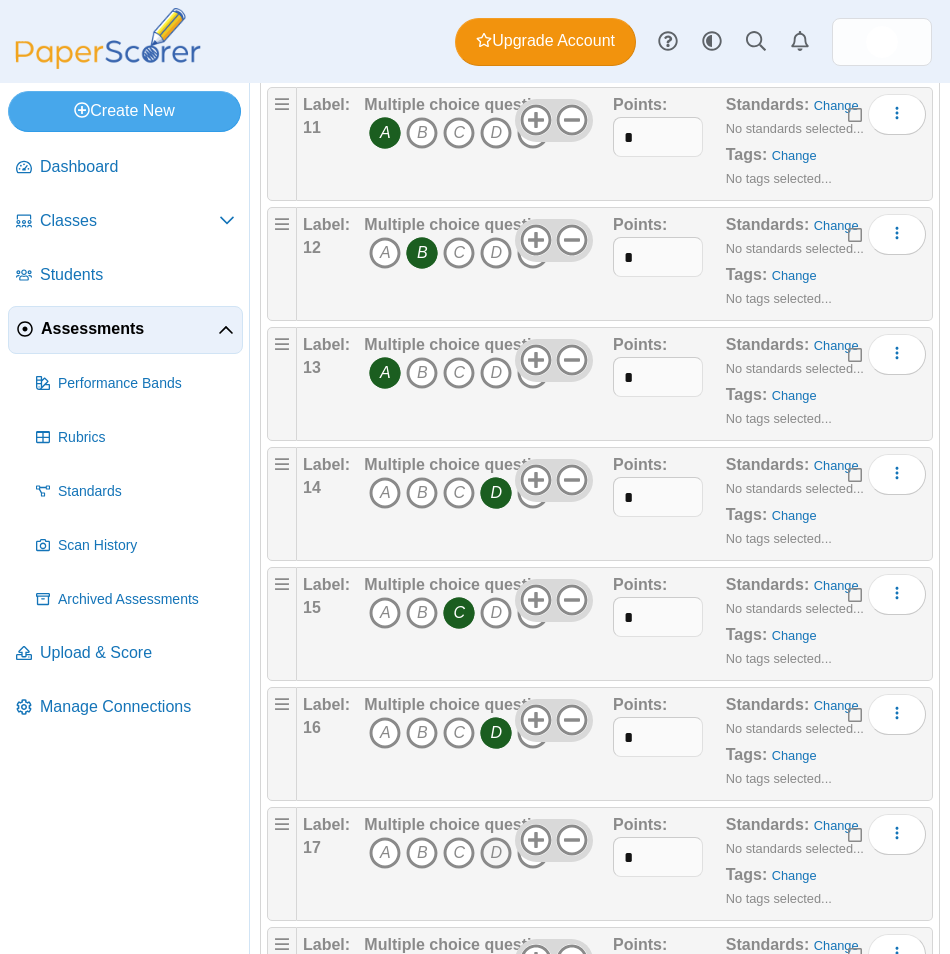 click on "D" at bounding box center (496, 853) 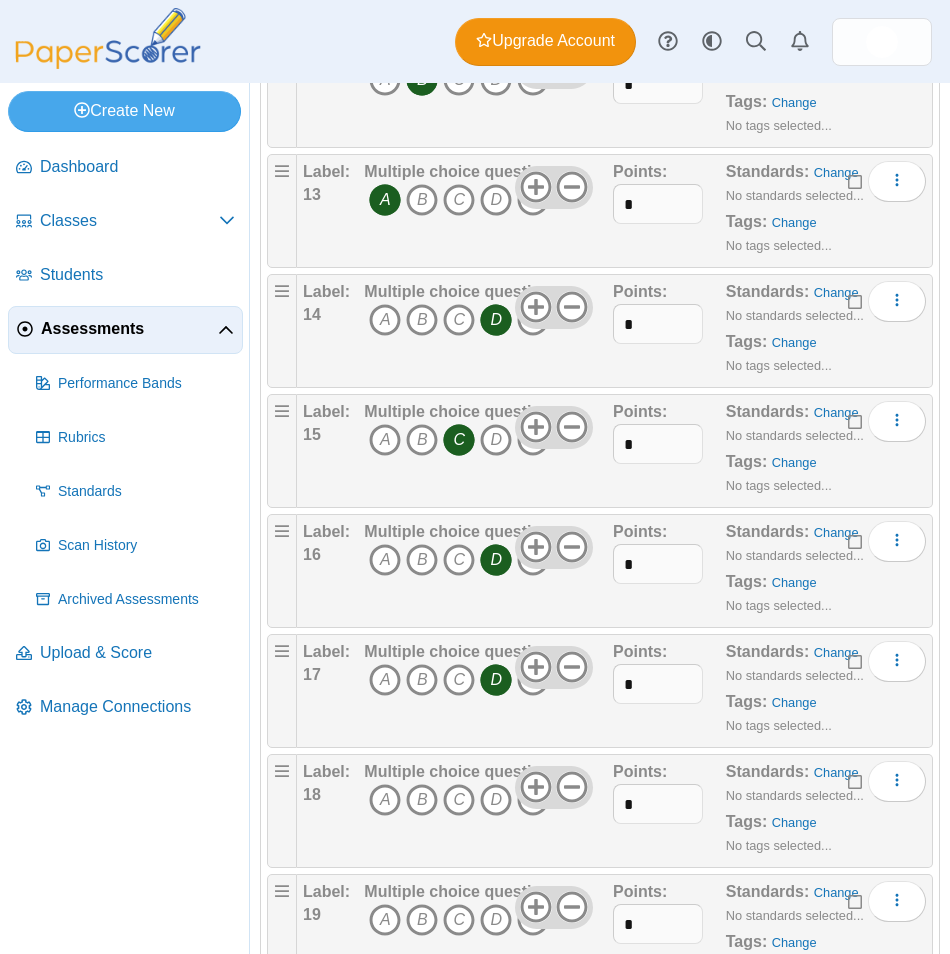 scroll, scrollTop: 1600, scrollLeft: 0, axis: vertical 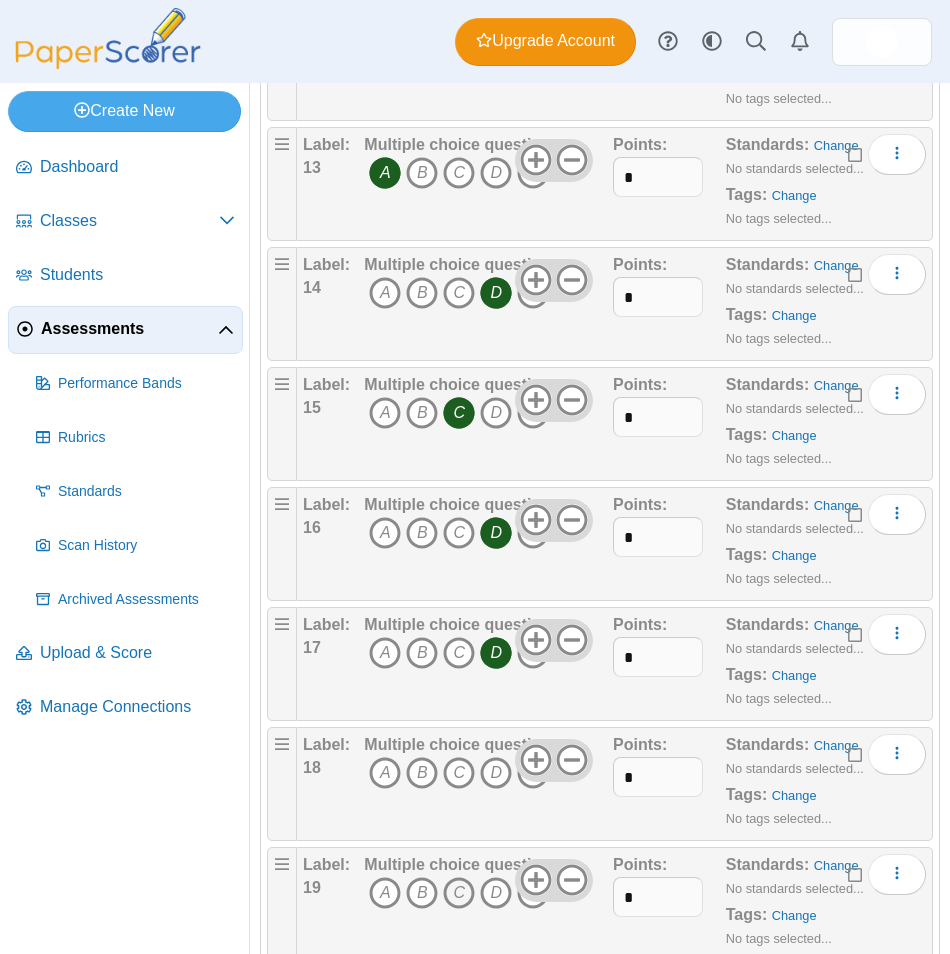 click on "C" at bounding box center [459, 893] 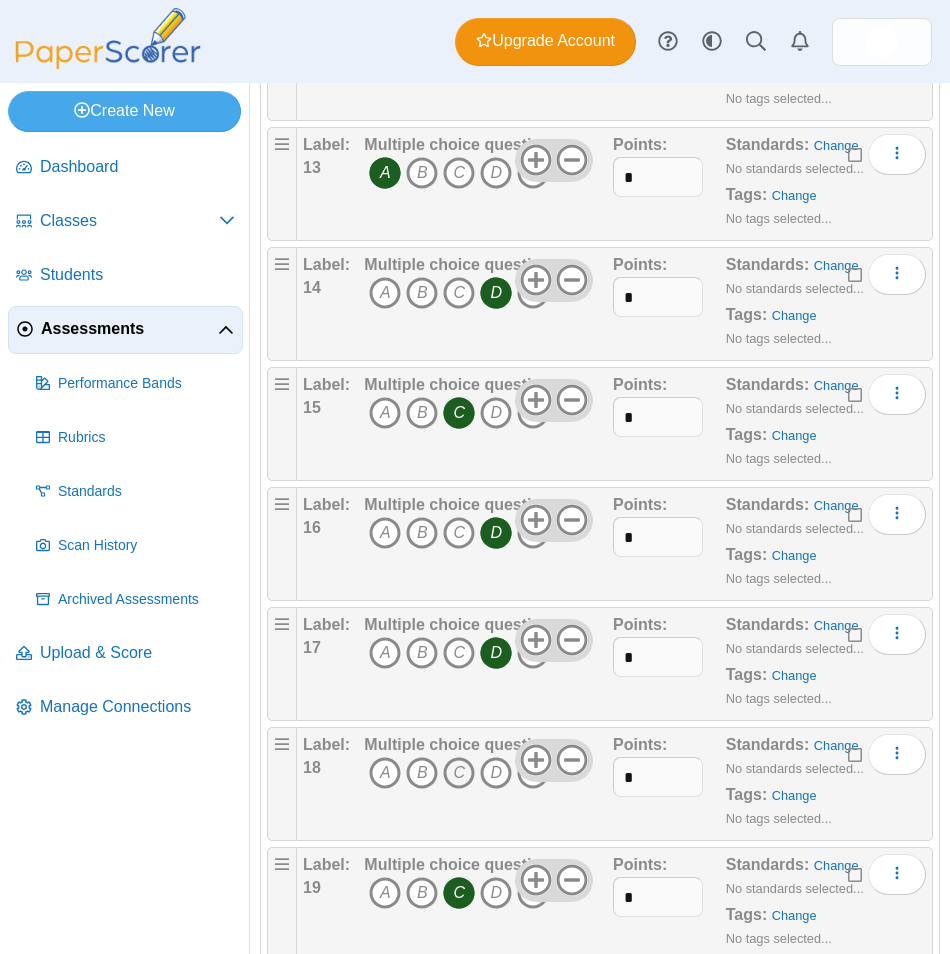click on "C" at bounding box center [459, 773] 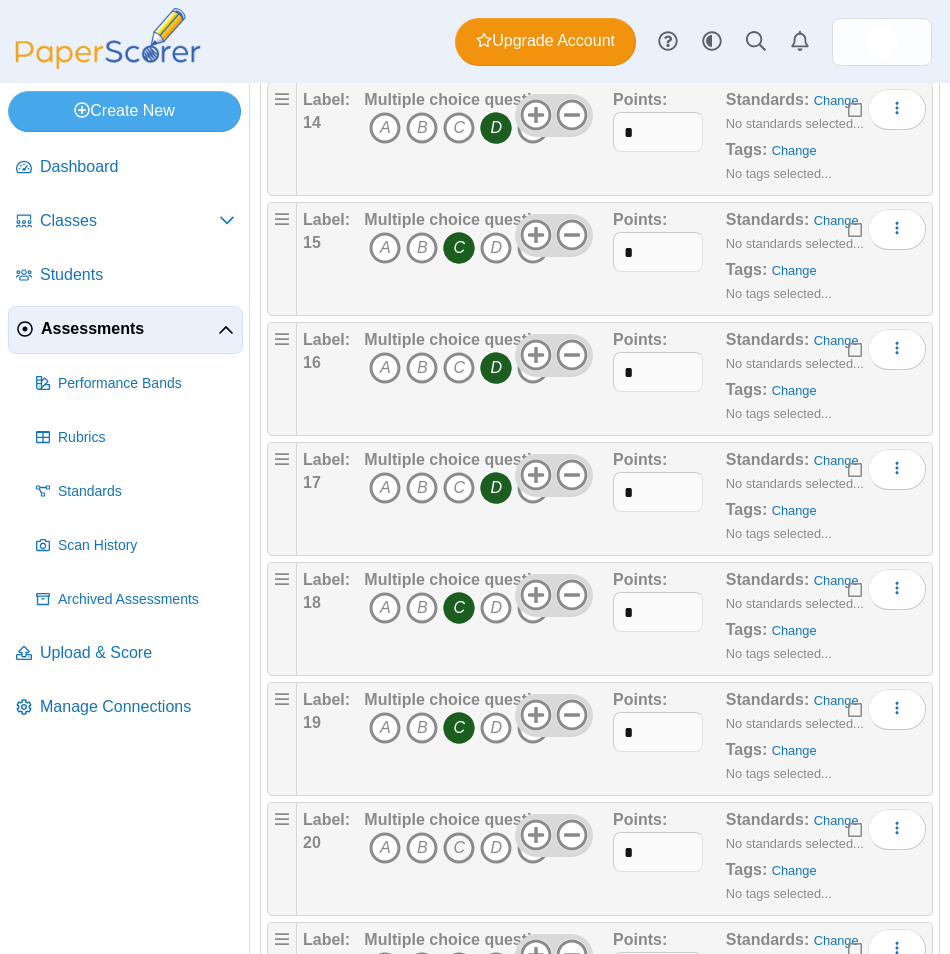 scroll, scrollTop: 1800, scrollLeft: 0, axis: vertical 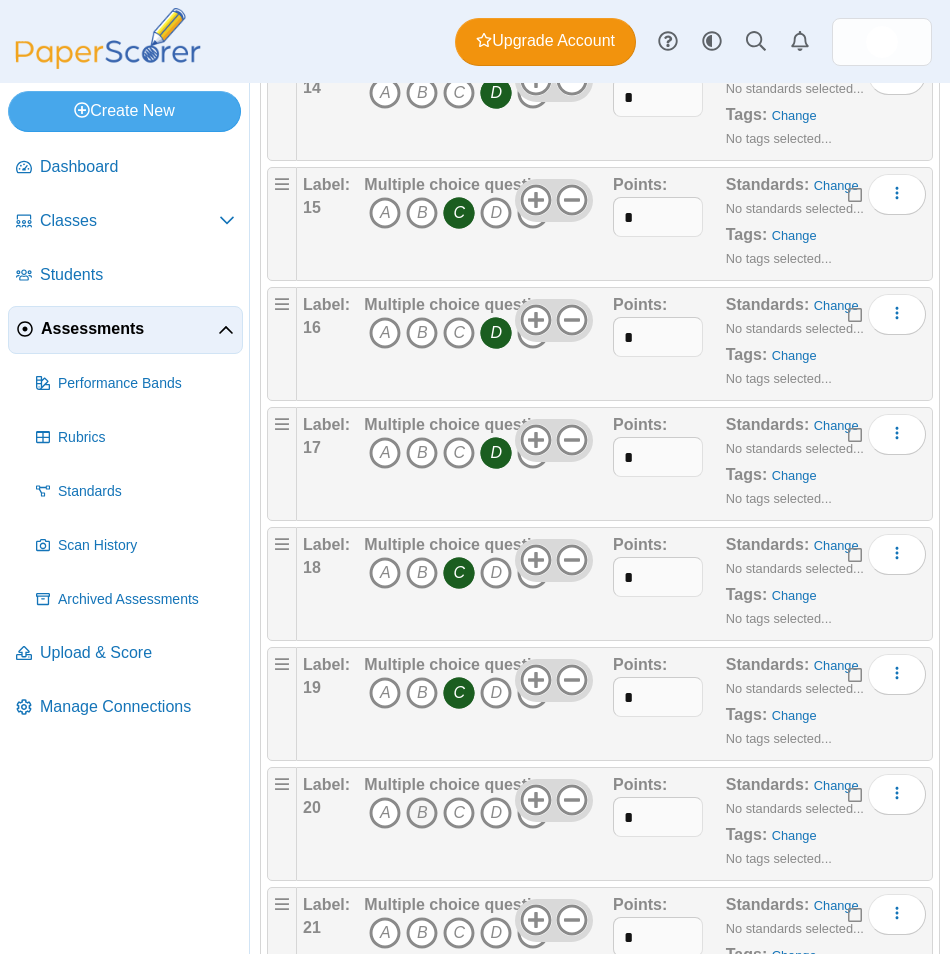 click on "B" at bounding box center (422, 813) 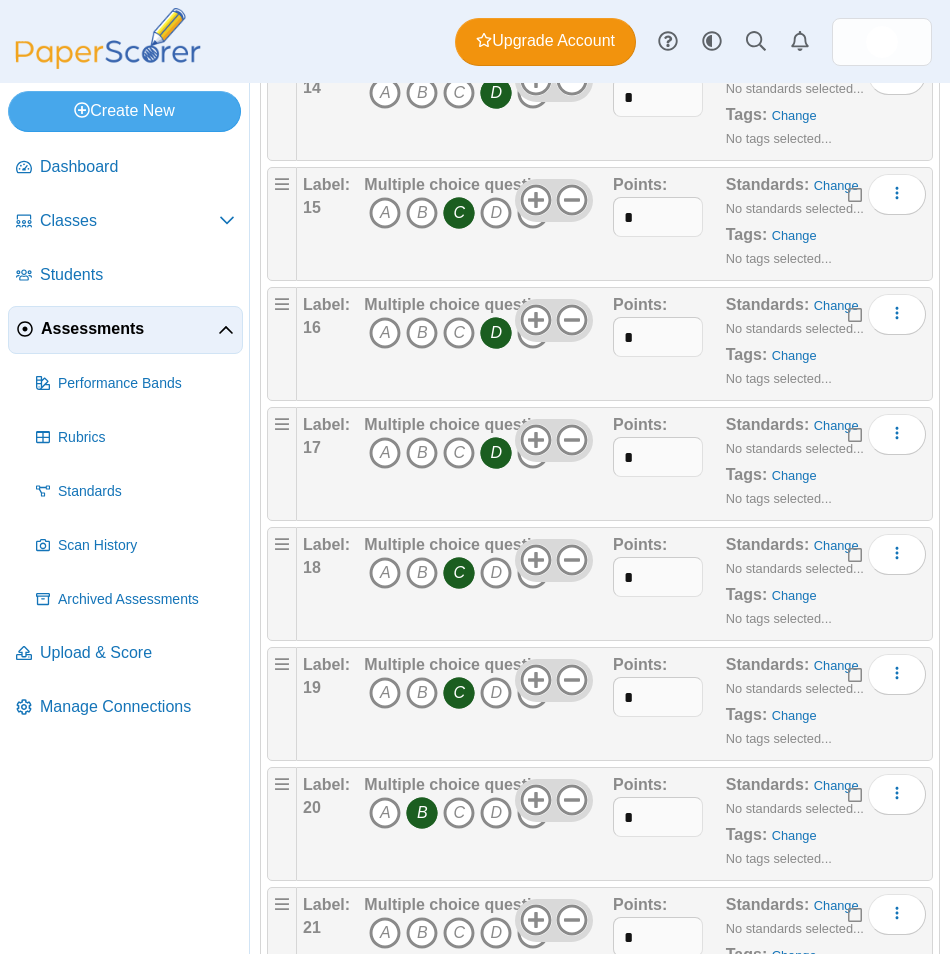 scroll, scrollTop: 1900, scrollLeft: 0, axis: vertical 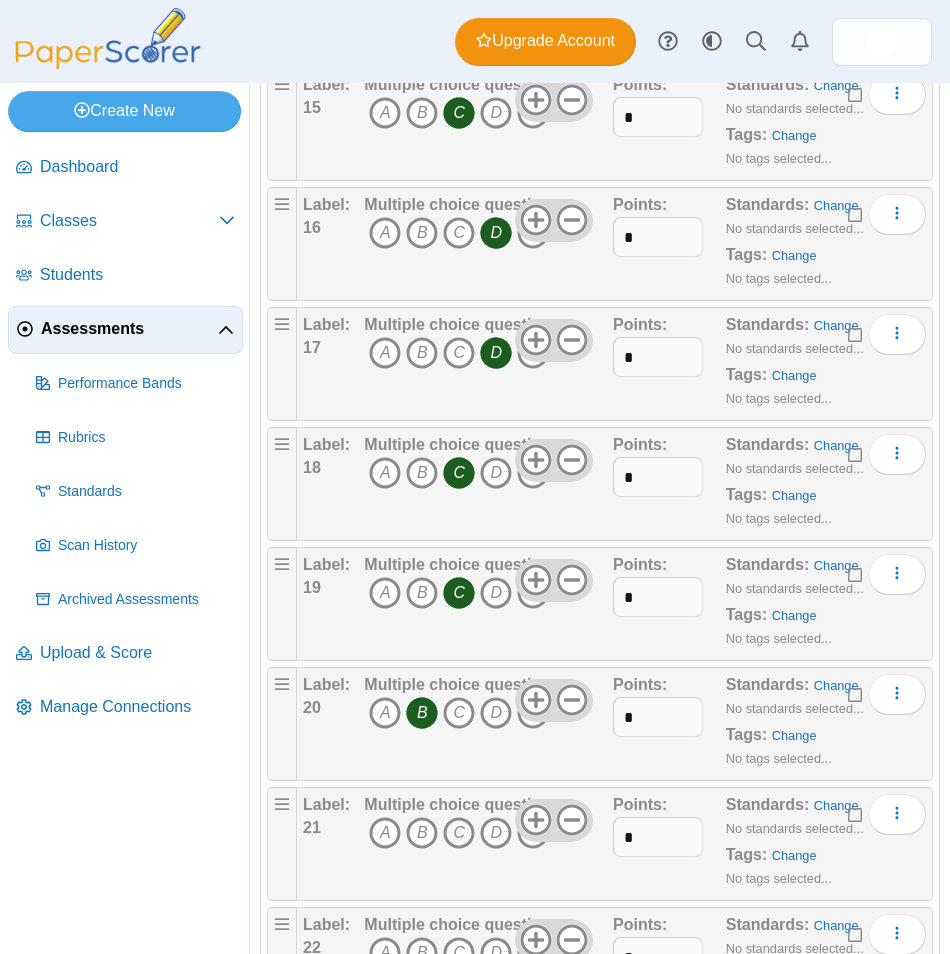 click on "C" at bounding box center (459, 833) 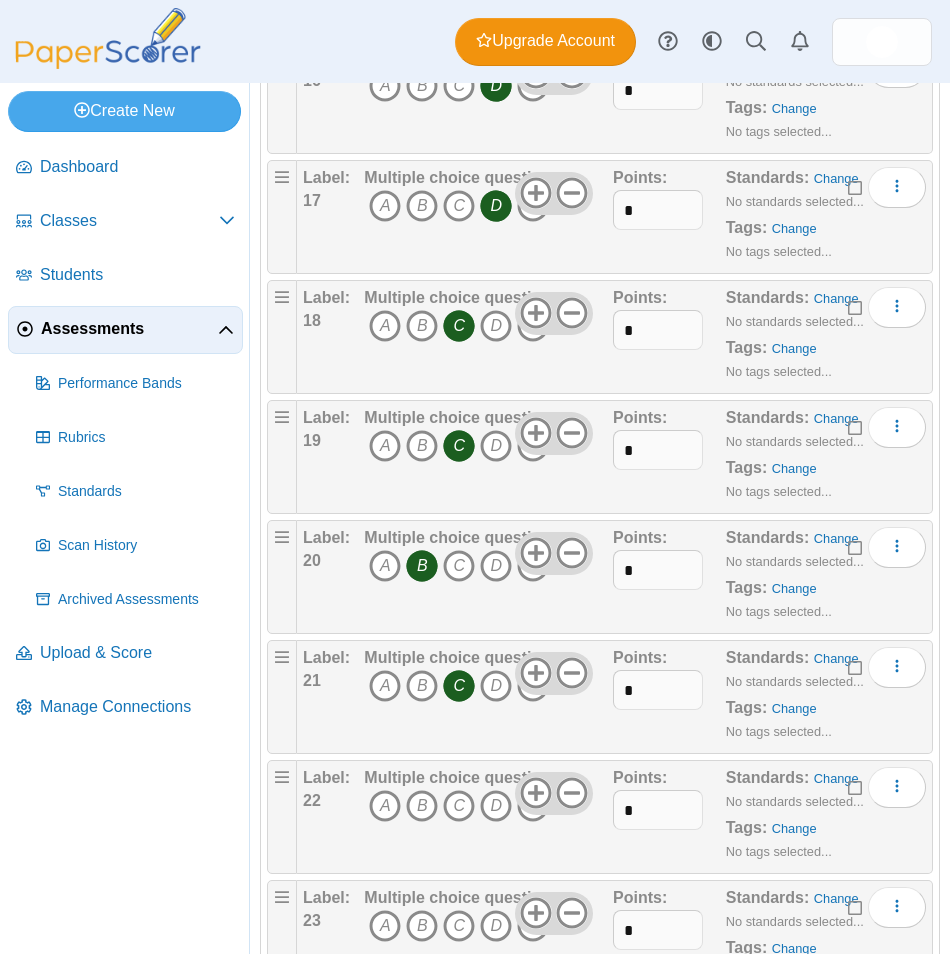 scroll, scrollTop: 2100, scrollLeft: 0, axis: vertical 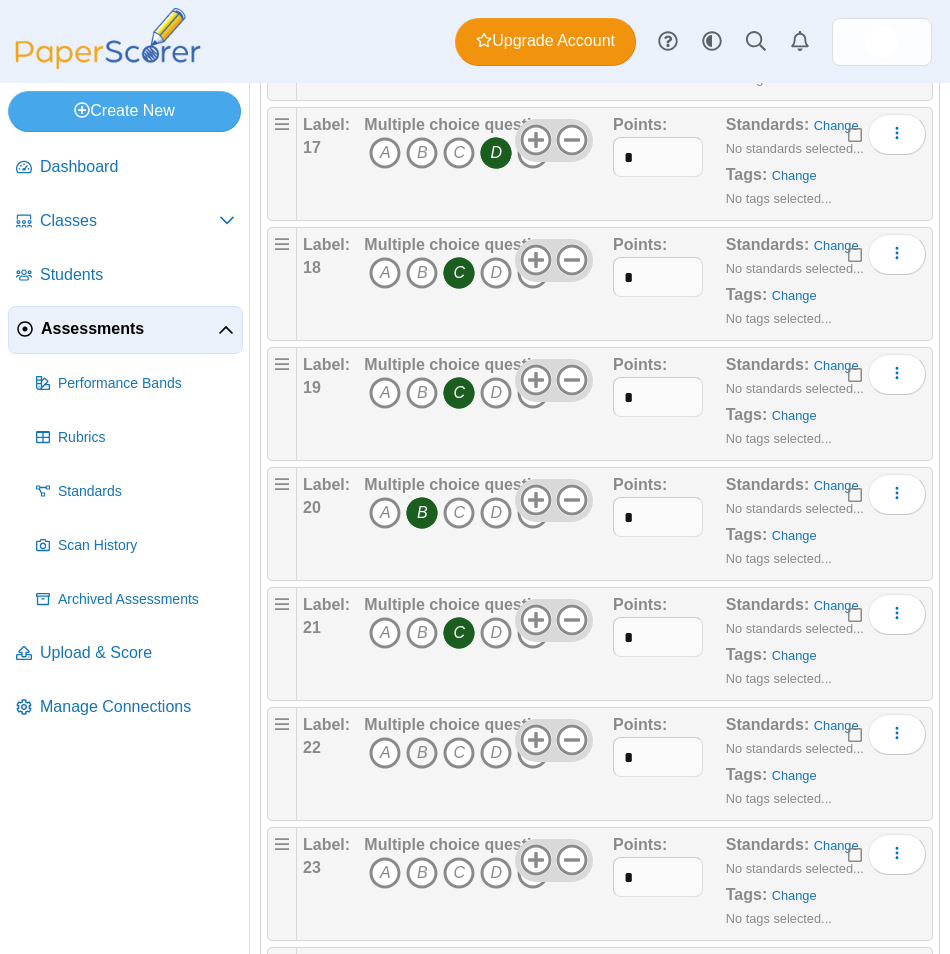 click on "B" at bounding box center [422, 753] 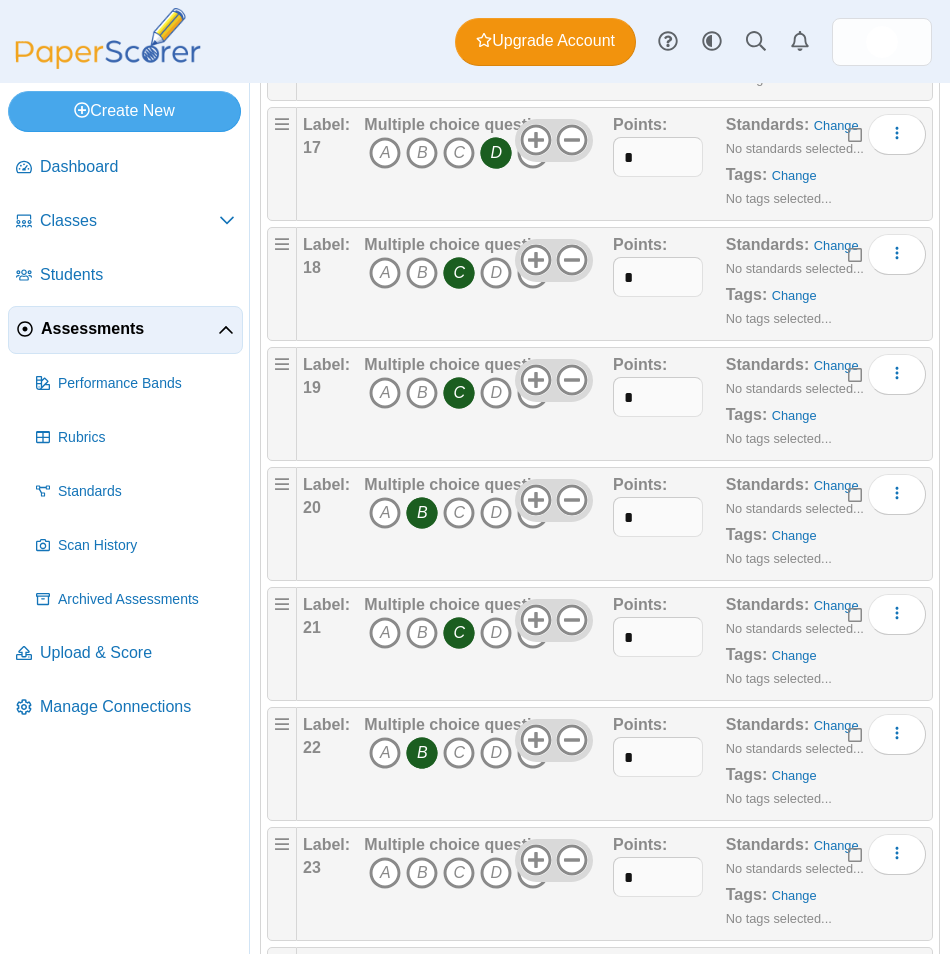 scroll, scrollTop: 2200, scrollLeft: 0, axis: vertical 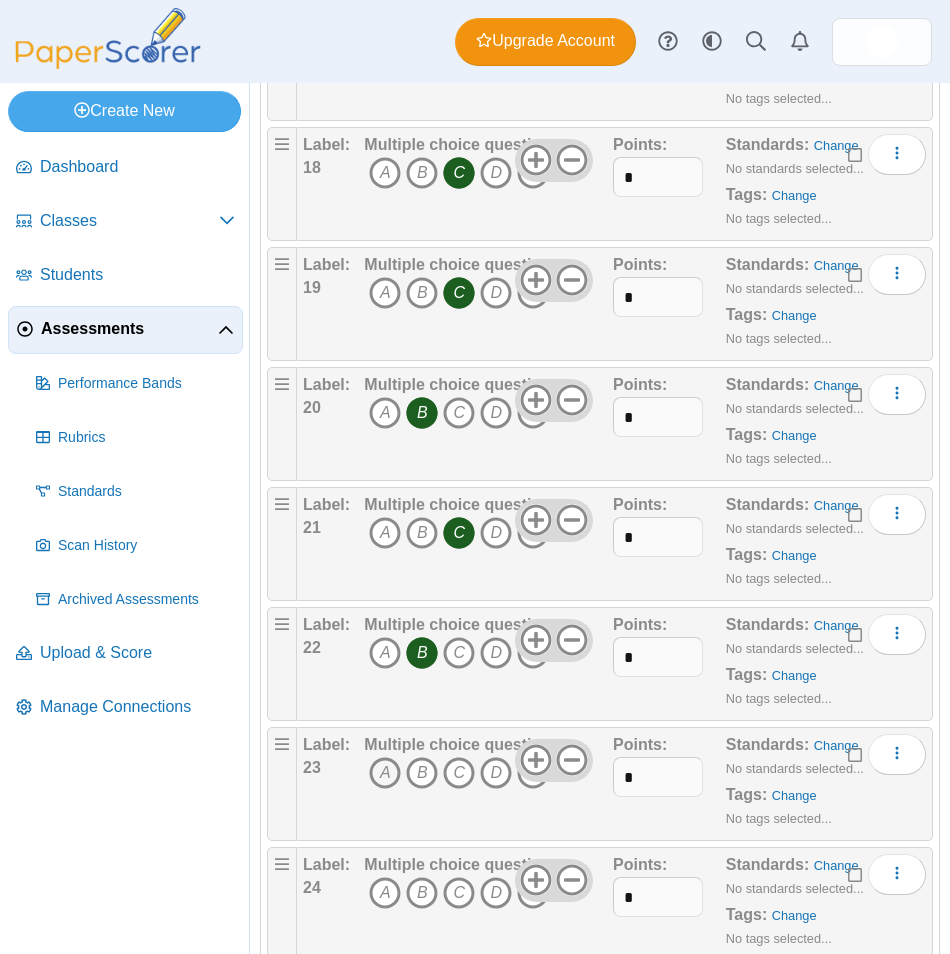 click on "A" at bounding box center [385, 773] 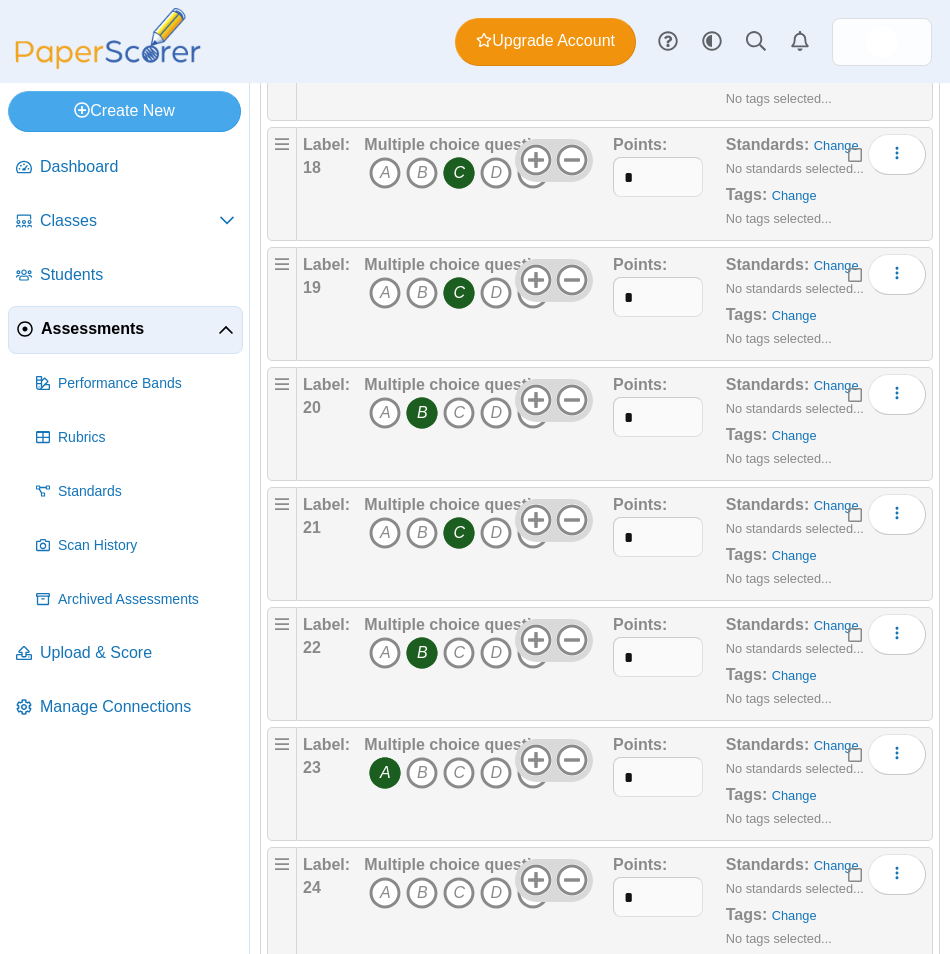 scroll, scrollTop: 2300, scrollLeft: 0, axis: vertical 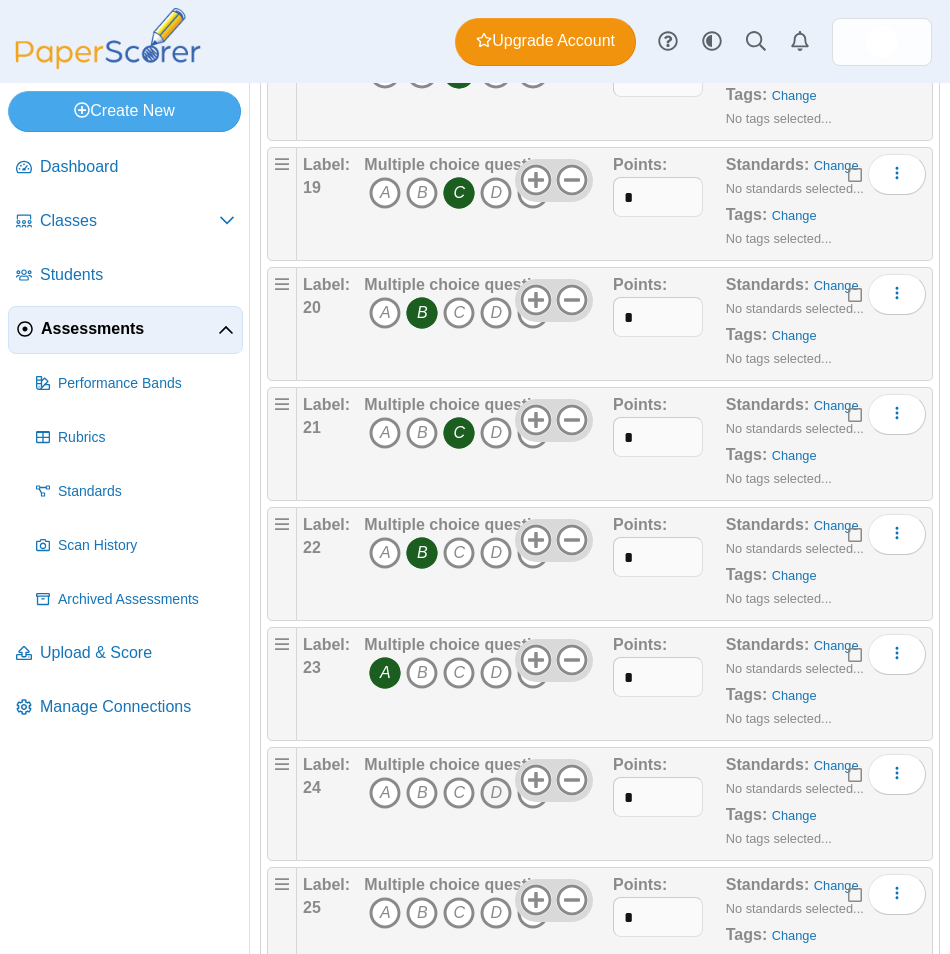 click on "D" at bounding box center [496, 793] 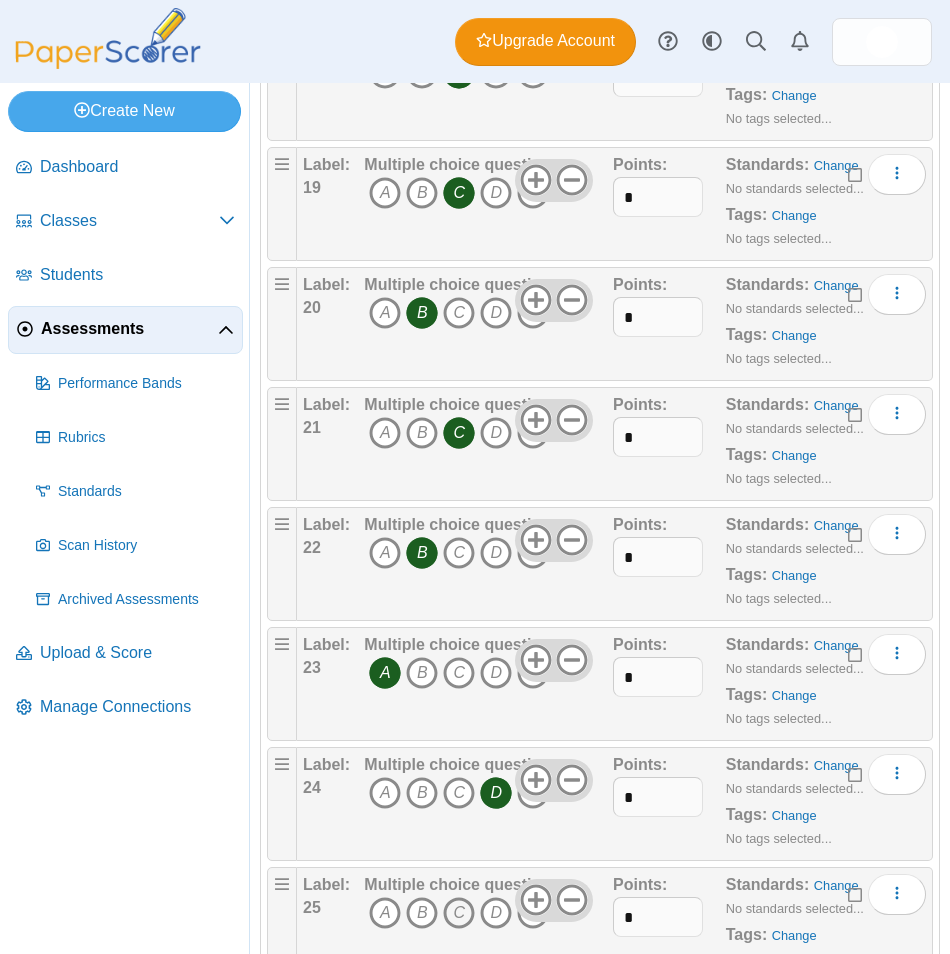 click on "C" at bounding box center (459, 913) 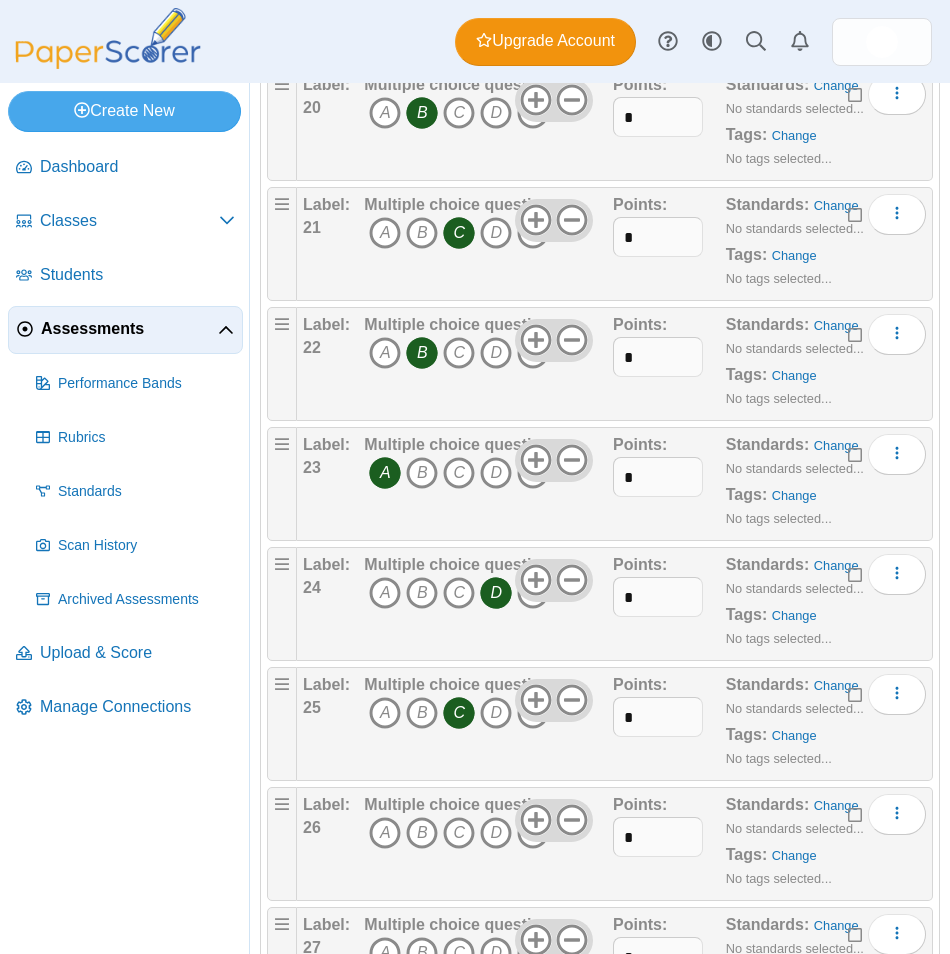 scroll, scrollTop: 2600, scrollLeft: 0, axis: vertical 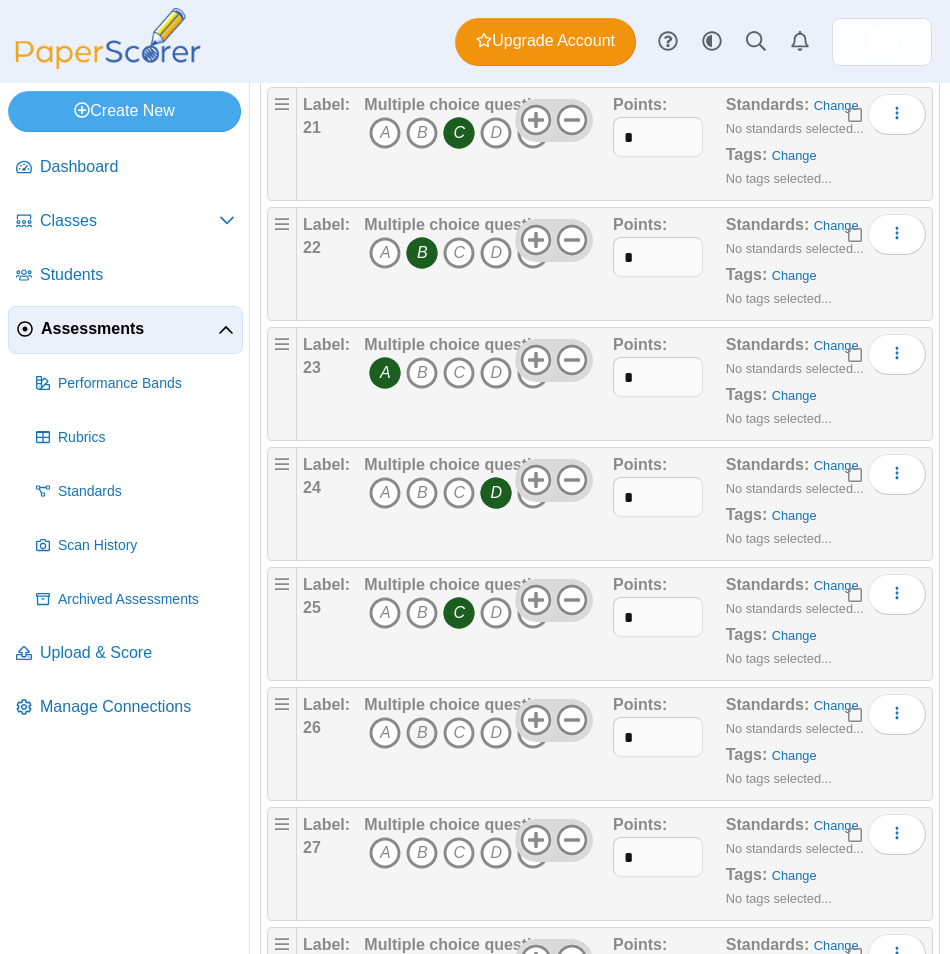 click on "B" at bounding box center [422, 733] 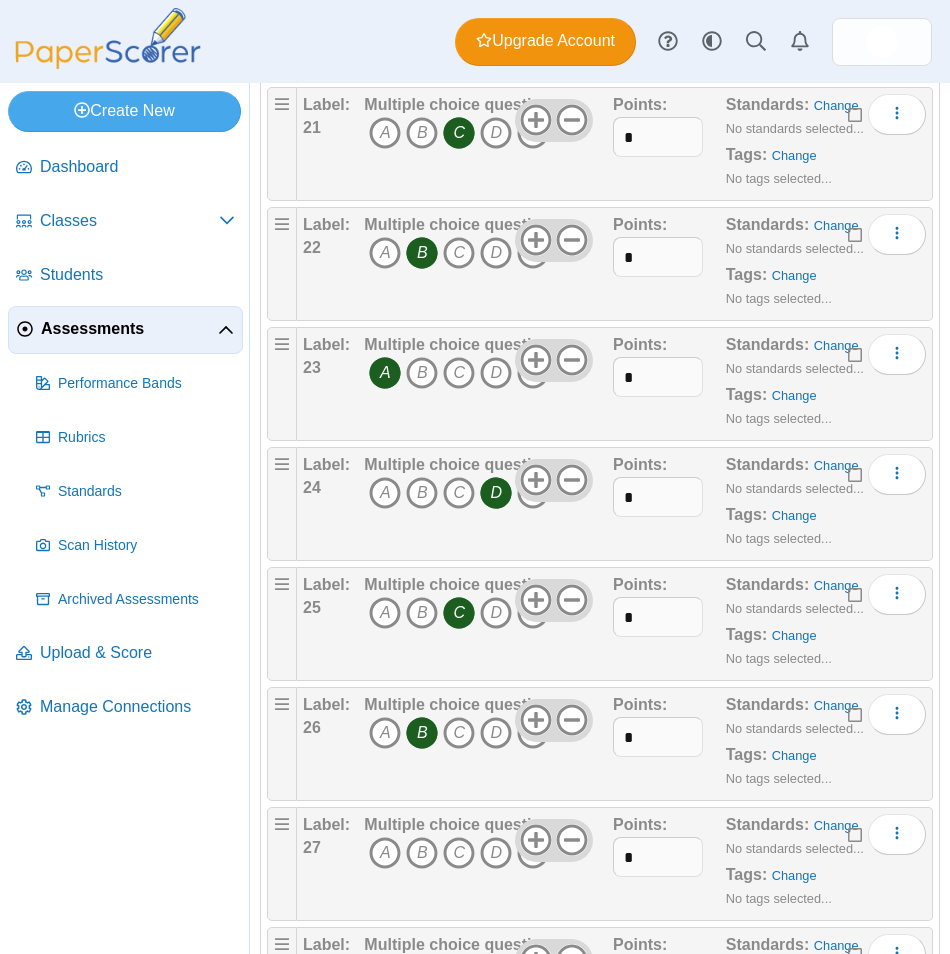 click on "A
B
C
D E" at bounding box center (457, 855) 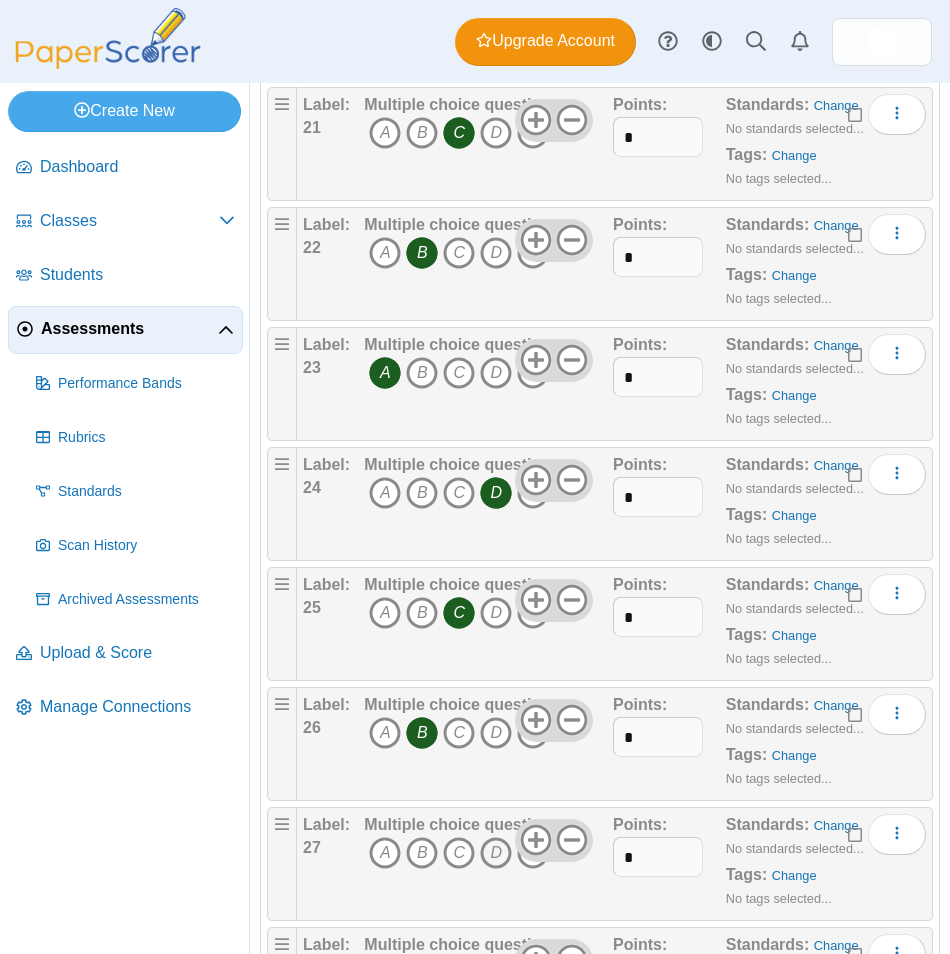 click on "D" at bounding box center (496, 853) 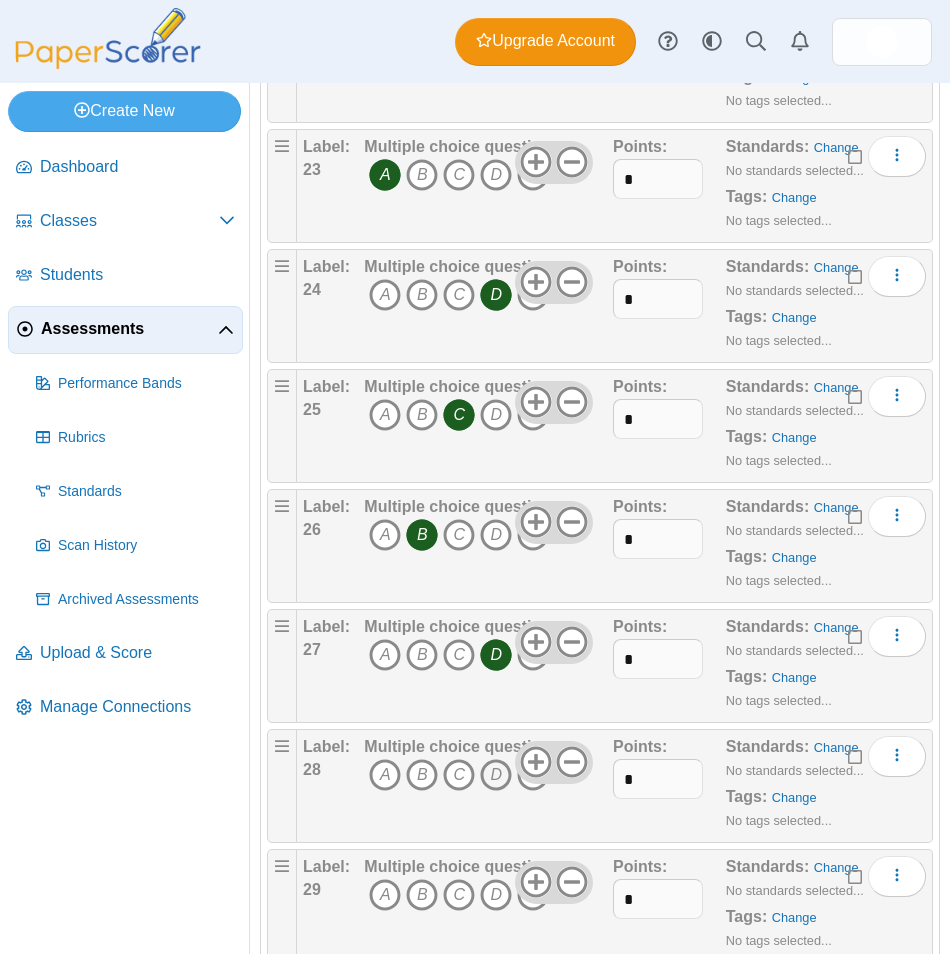 scroll, scrollTop: 2800, scrollLeft: 0, axis: vertical 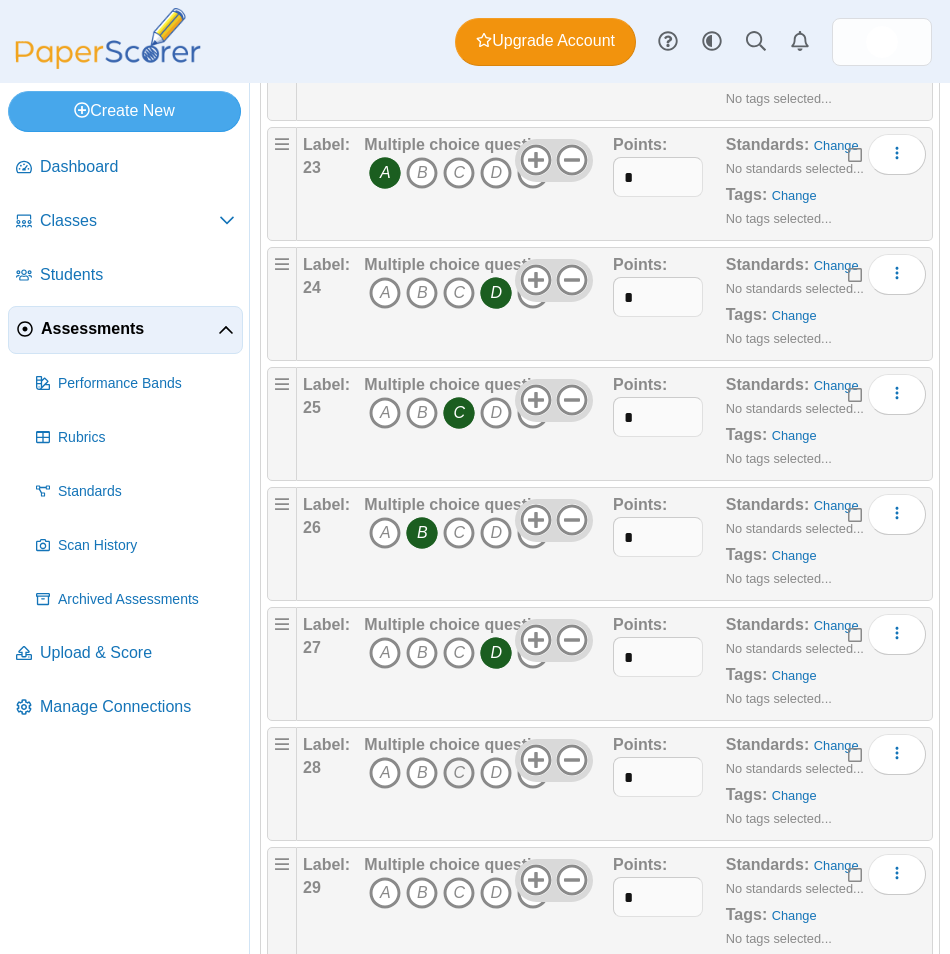 click on "C" at bounding box center (459, 773) 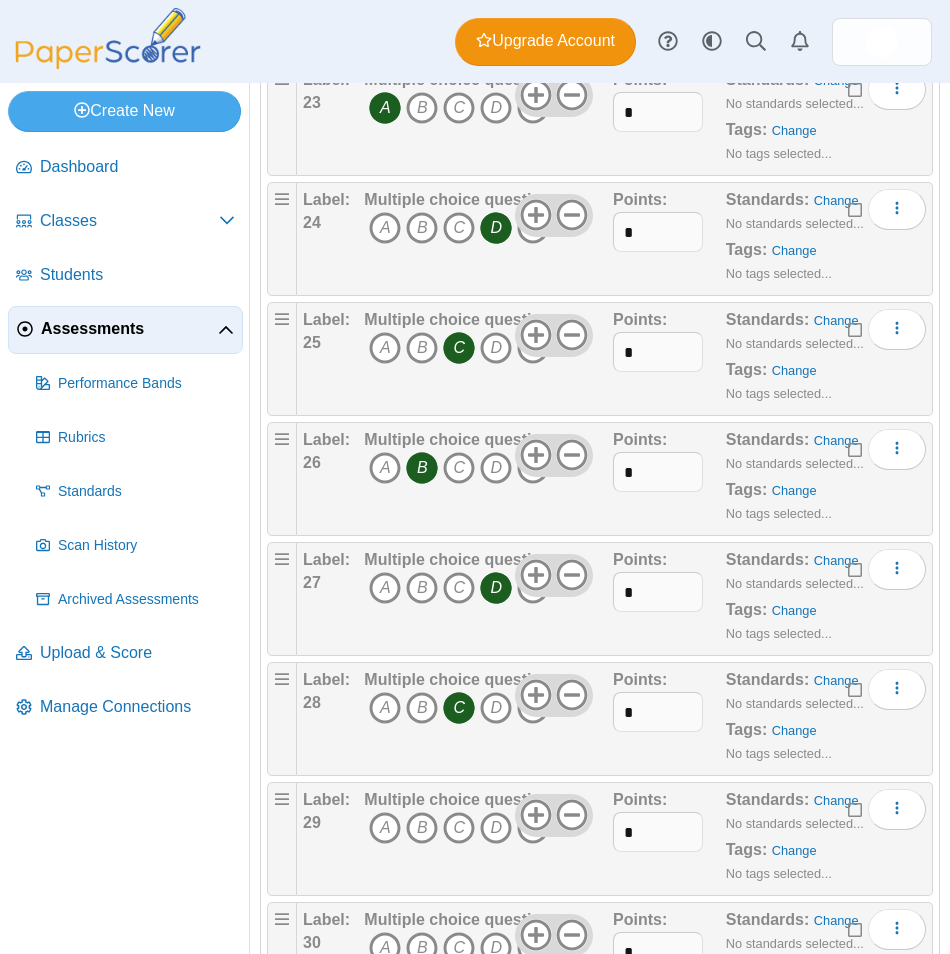 scroll, scrollTop: 2900, scrollLeft: 0, axis: vertical 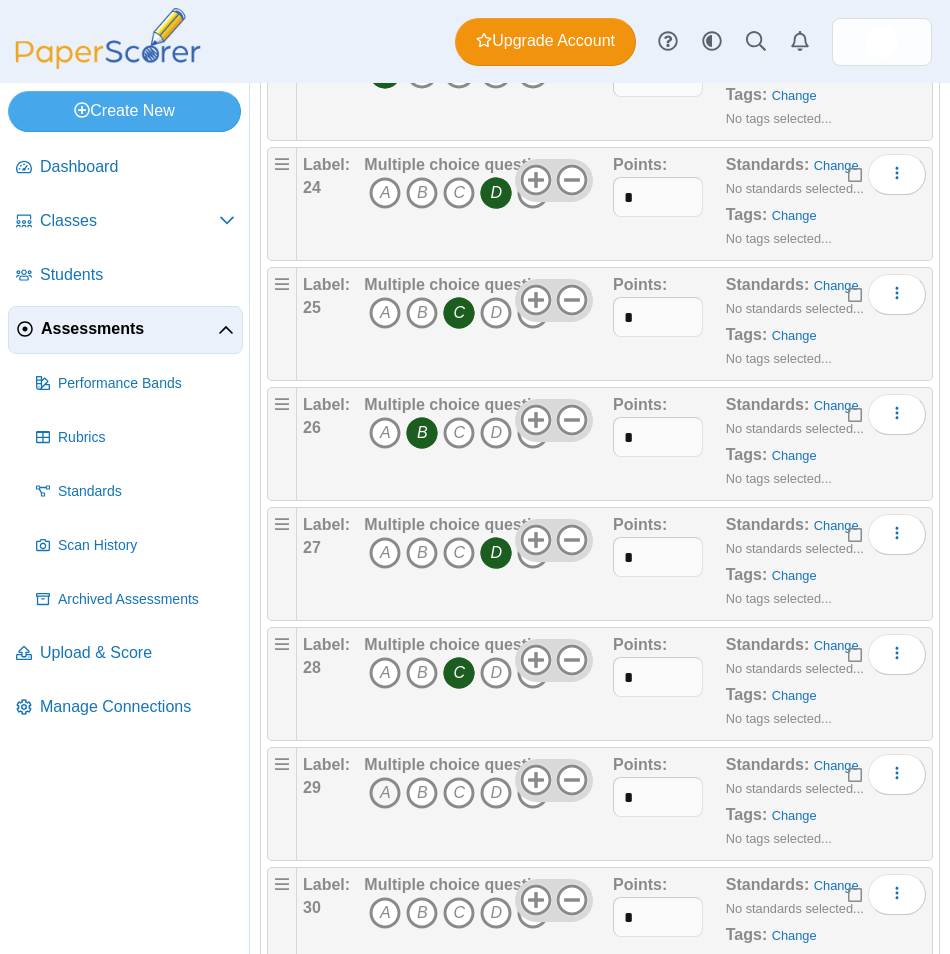 click on "A" at bounding box center [385, 793] 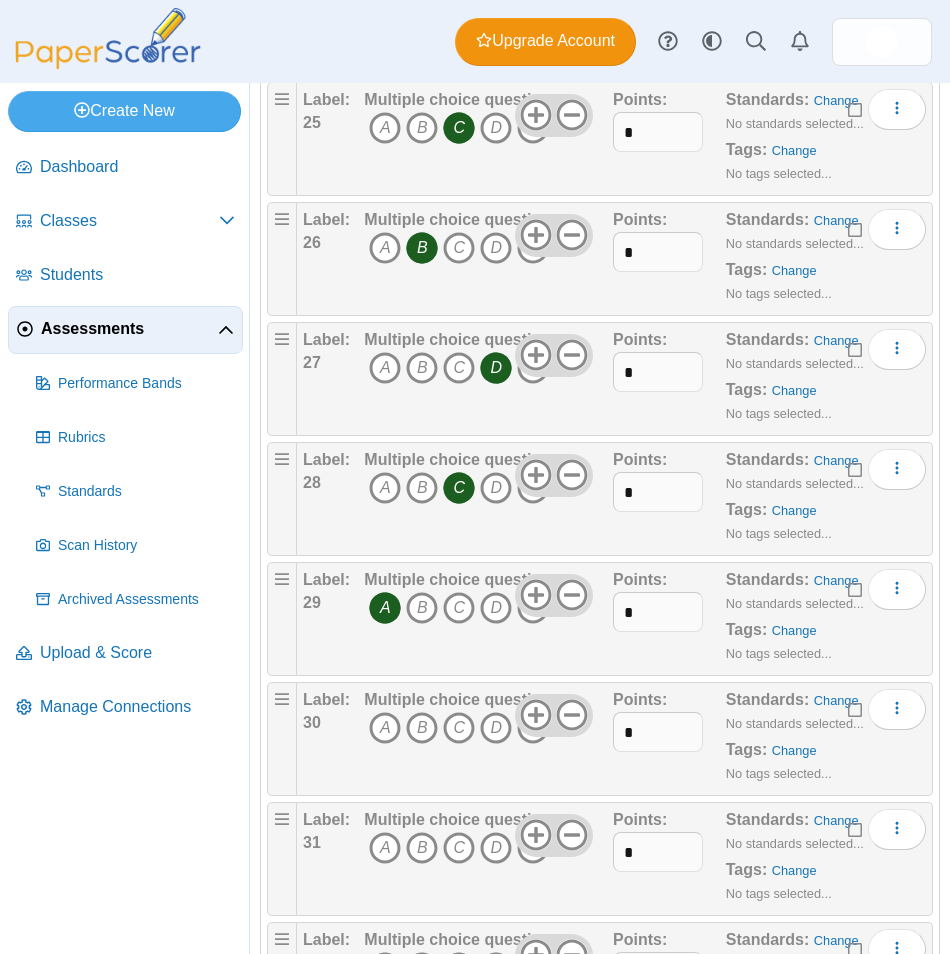 scroll, scrollTop: 3100, scrollLeft: 0, axis: vertical 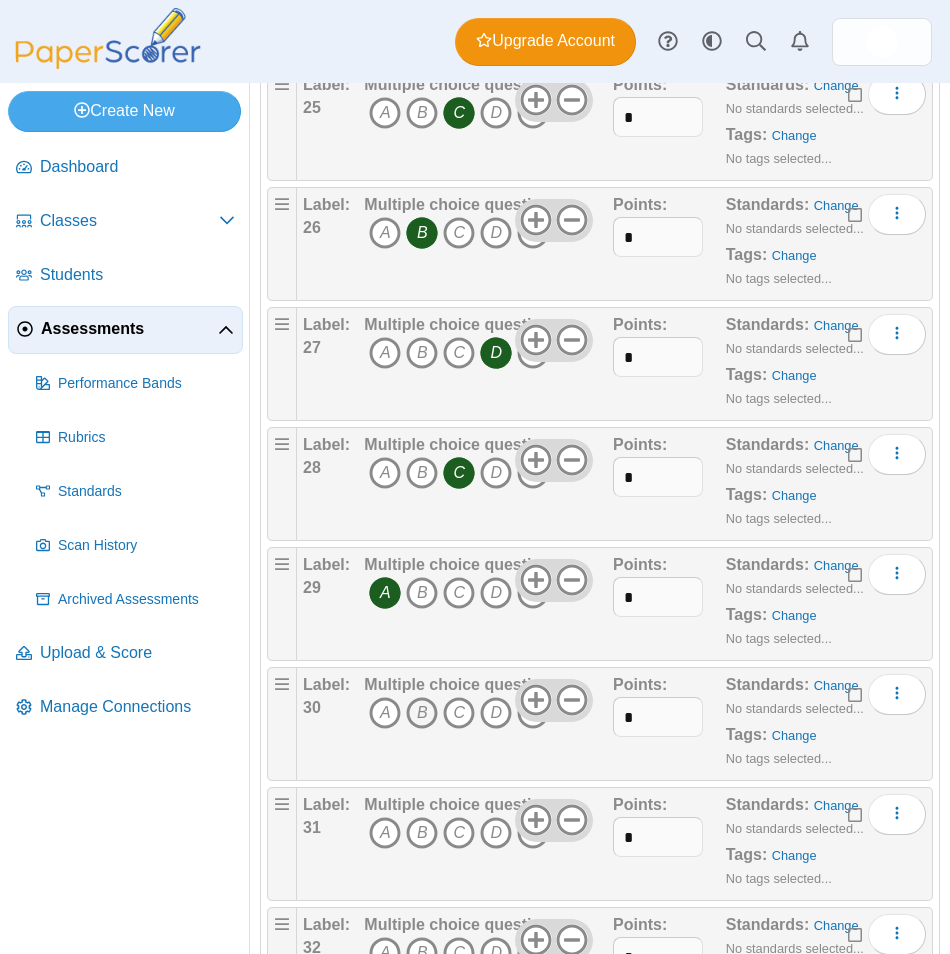 click on "B" at bounding box center [422, 713] 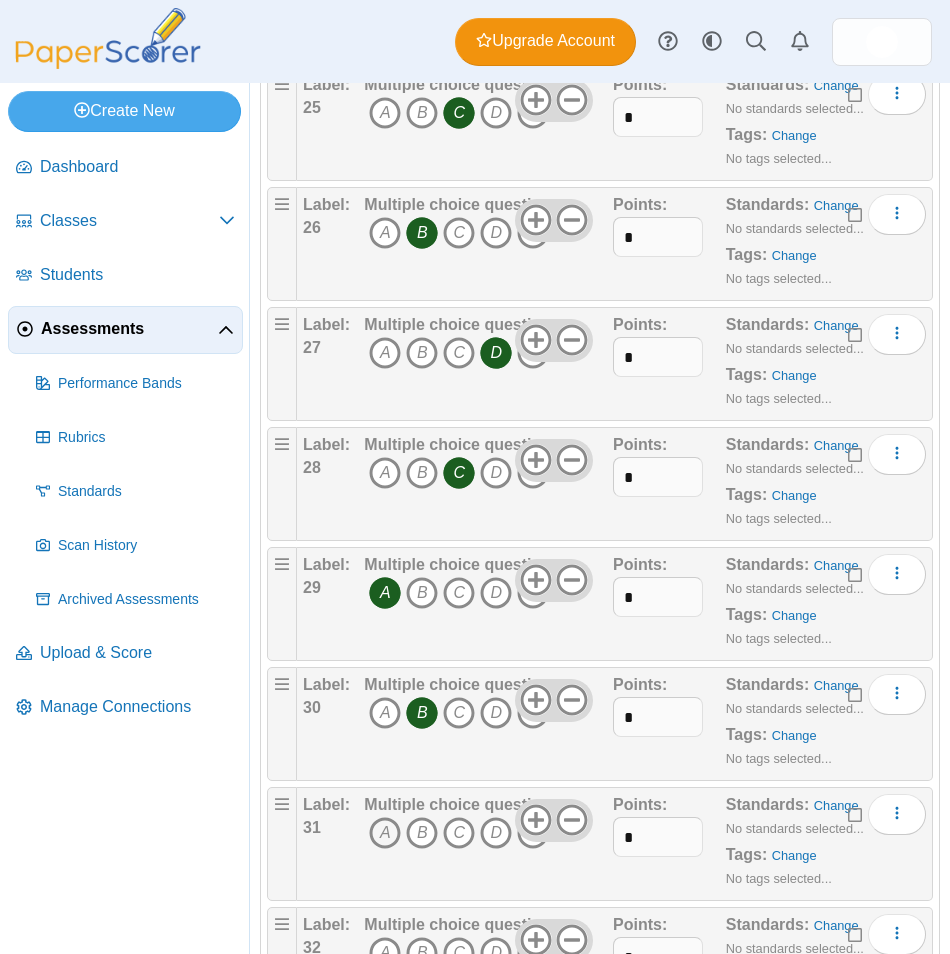 click on "A" at bounding box center (385, 833) 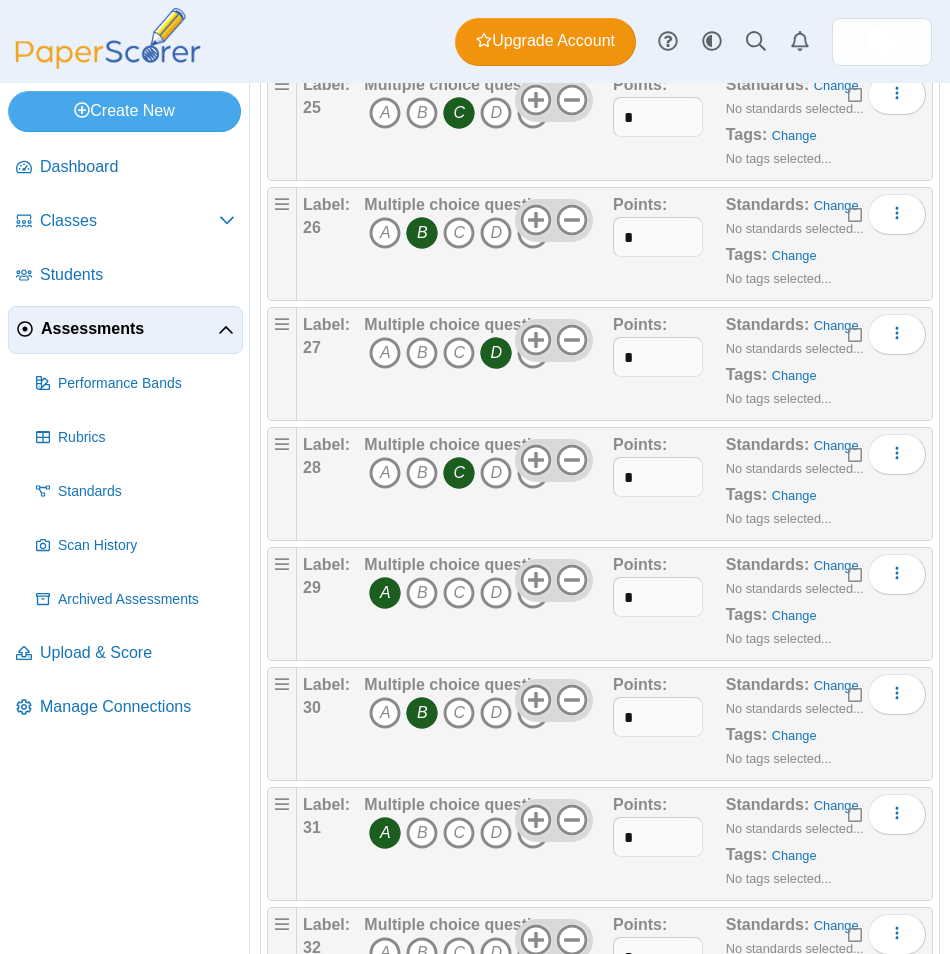 scroll, scrollTop: 3200, scrollLeft: 0, axis: vertical 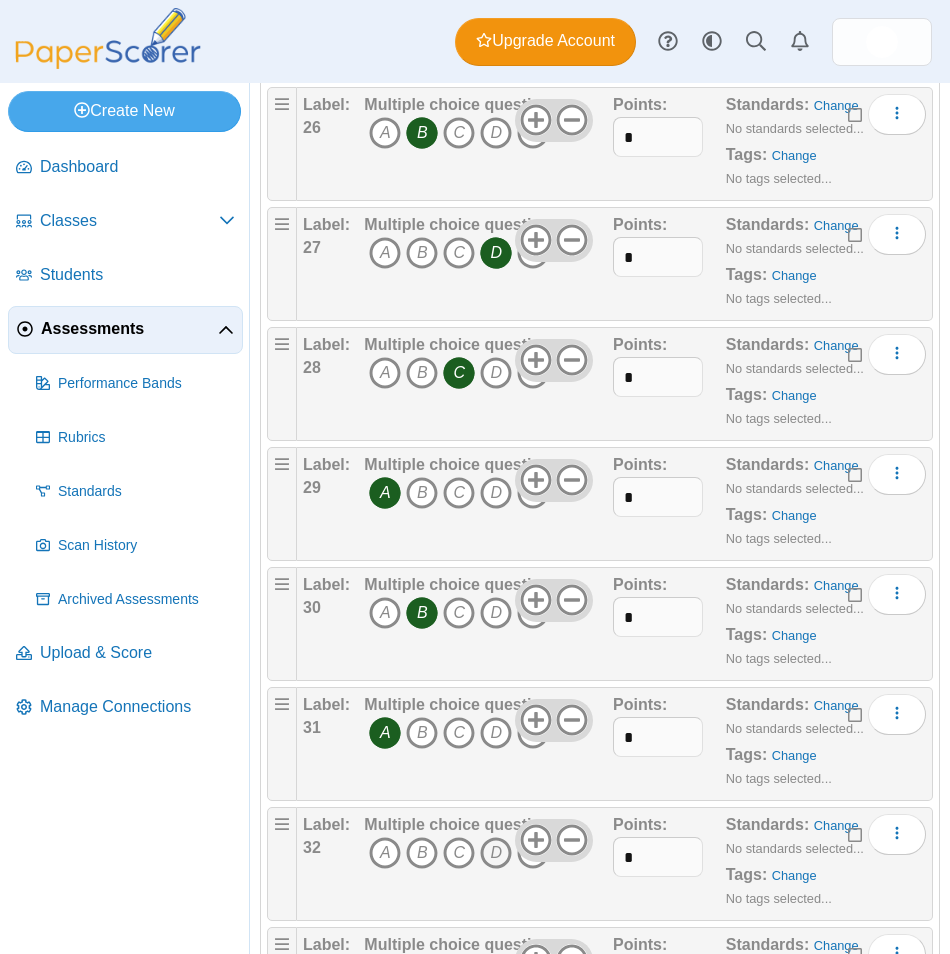click on "D" at bounding box center [496, 853] 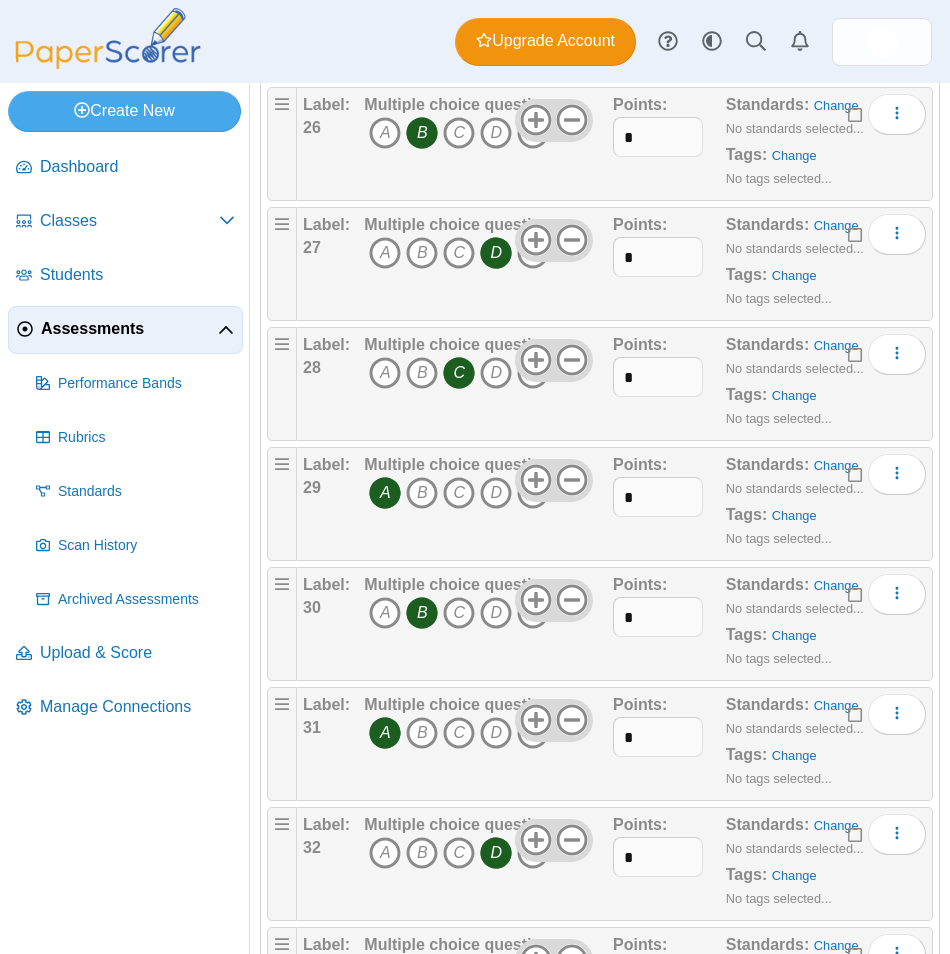 scroll, scrollTop: 3300, scrollLeft: 0, axis: vertical 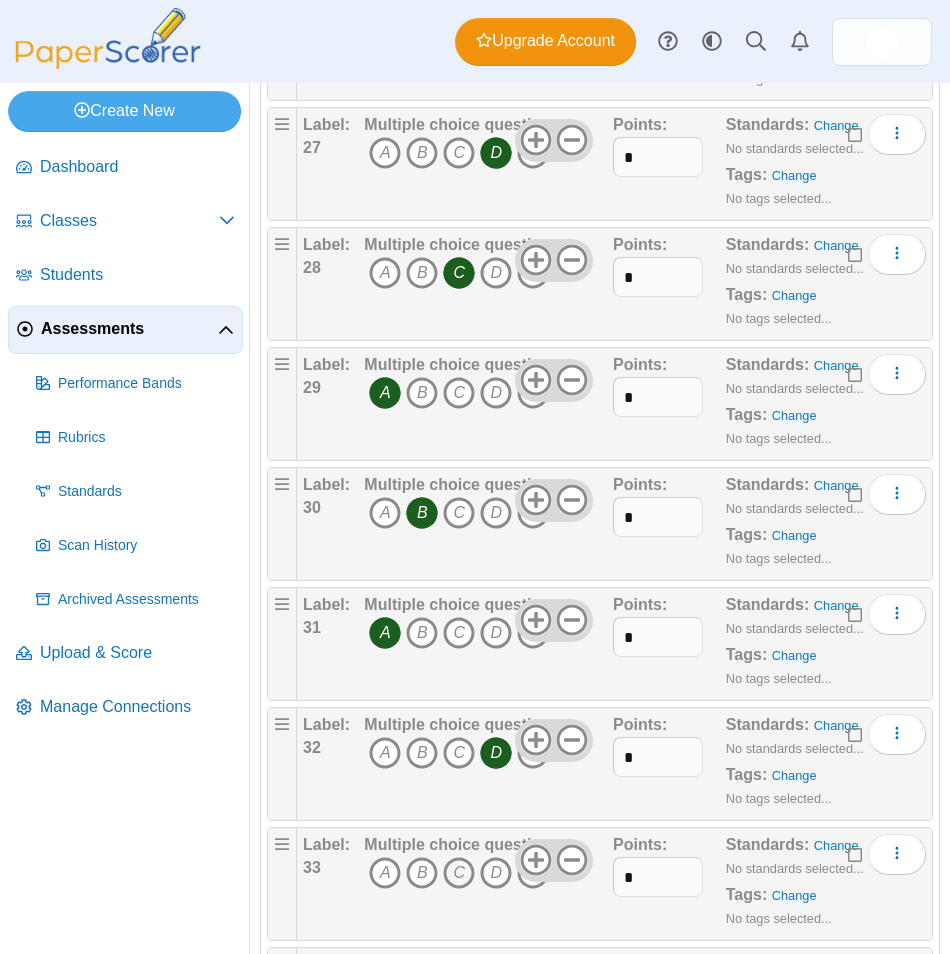 click on "C" at bounding box center (459, 873) 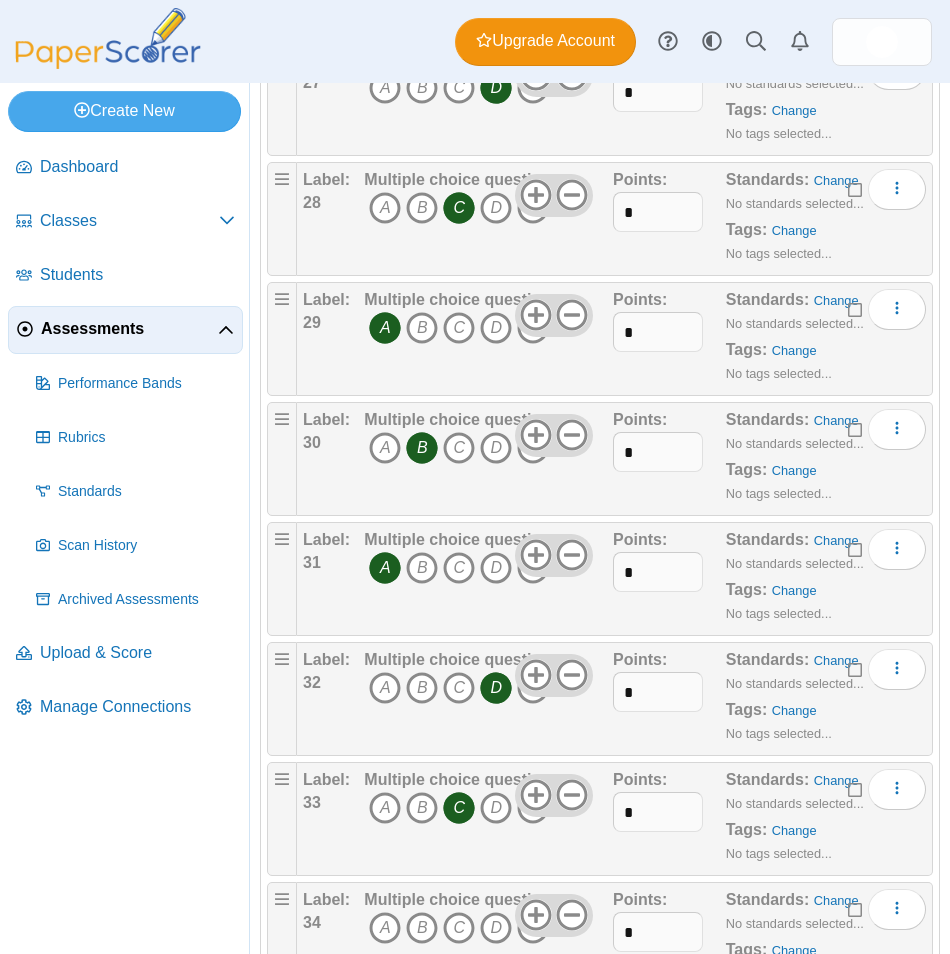 scroll, scrollTop: 3400, scrollLeft: 0, axis: vertical 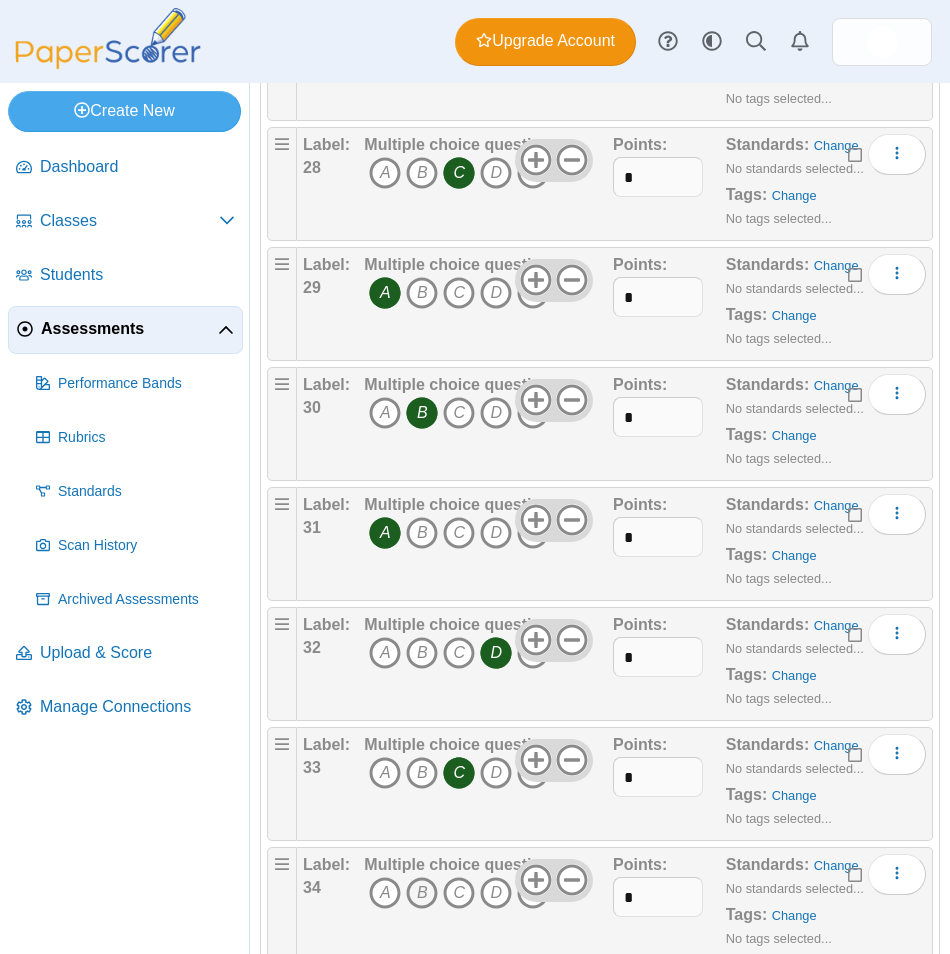 click on "B" at bounding box center (422, 893) 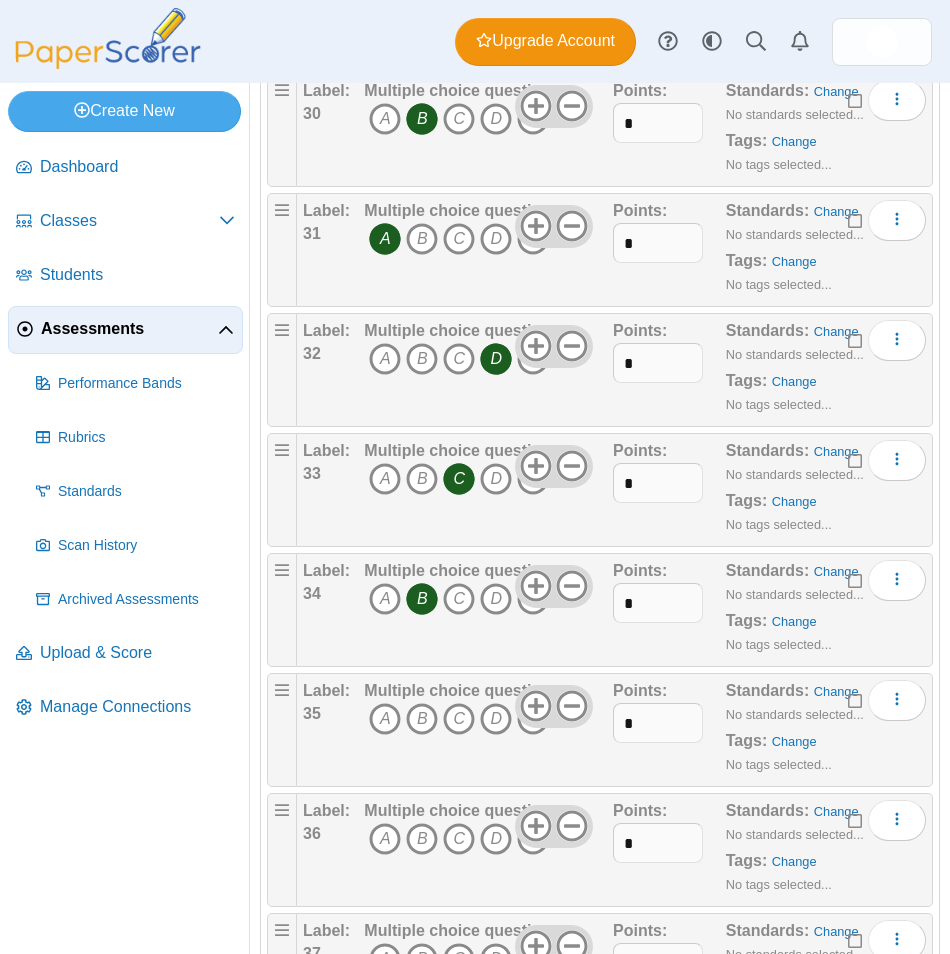 scroll, scrollTop: 3700, scrollLeft: 0, axis: vertical 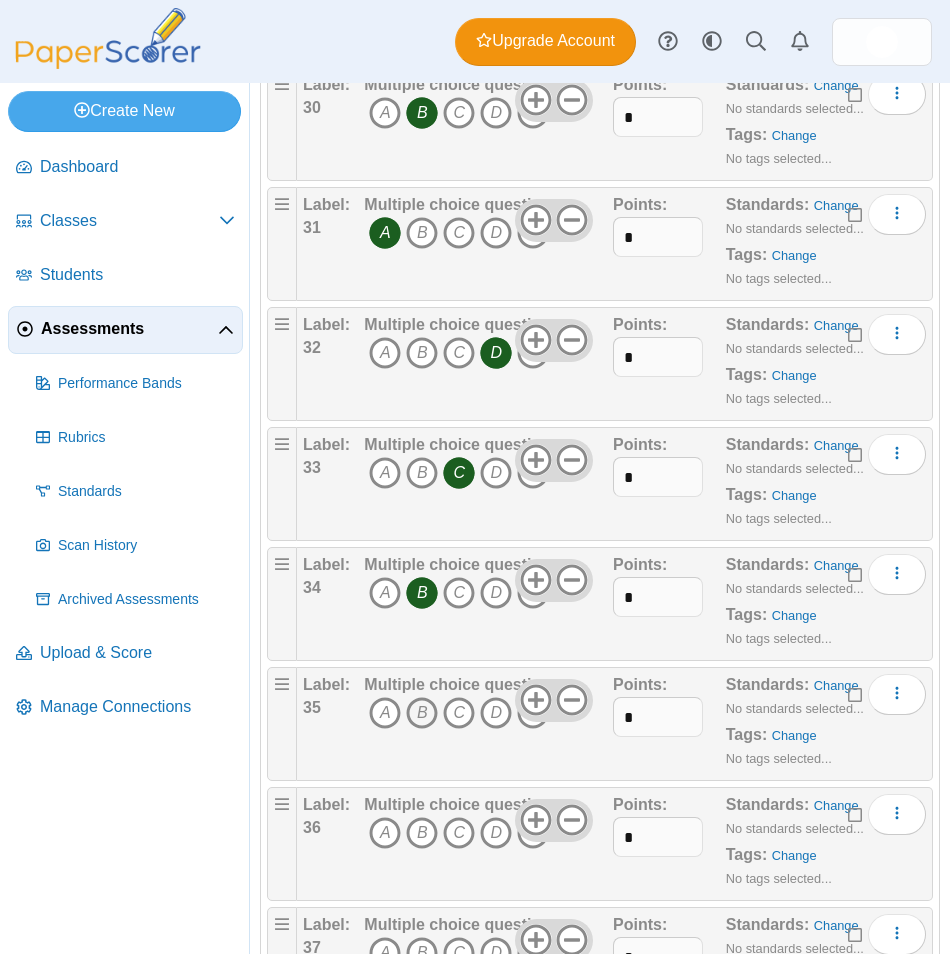 click on "B" at bounding box center [422, 713] 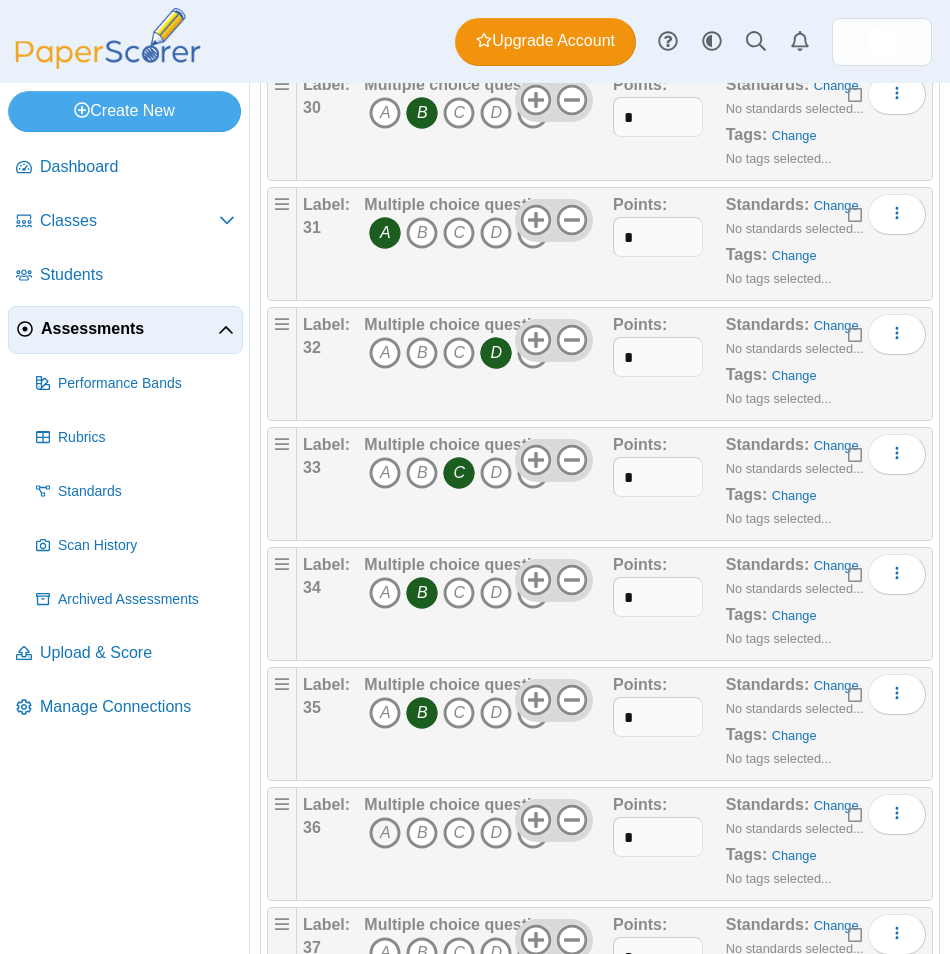 click on "A" at bounding box center (385, 833) 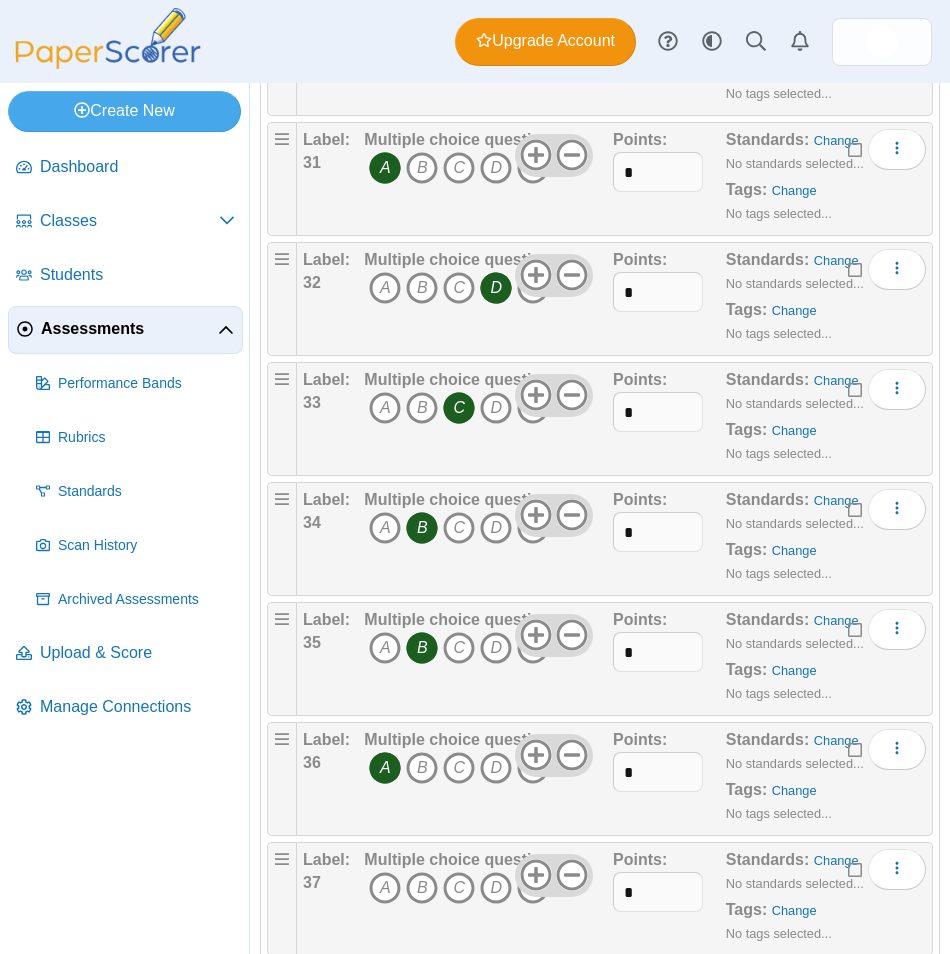 scroll, scrollTop: 3800, scrollLeft: 0, axis: vertical 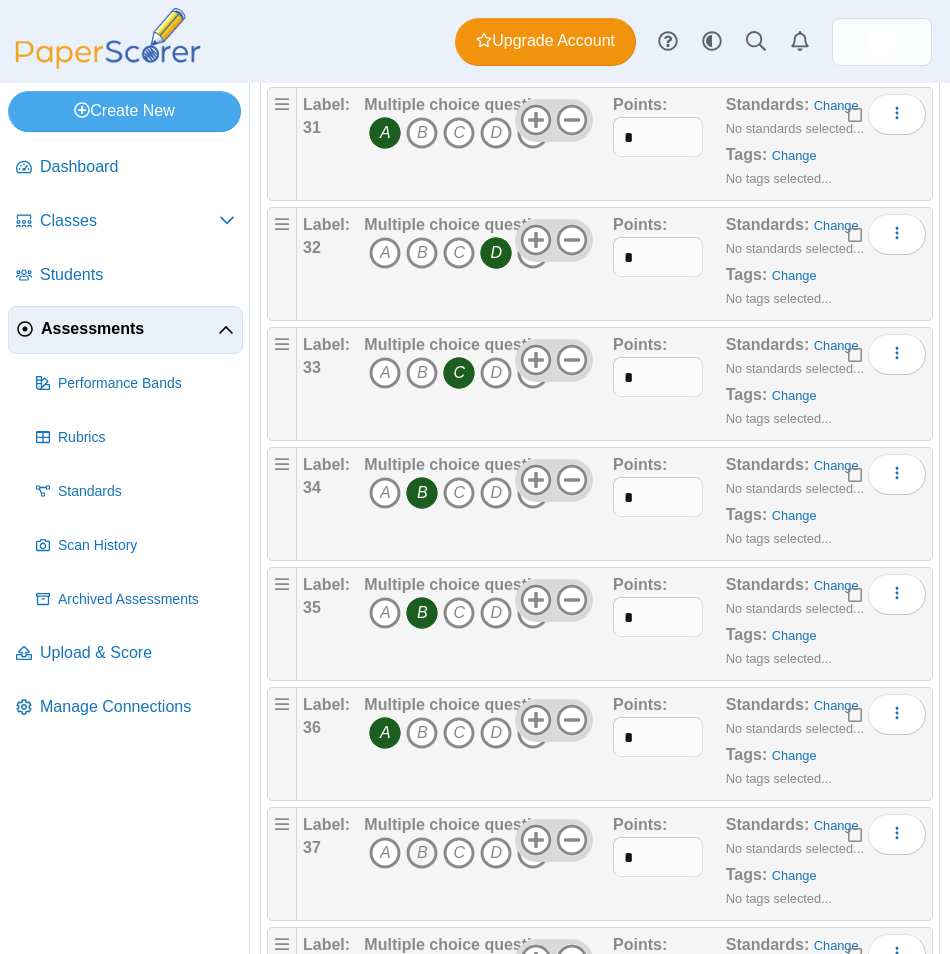 click on "B" at bounding box center [422, 853] 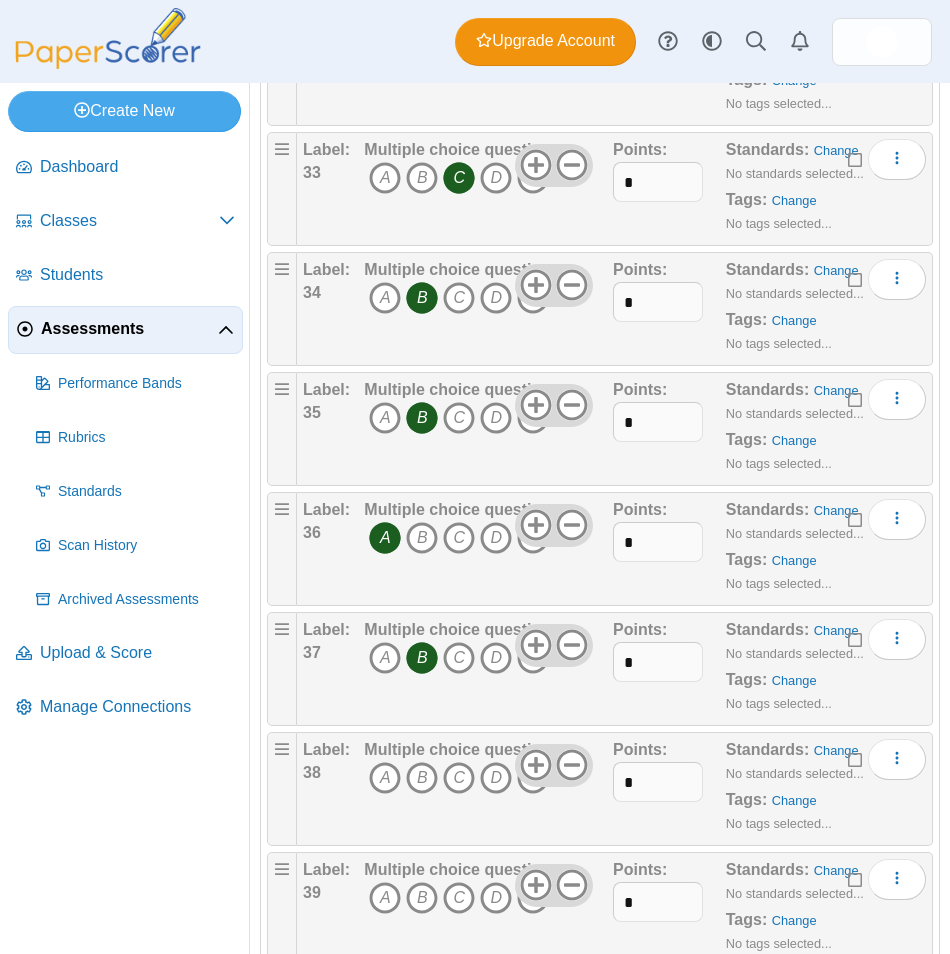 scroll, scrollTop: 4000, scrollLeft: 0, axis: vertical 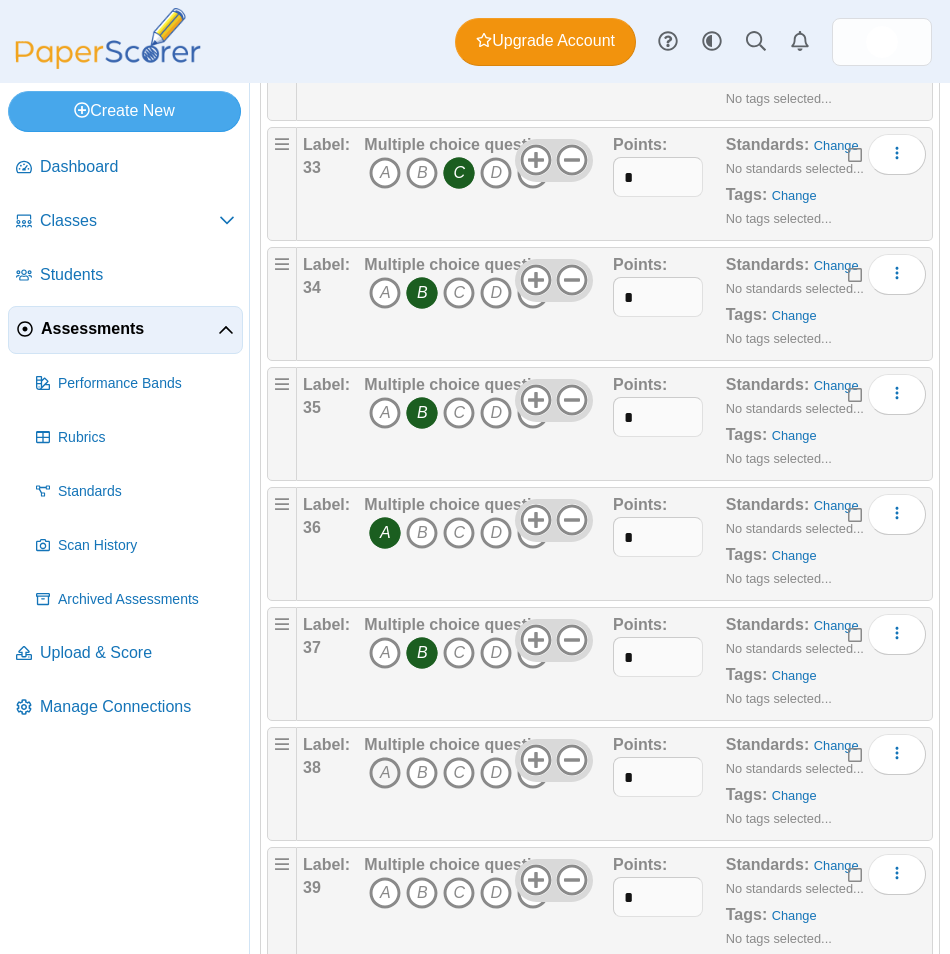 click on "A" at bounding box center (385, 773) 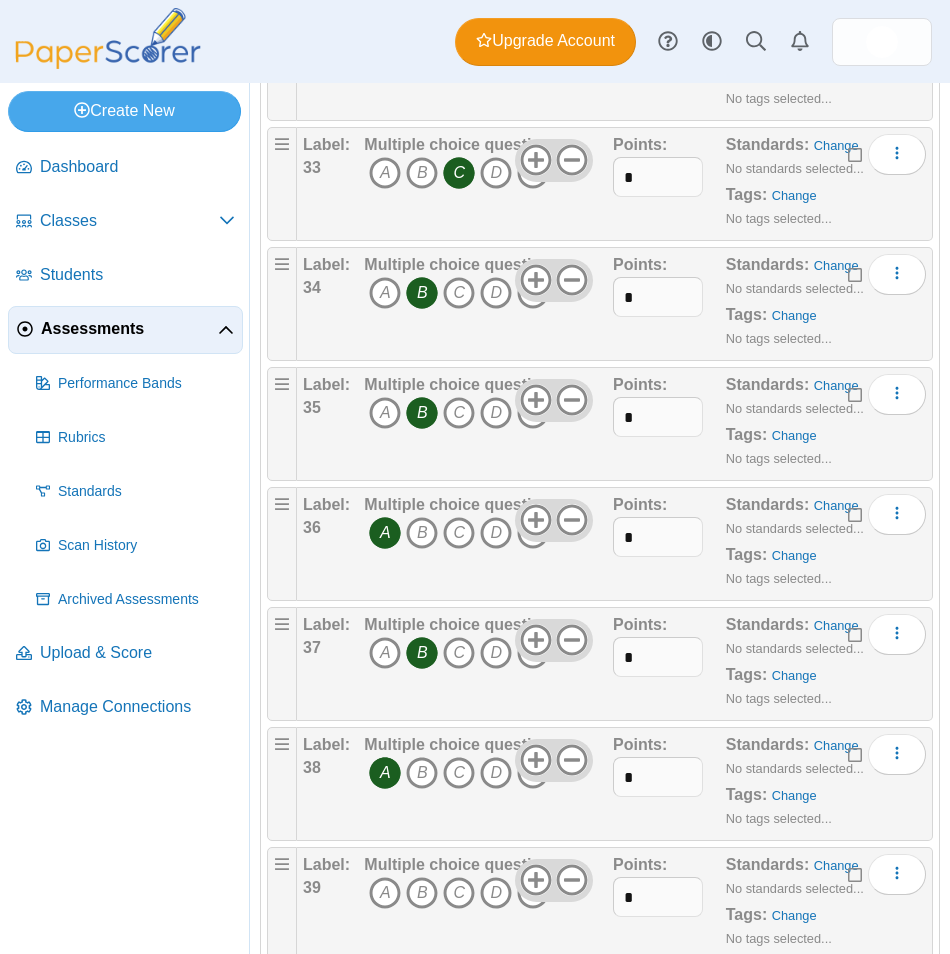 scroll, scrollTop: 4100, scrollLeft: 0, axis: vertical 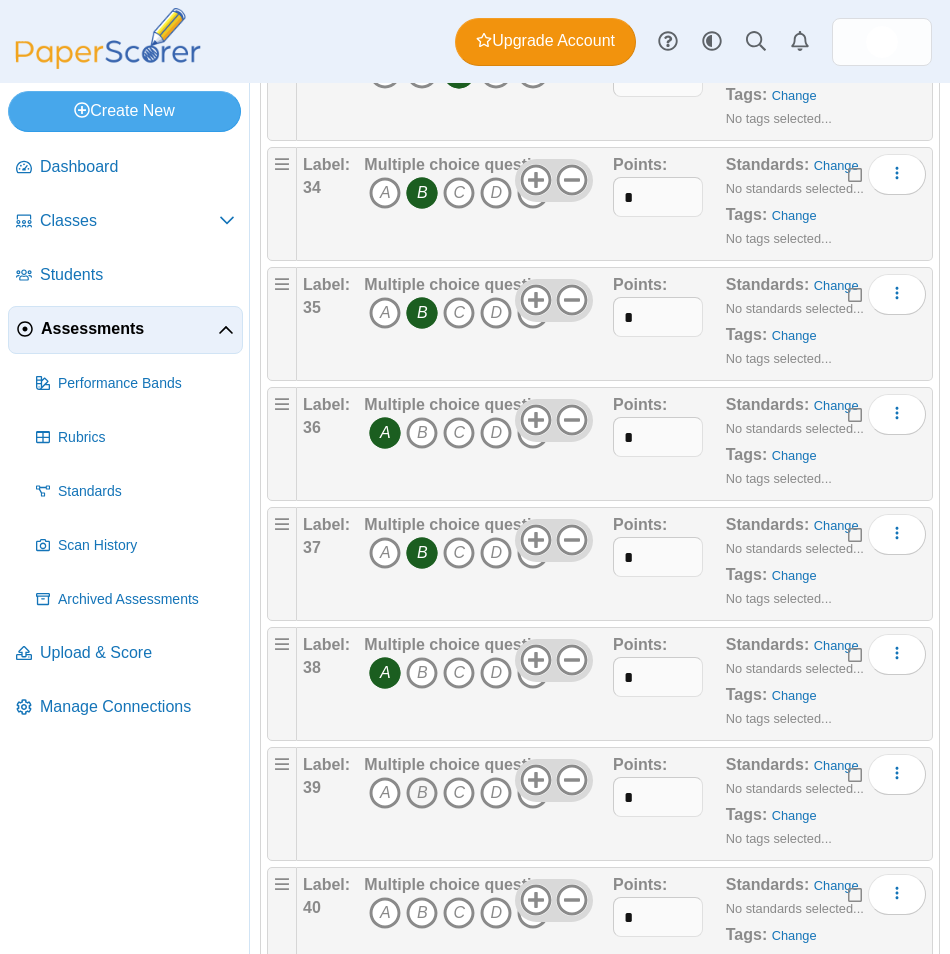 click on "B" at bounding box center (422, 793) 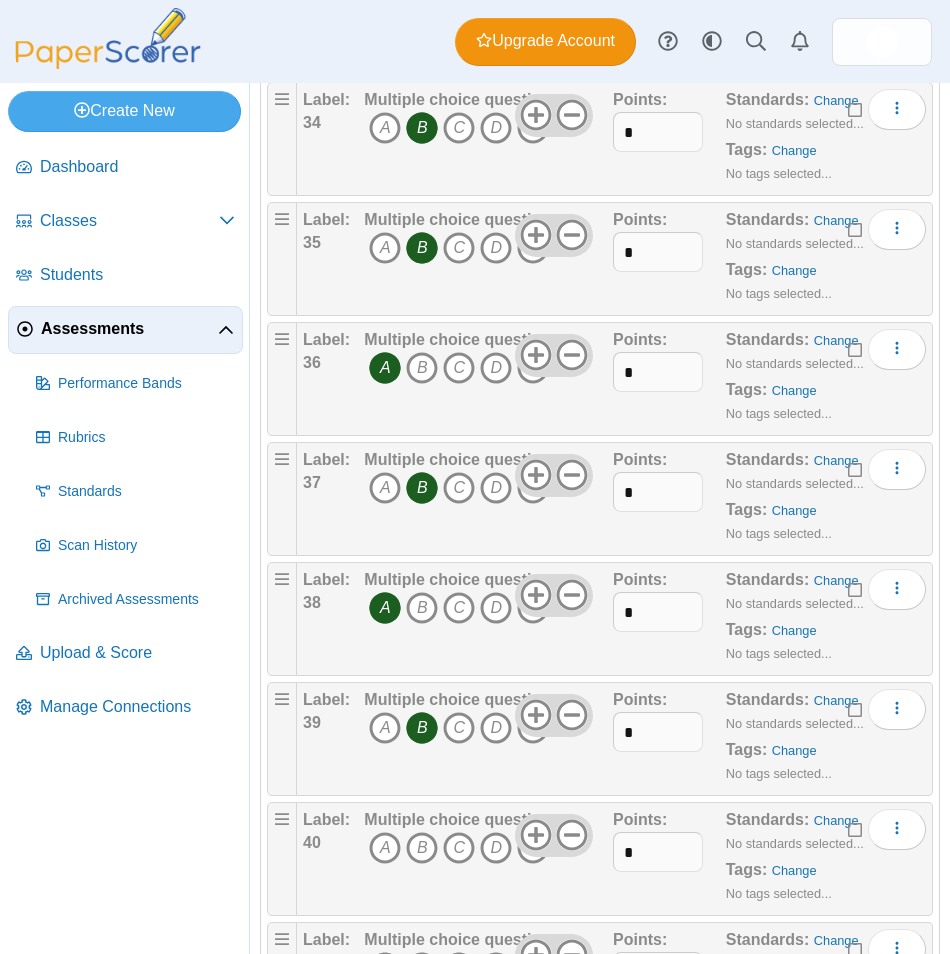 scroll, scrollTop: 4200, scrollLeft: 0, axis: vertical 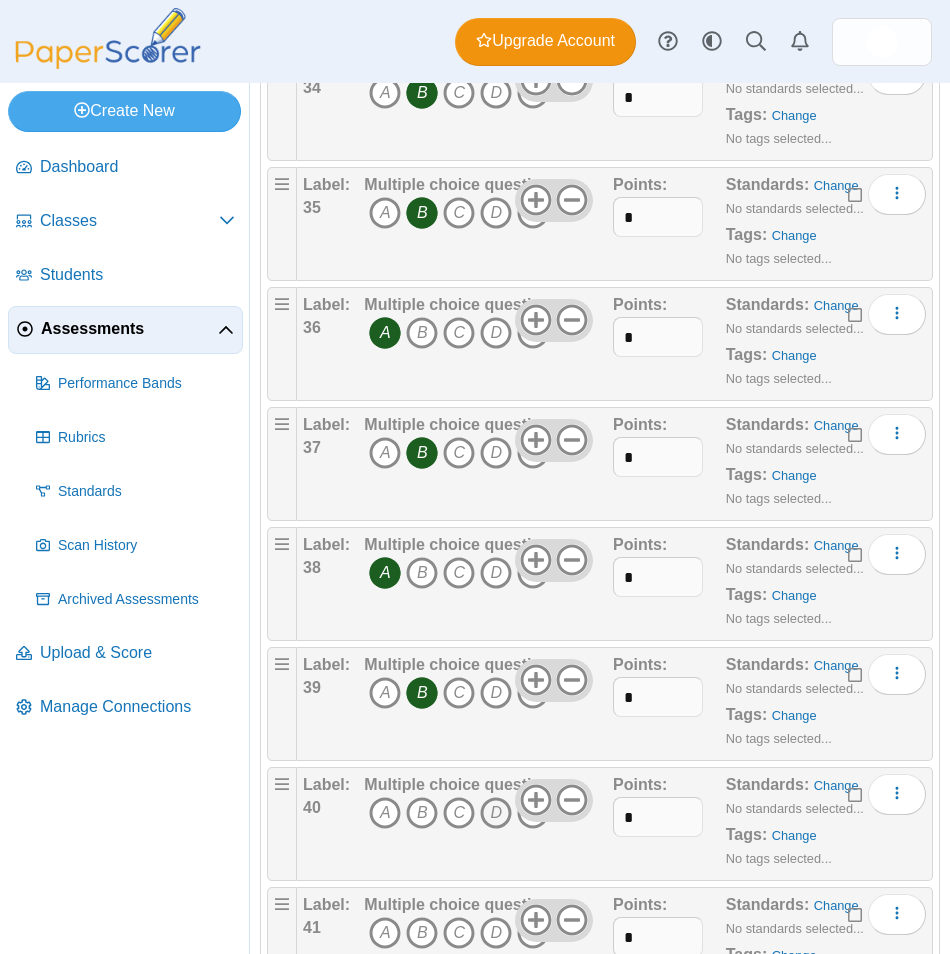 click on "D" at bounding box center (496, 813) 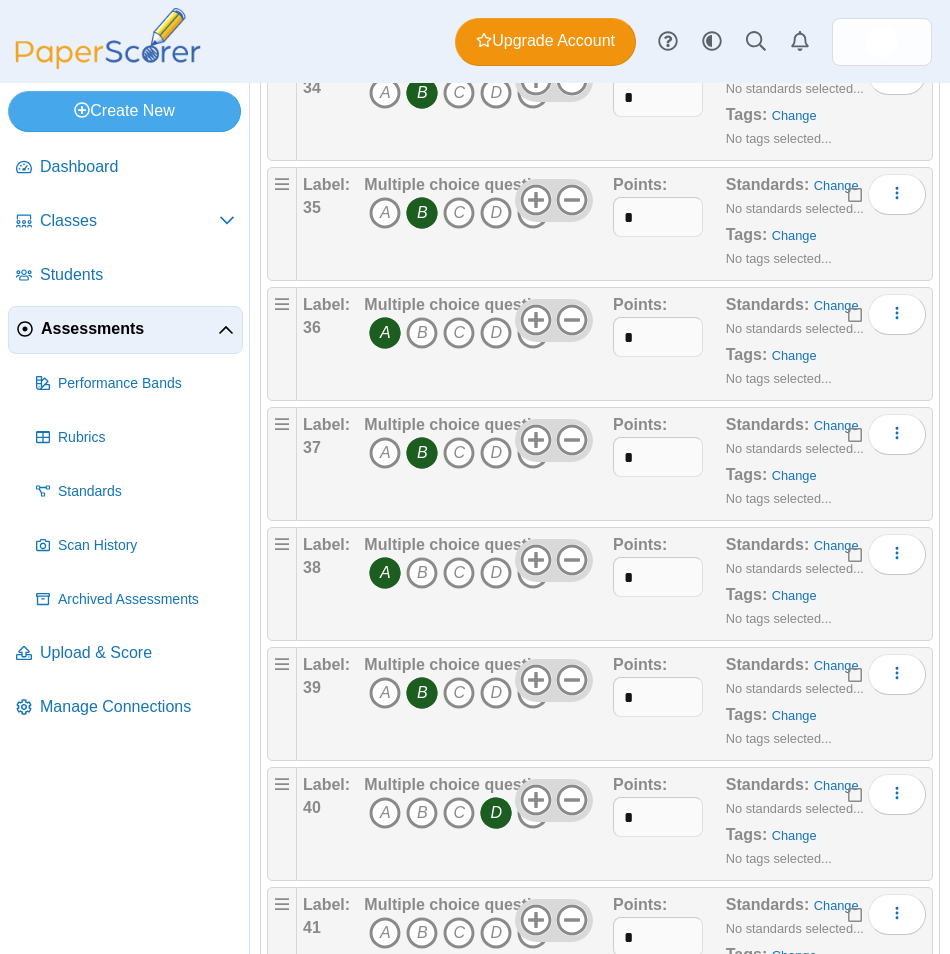 scroll, scrollTop: 4300, scrollLeft: 0, axis: vertical 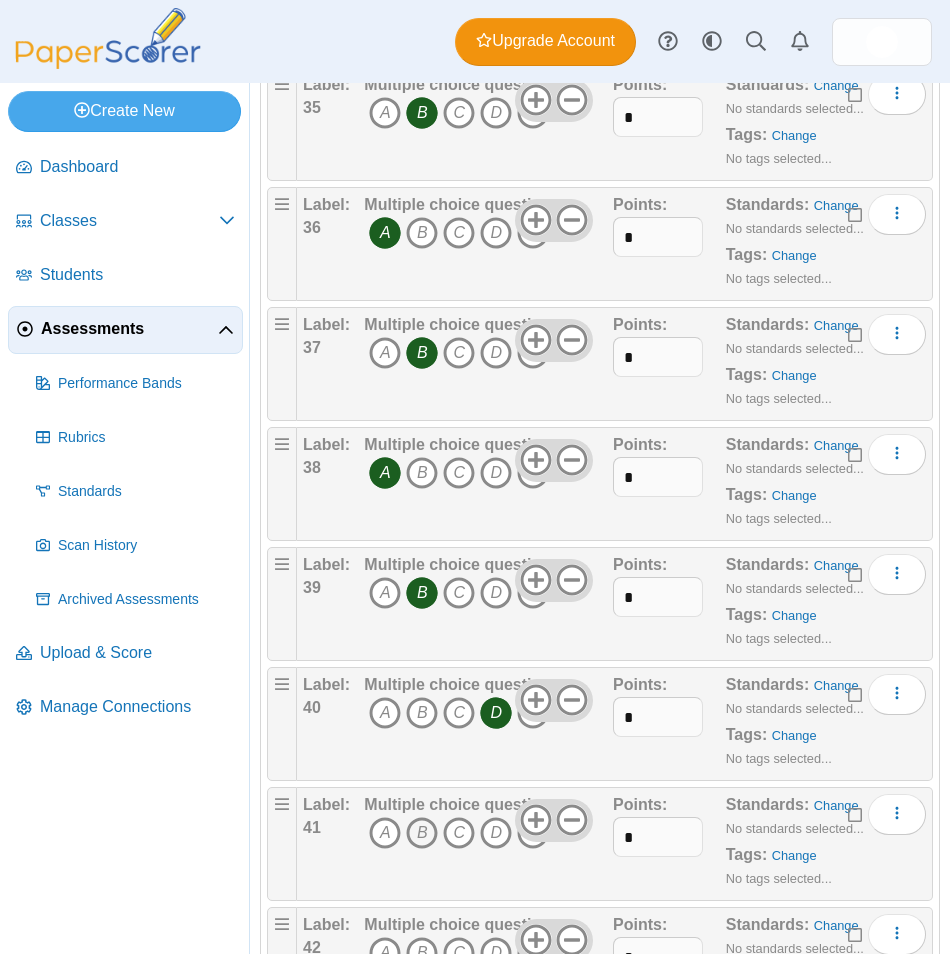 click on "B" at bounding box center [422, 833] 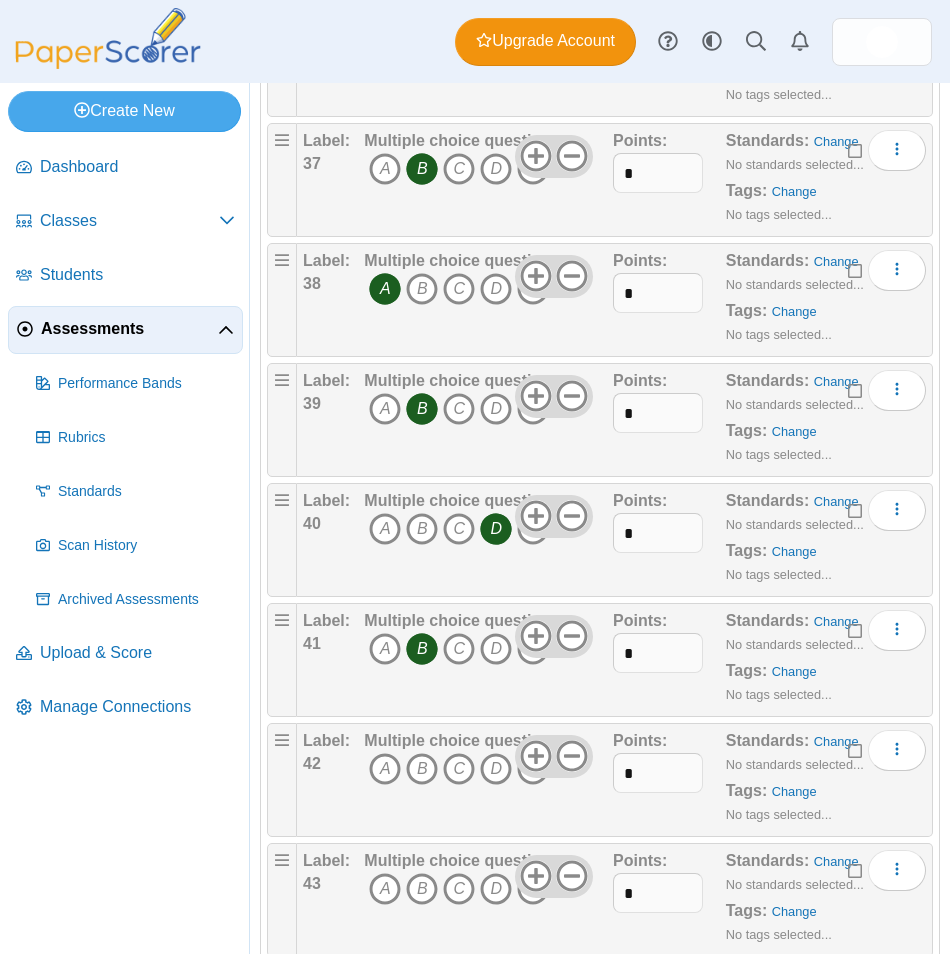 scroll, scrollTop: 4500, scrollLeft: 0, axis: vertical 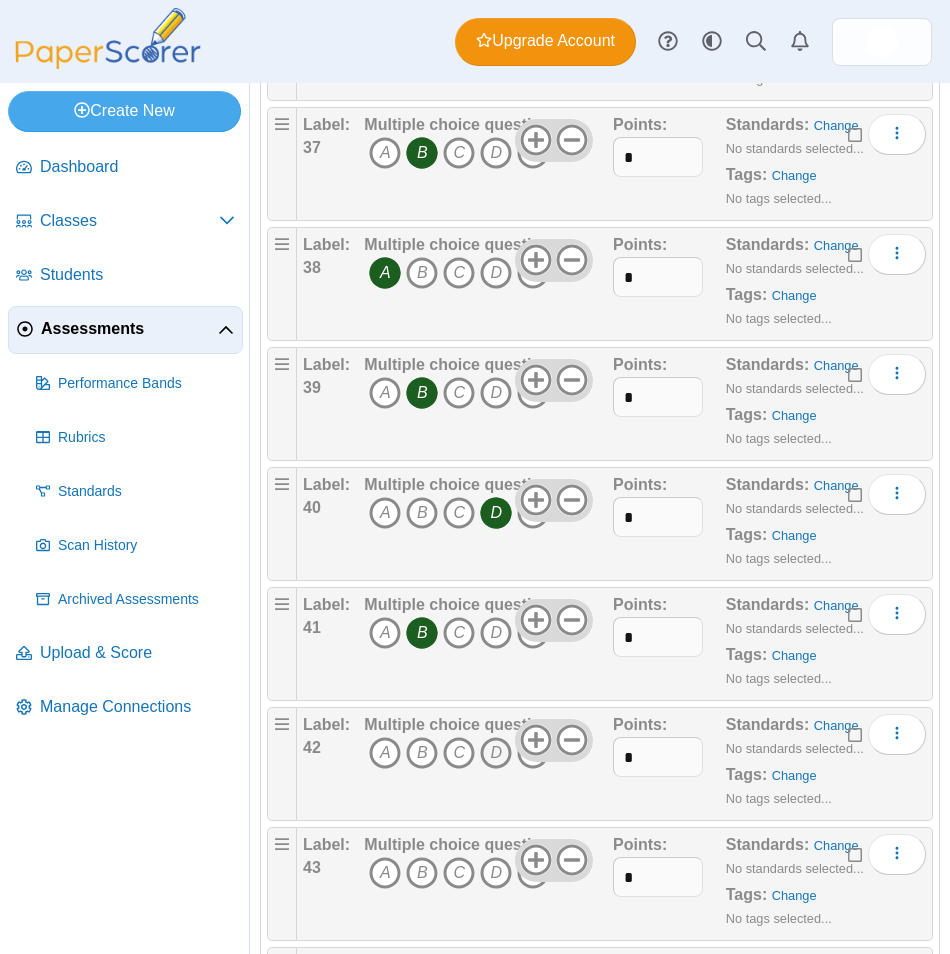 click on "D" at bounding box center [496, 753] 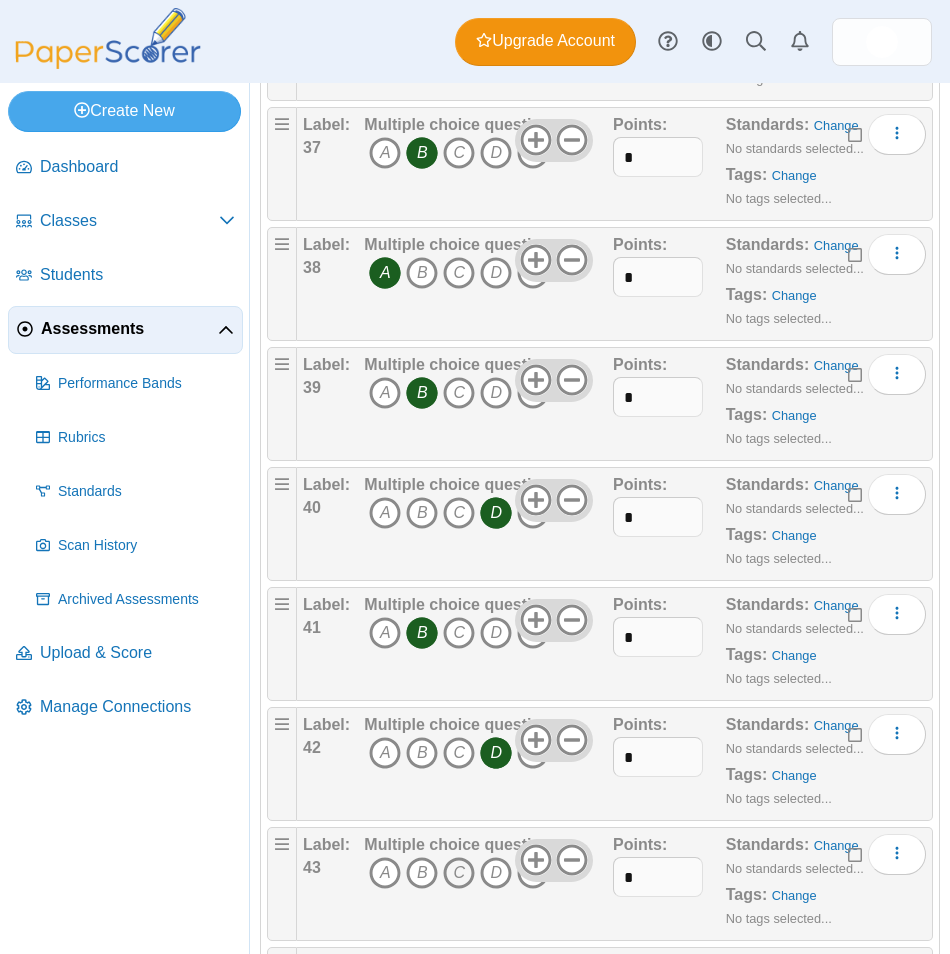 click on "C" at bounding box center (459, 873) 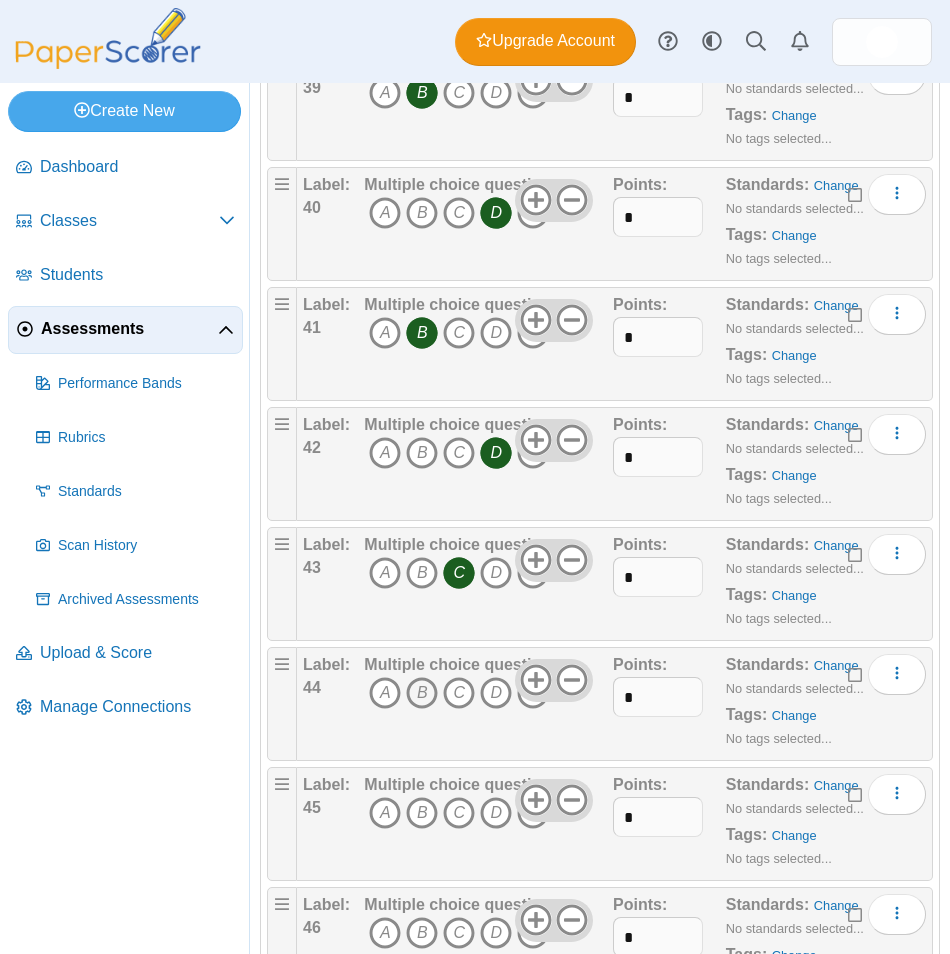 scroll, scrollTop: 4700, scrollLeft: 0, axis: vertical 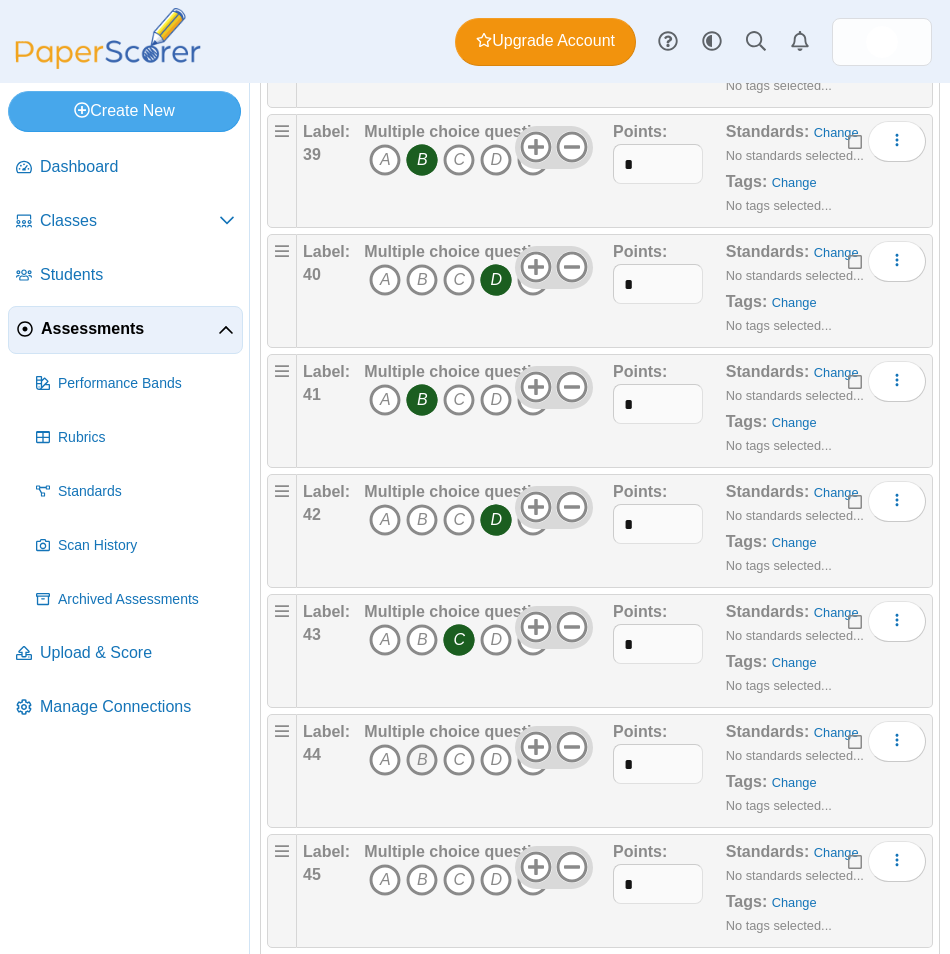 click on "Label:
1
Multiple choice question
A
B C D E Points: * 2" at bounding box center (600, -1449) 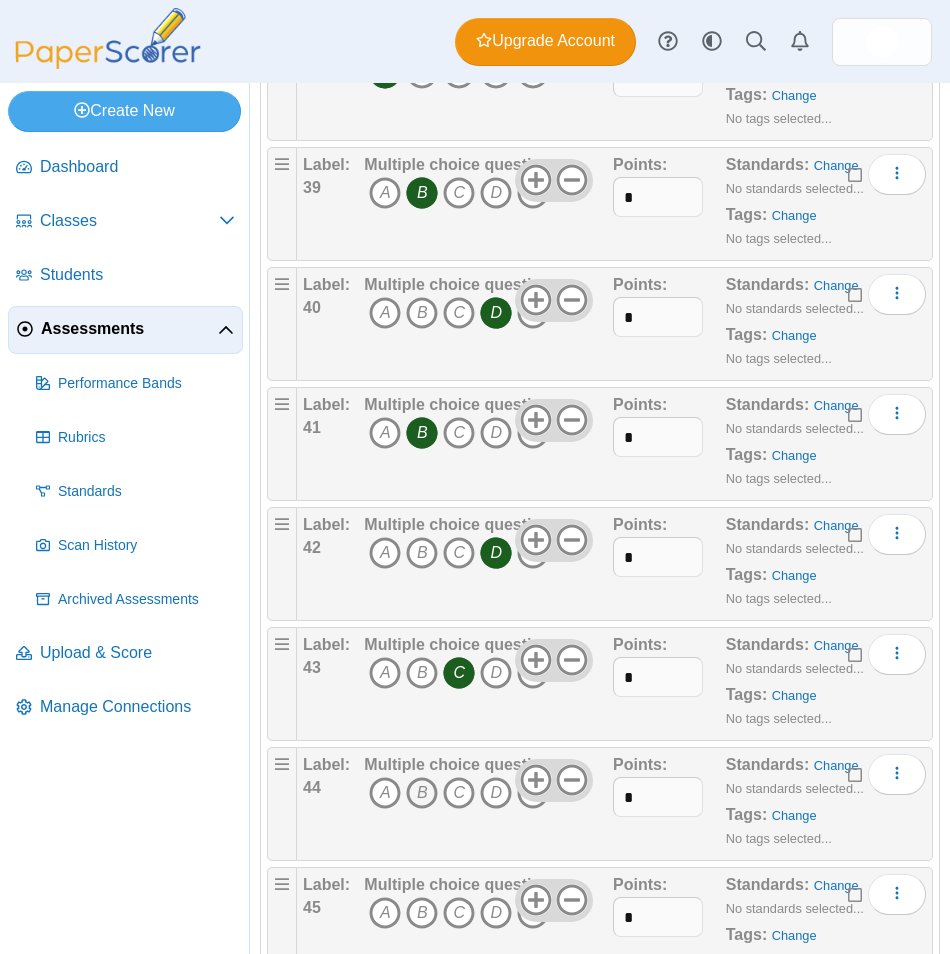 click on "B" at bounding box center (422, 793) 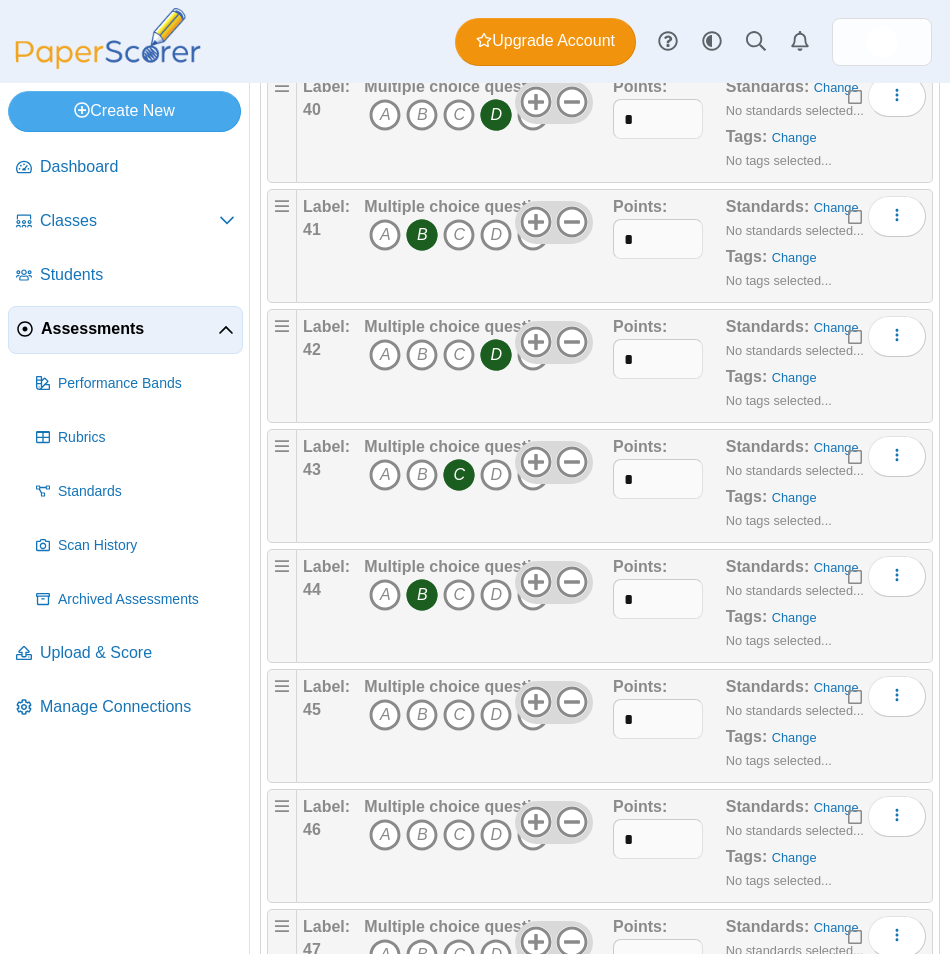 scroll, scrollTop: 4900, scrollLeft: 0, axis: vertical 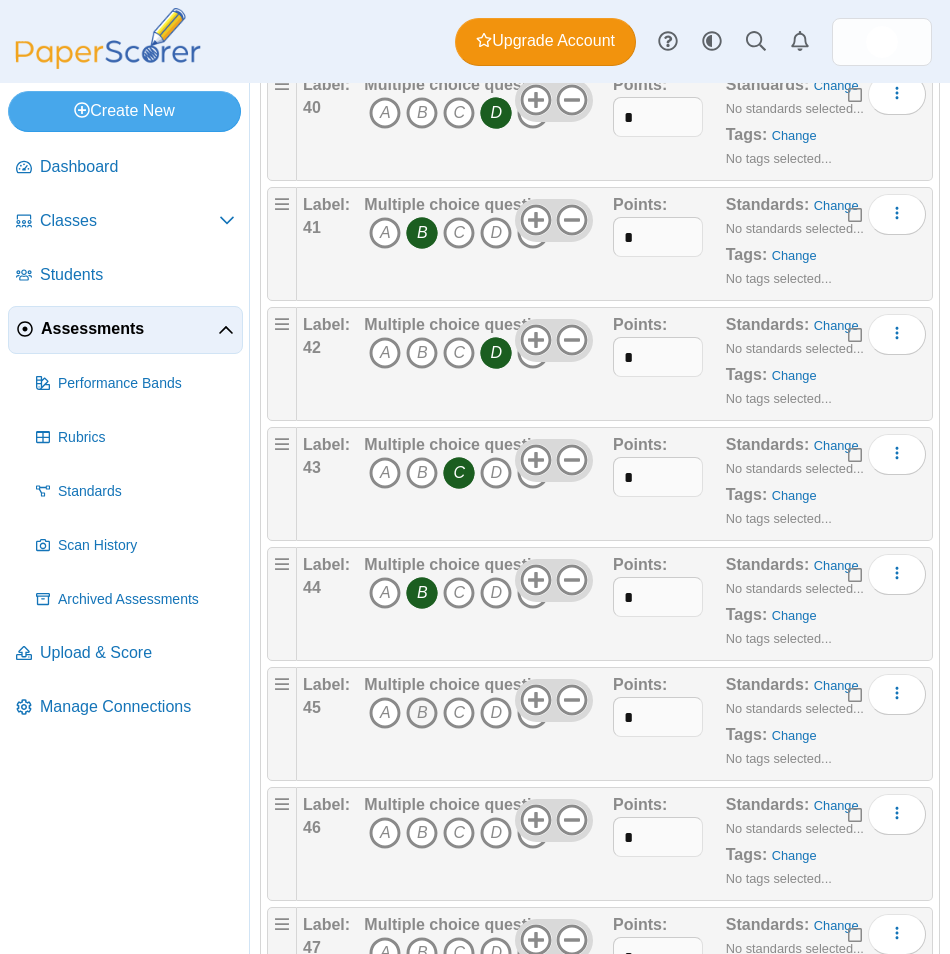 click on "B" at bounding box center (422, 713) 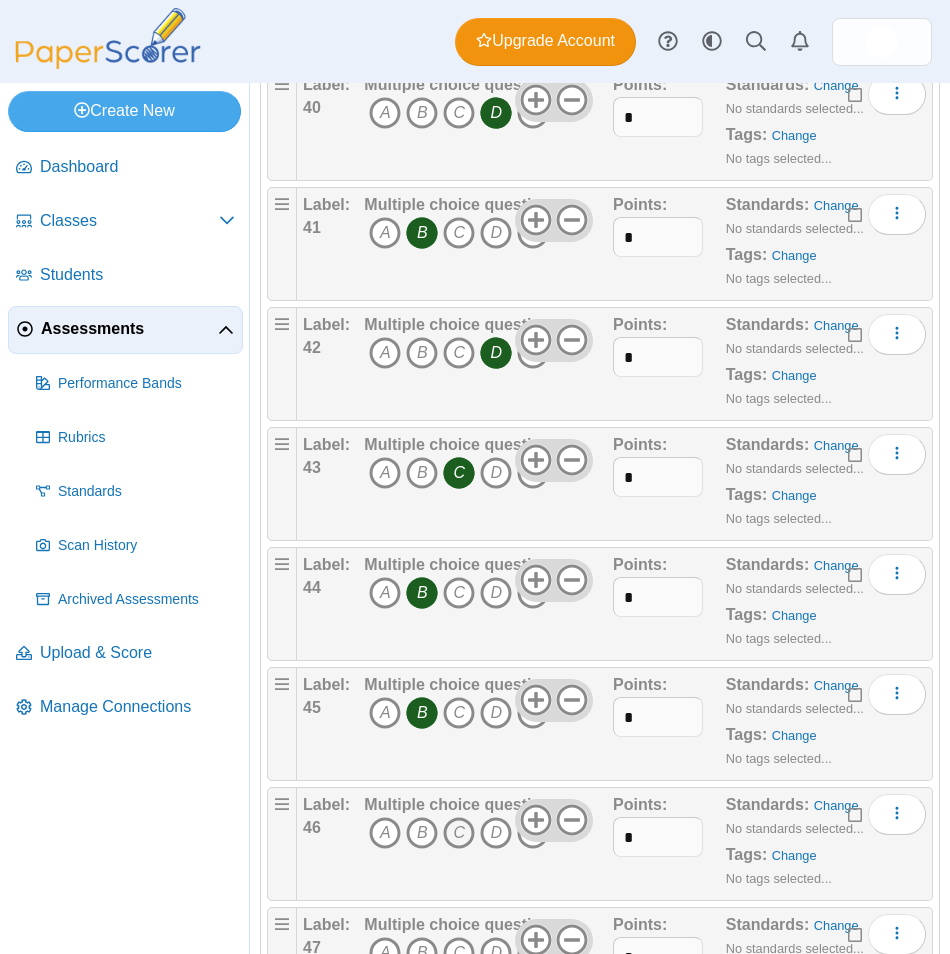 click on "C" at bounding box center [459, 833] 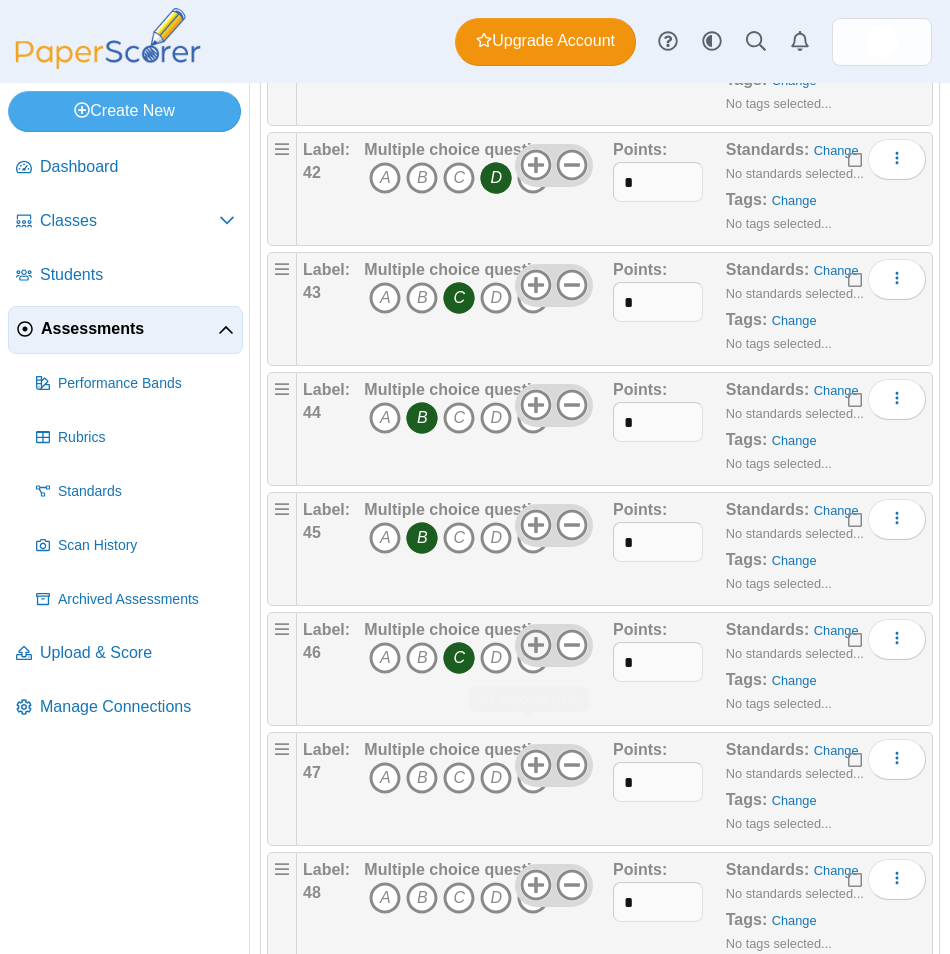 scroll, scrollTop: 5100, scrollLeft: 0, axis: vertical 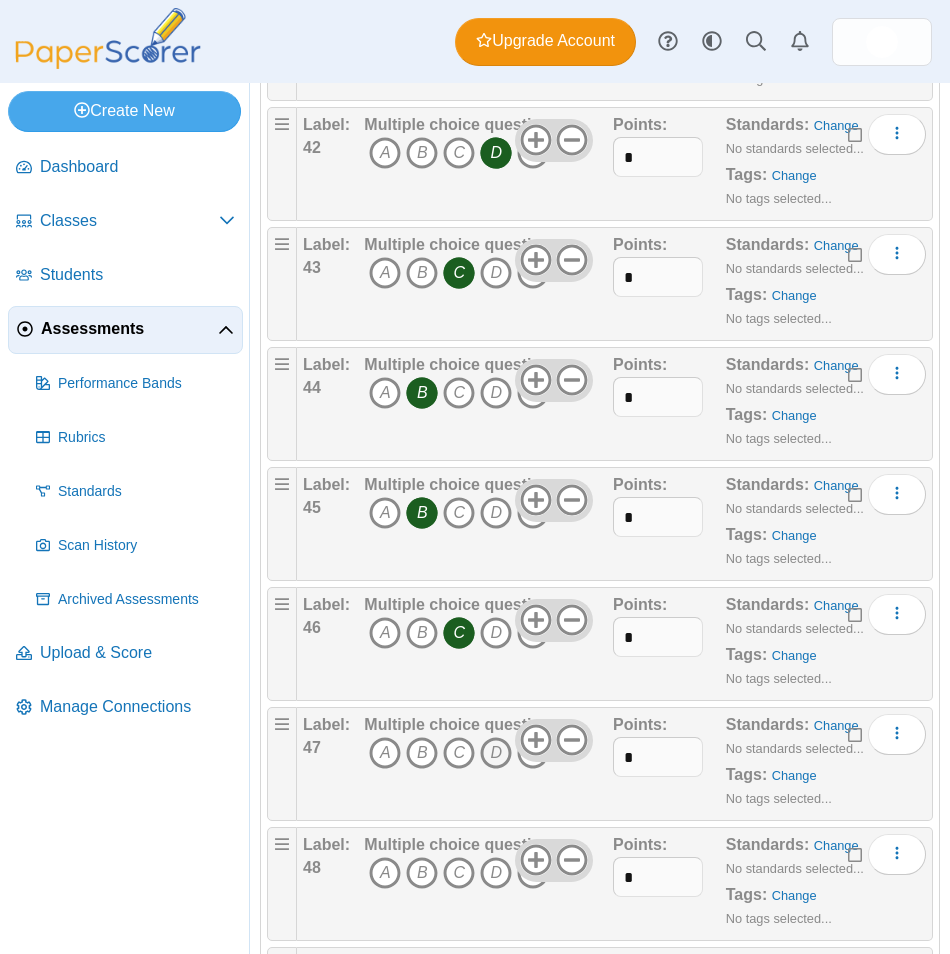 click on "D" at bounding box center (496, 753) 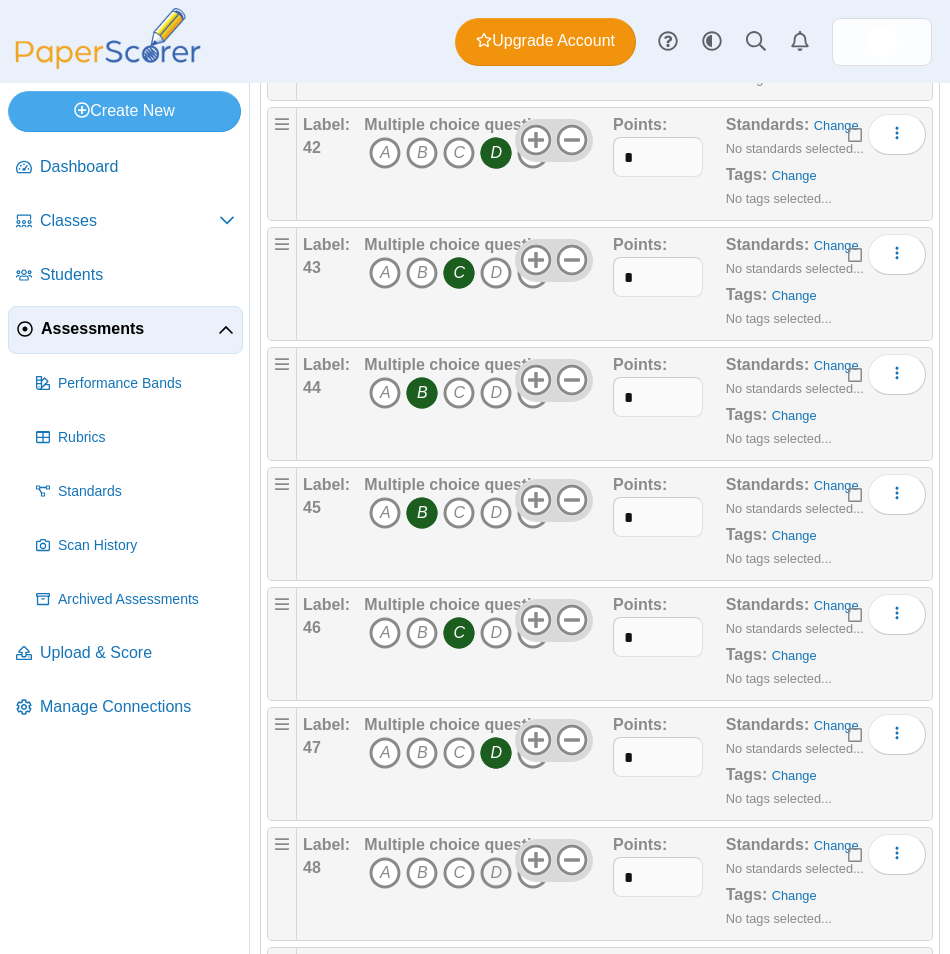 click on "D" at bounding box center (496, 873) 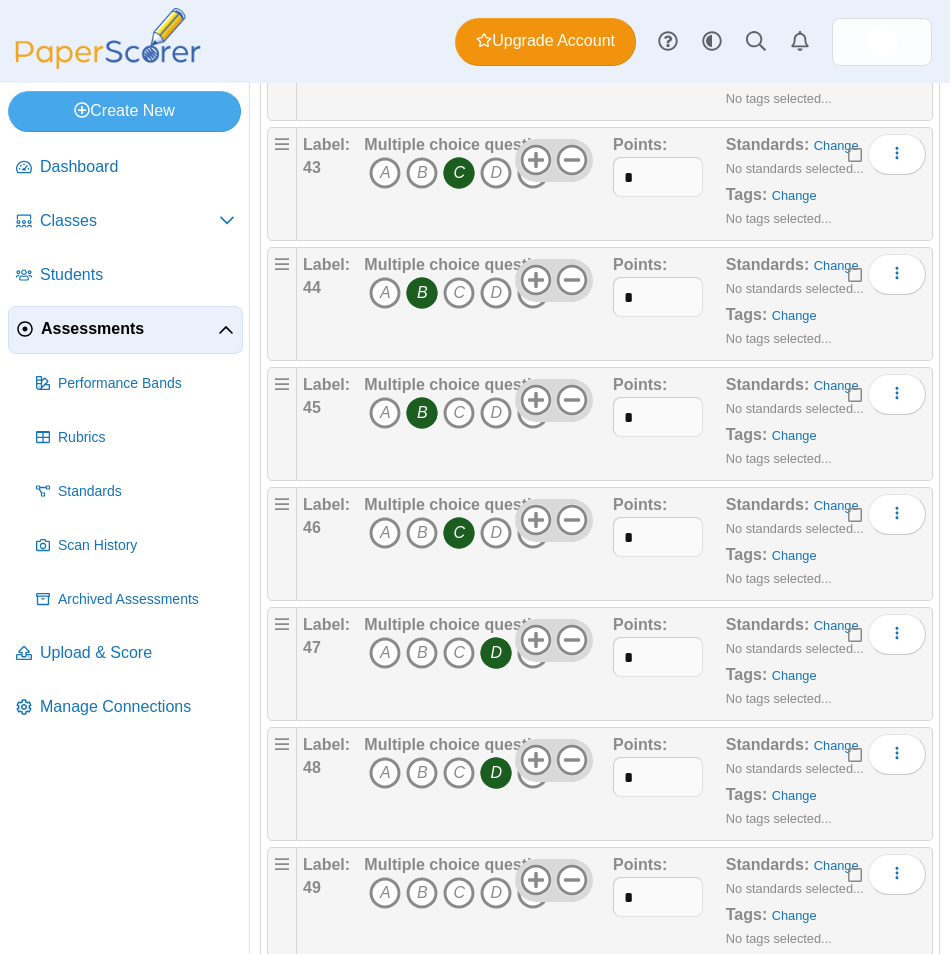 scroll, scrollTop: 5300, scrollLeft: 0, axis: vertical 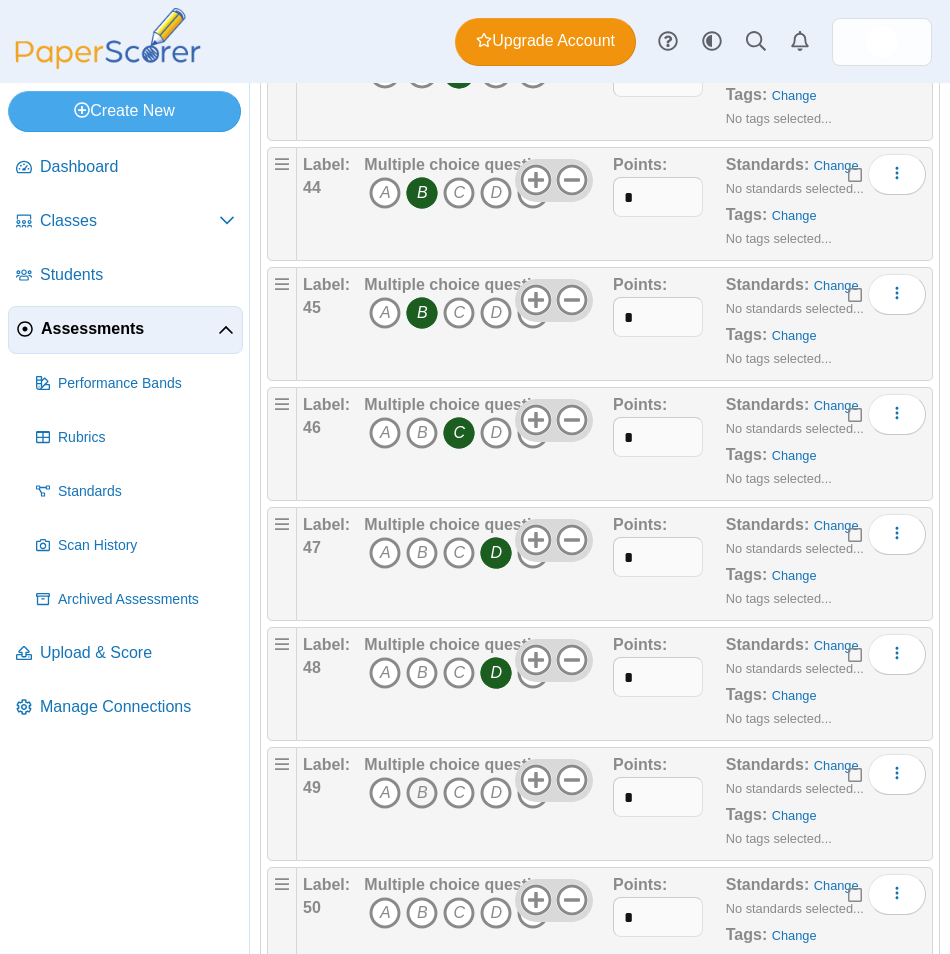 click on "B" at bounding box center (422, 793) 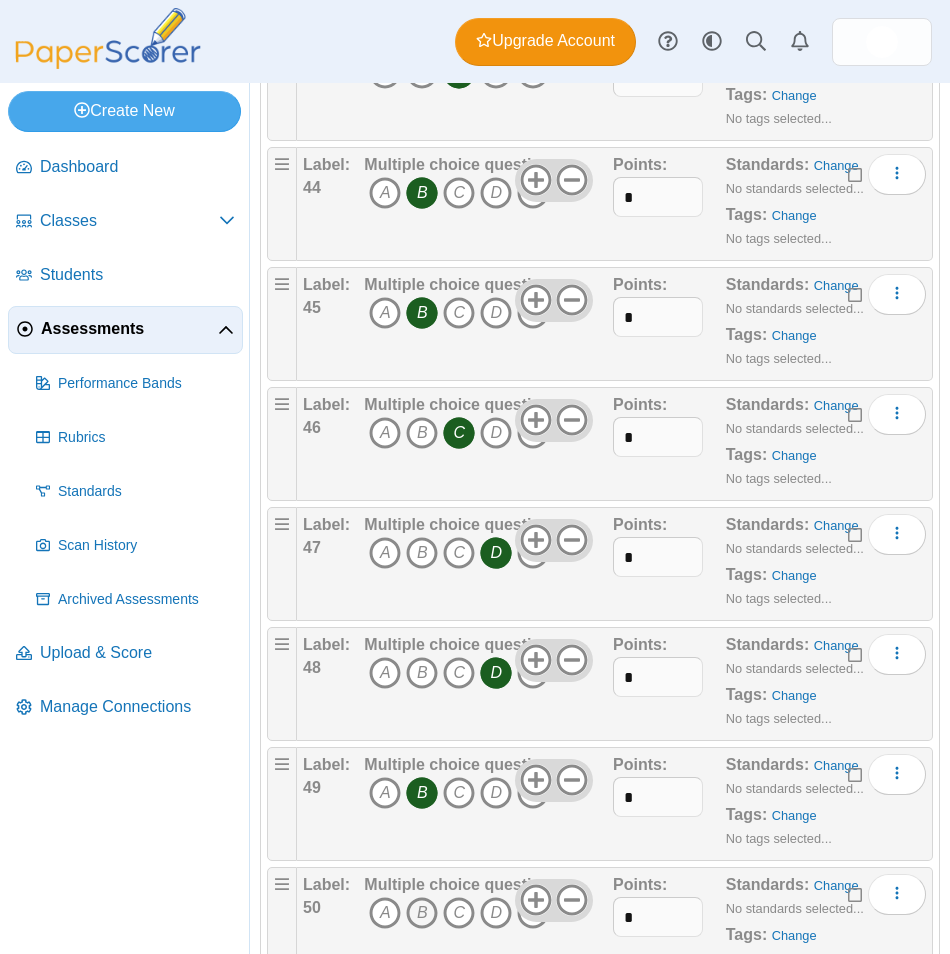 click on "B" at bounding box center (422, 913) 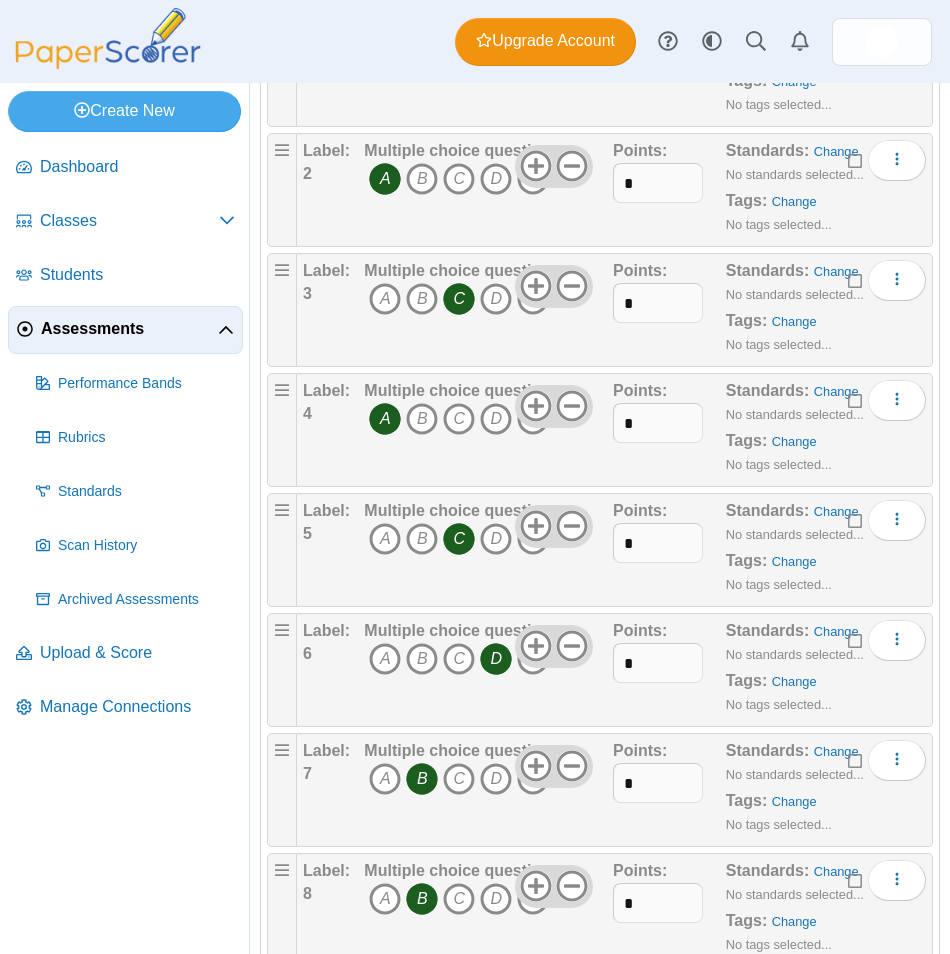 scroll, scrollTop: 0, scrollLeft: 0, axis: both 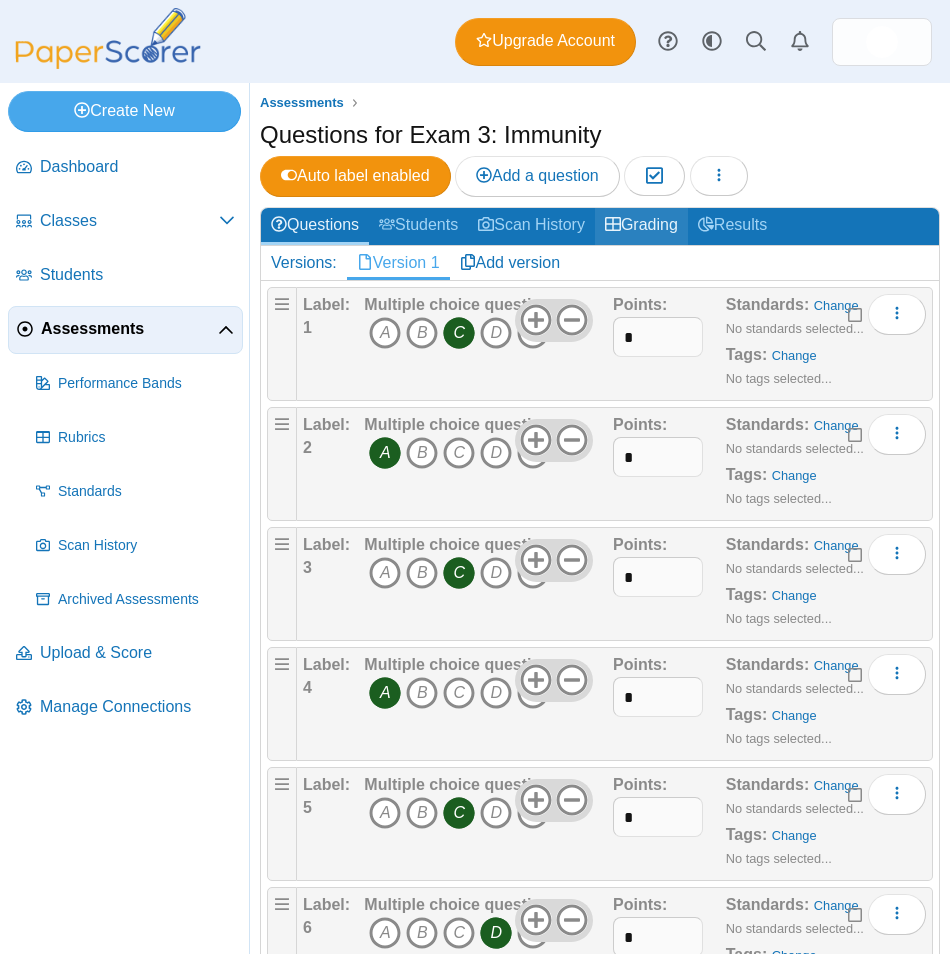 click on "Grading" at bounding box center [641, 226] 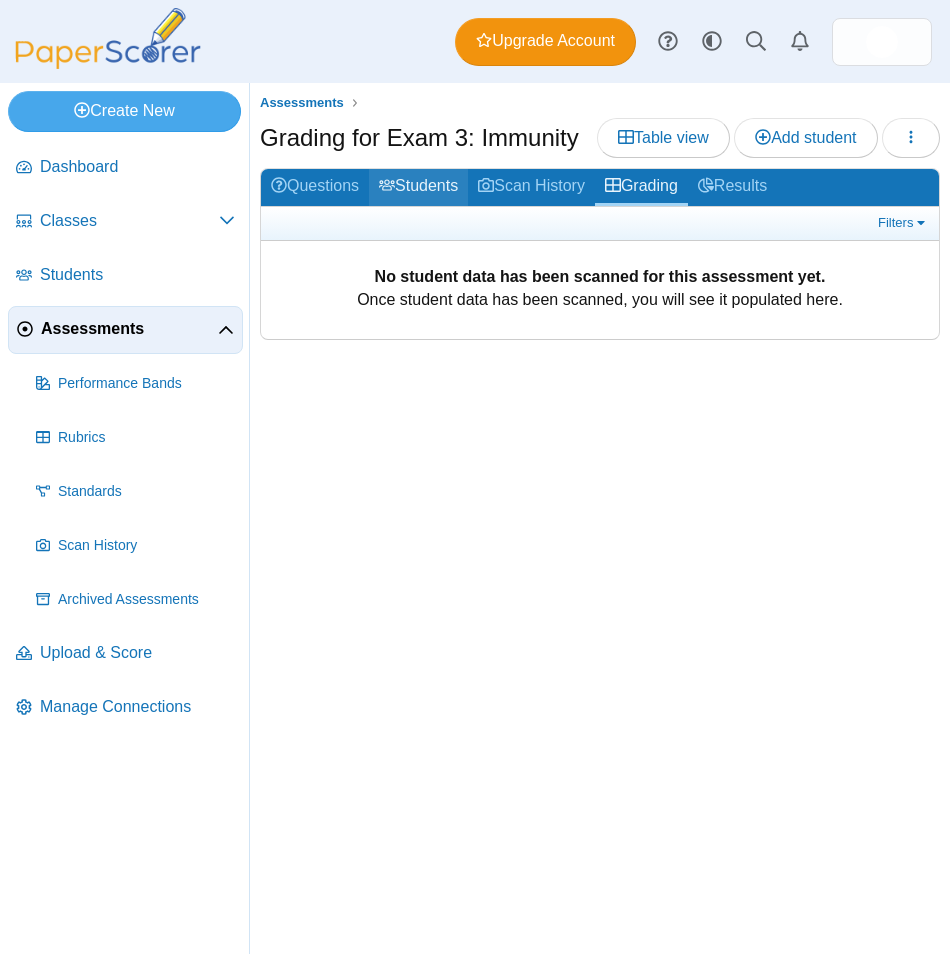 scroll, scrollTop: 0, scrollLeft: 0, axis: both 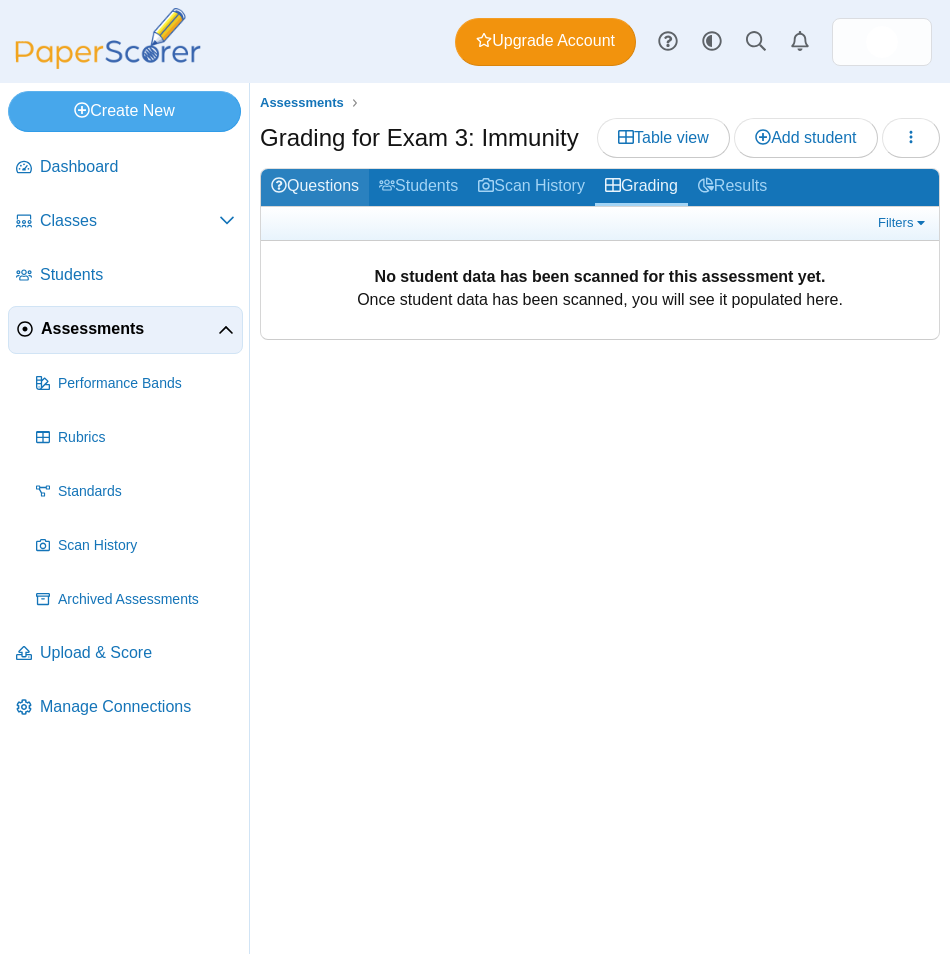 click on "Questions" at bounding box center [315, 187] 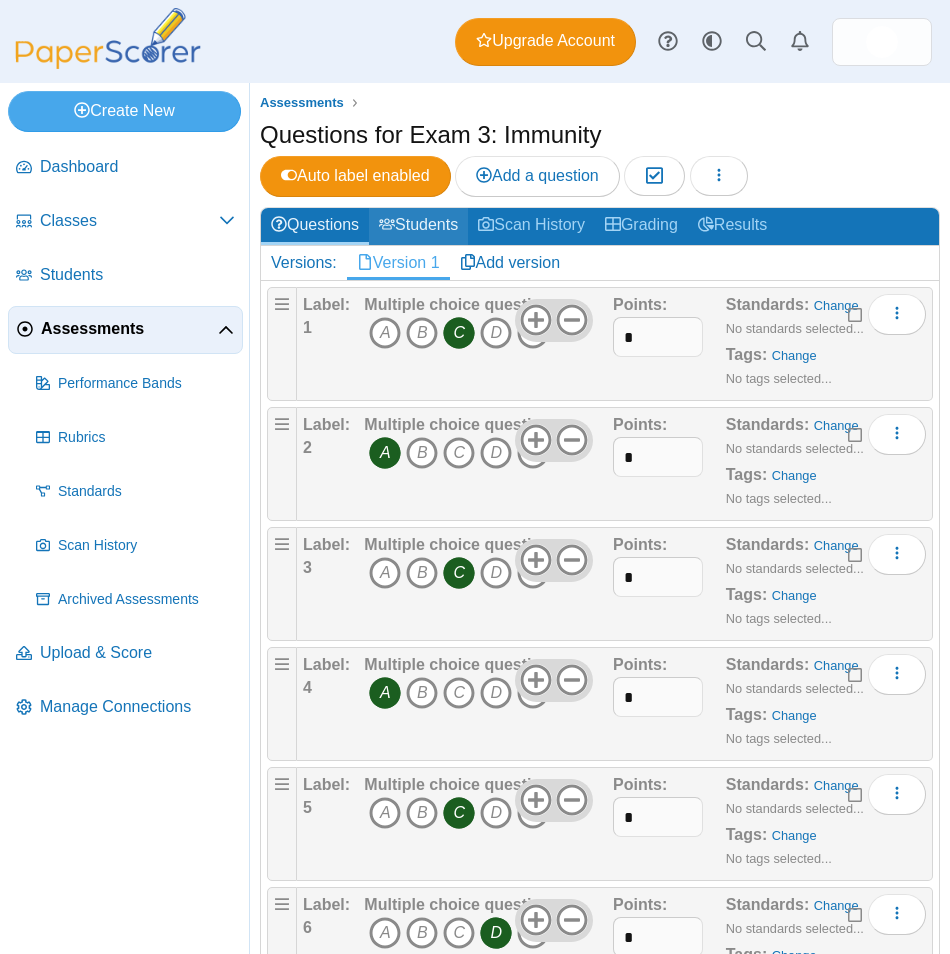 scroll, scrollTop: 0, scrollLeft: 0, axis: both 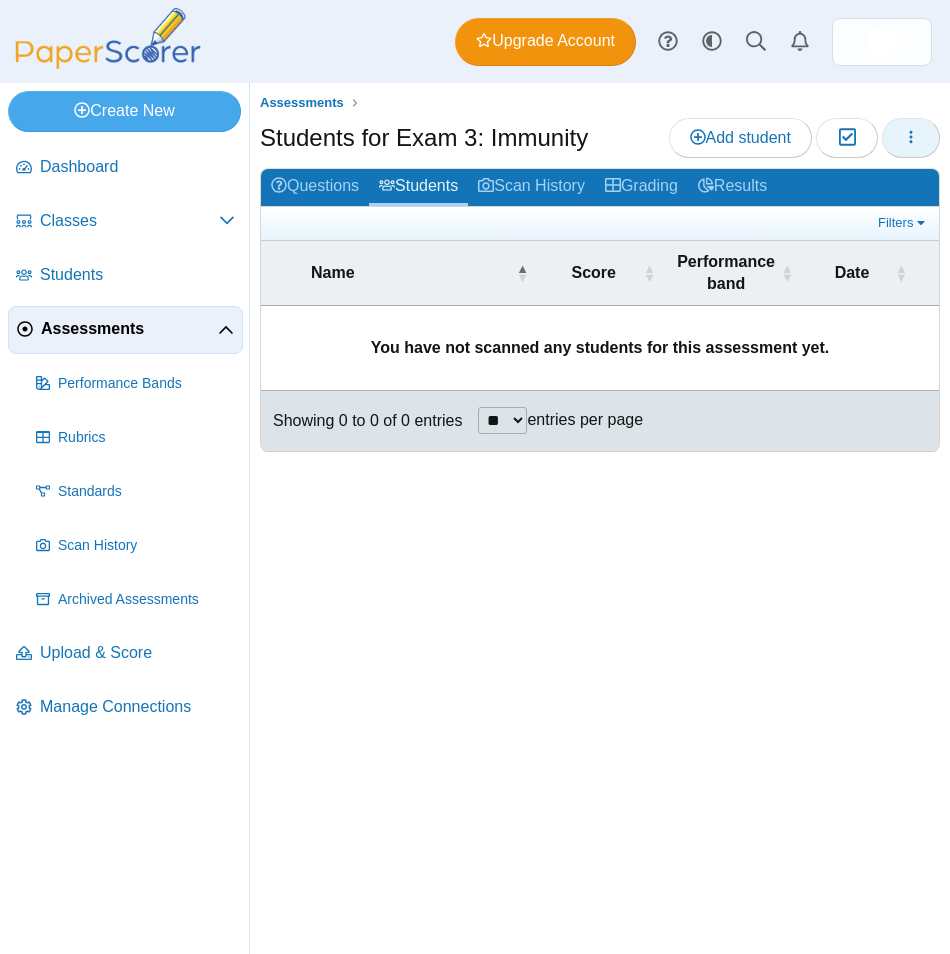 click at bounding box center (911, 138) 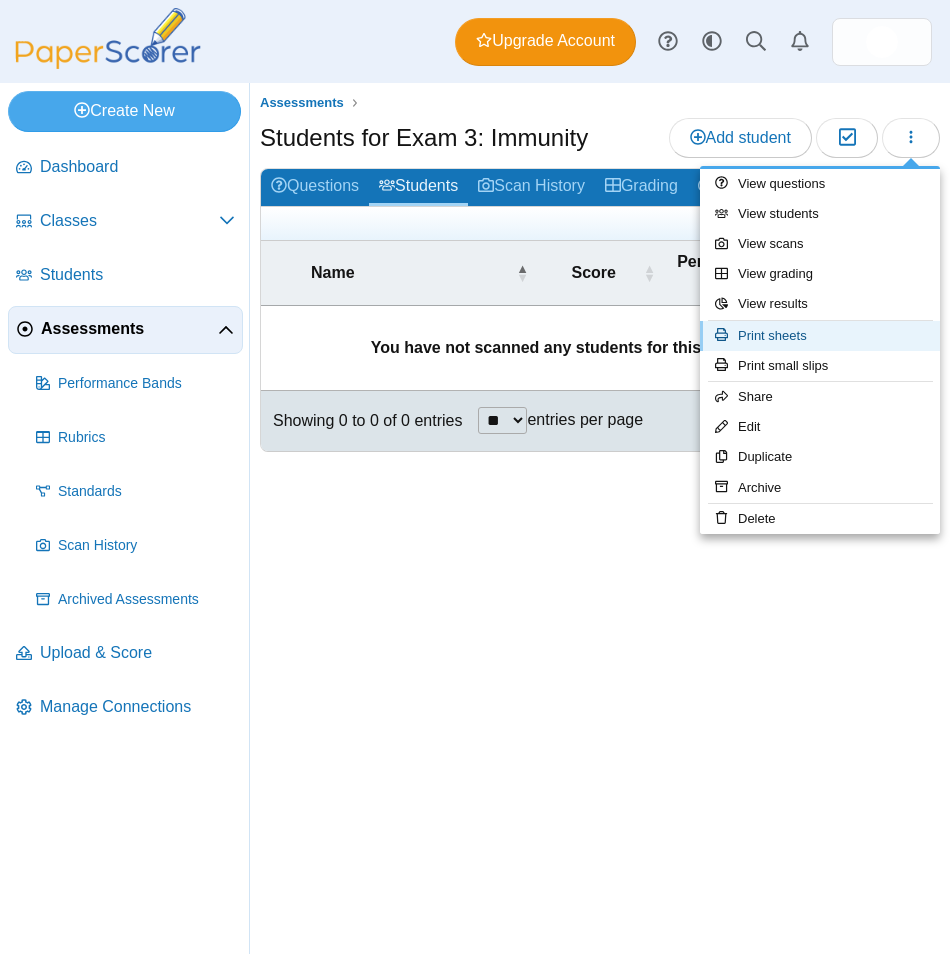 click on "Print sheets" at bounding box center (820, 336) 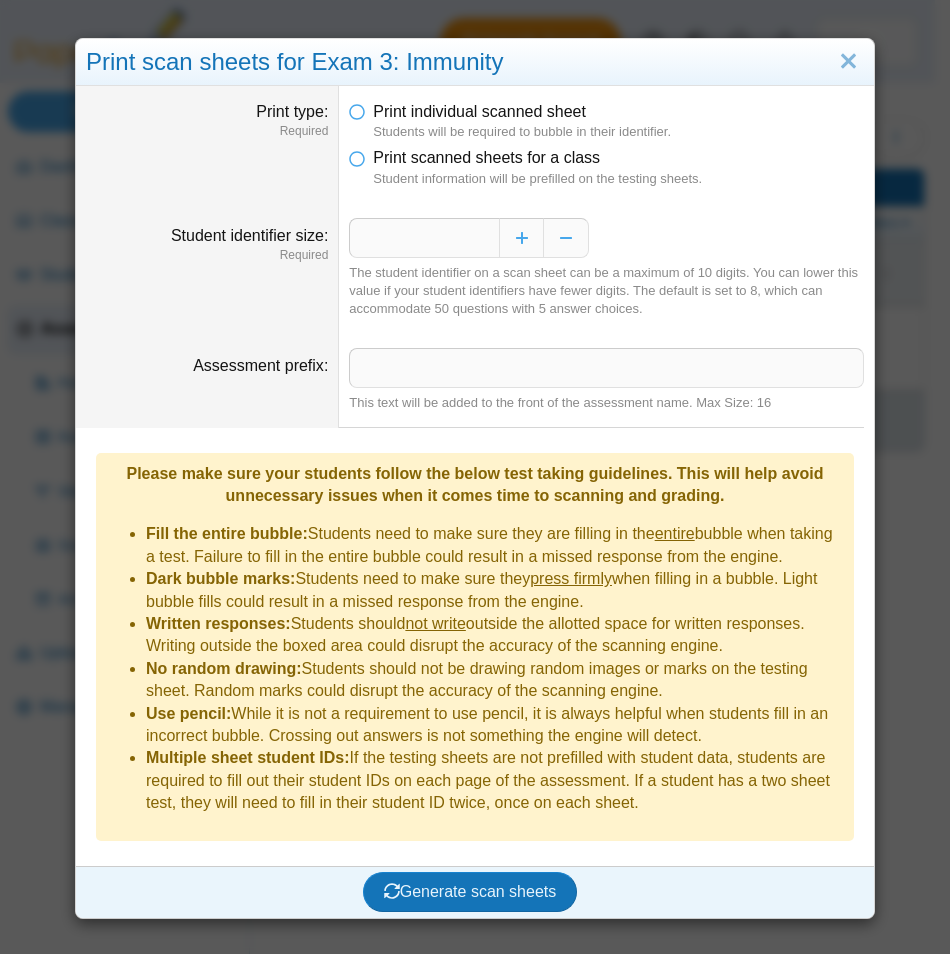 click on "Print scanned sheets for a class
Student information will be prefilled on the testing sheets." at bounding box center [606, 167] 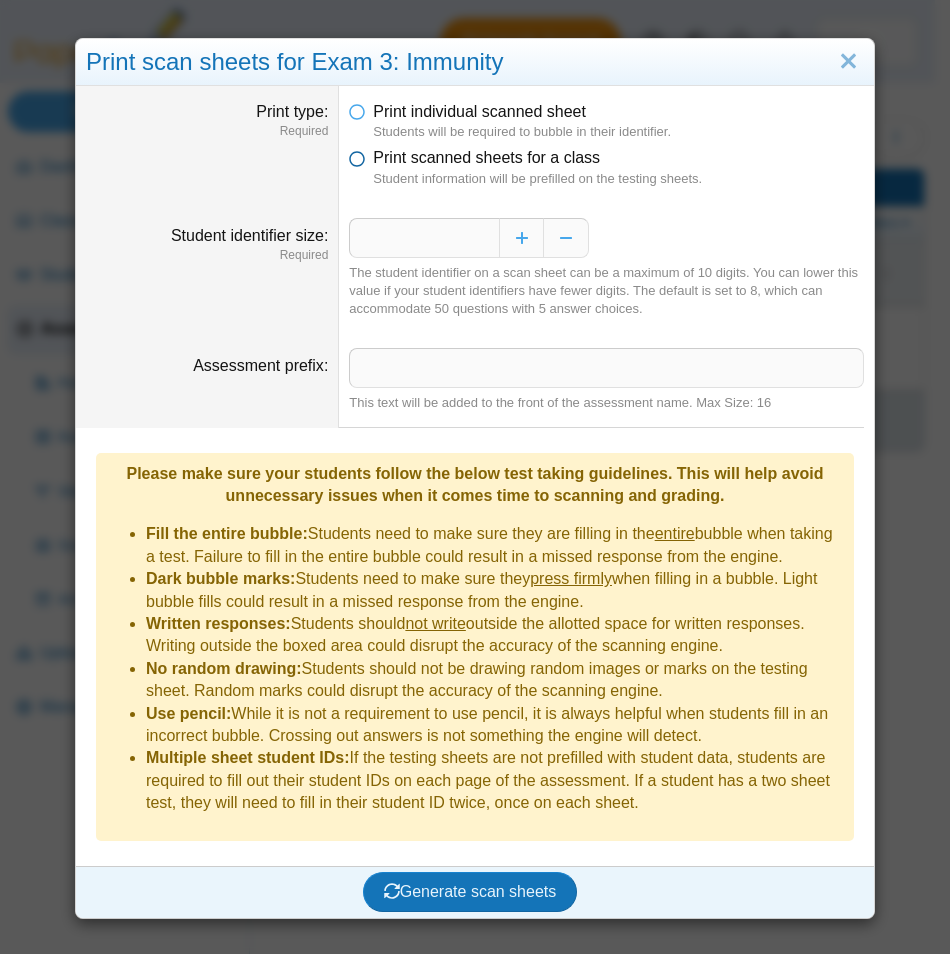 click at bounding box center (357, 154) 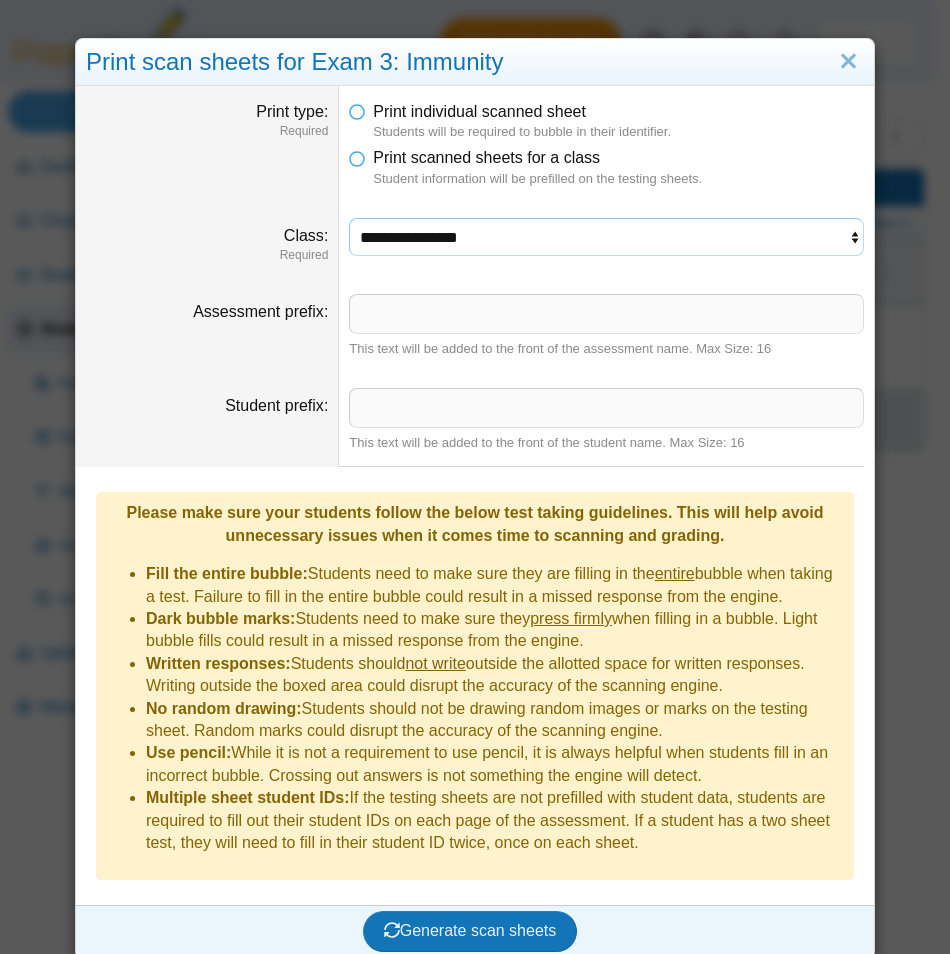 click on "**********" at bounding box center [606, 237] 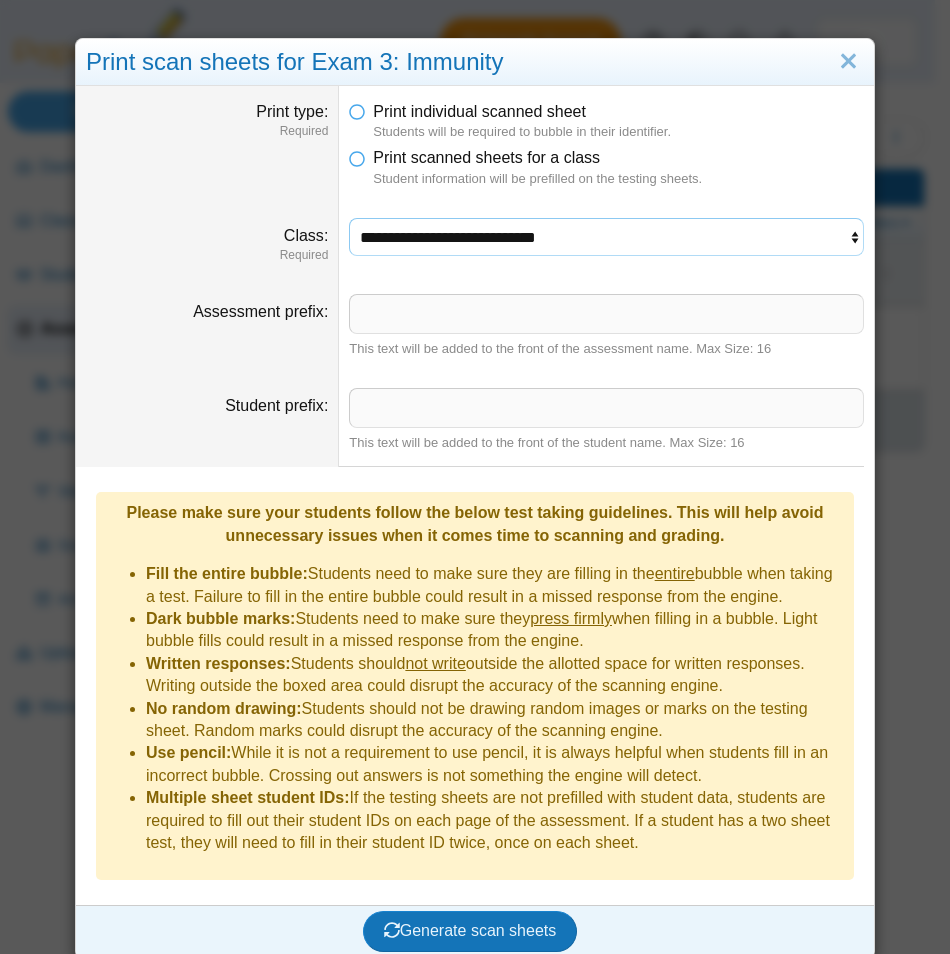 click on "**********" at bounding box center (606, 237) 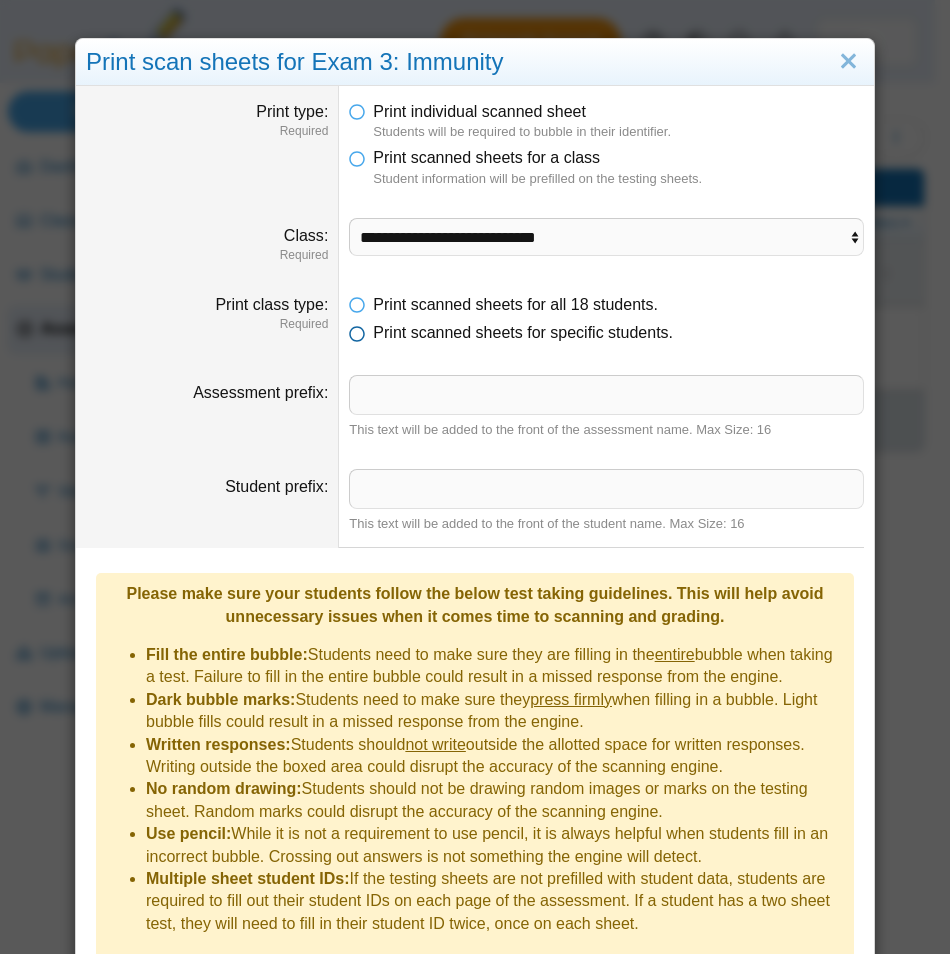 click on "Print scanned sheets for specific students." at bounding box center [523, 332] 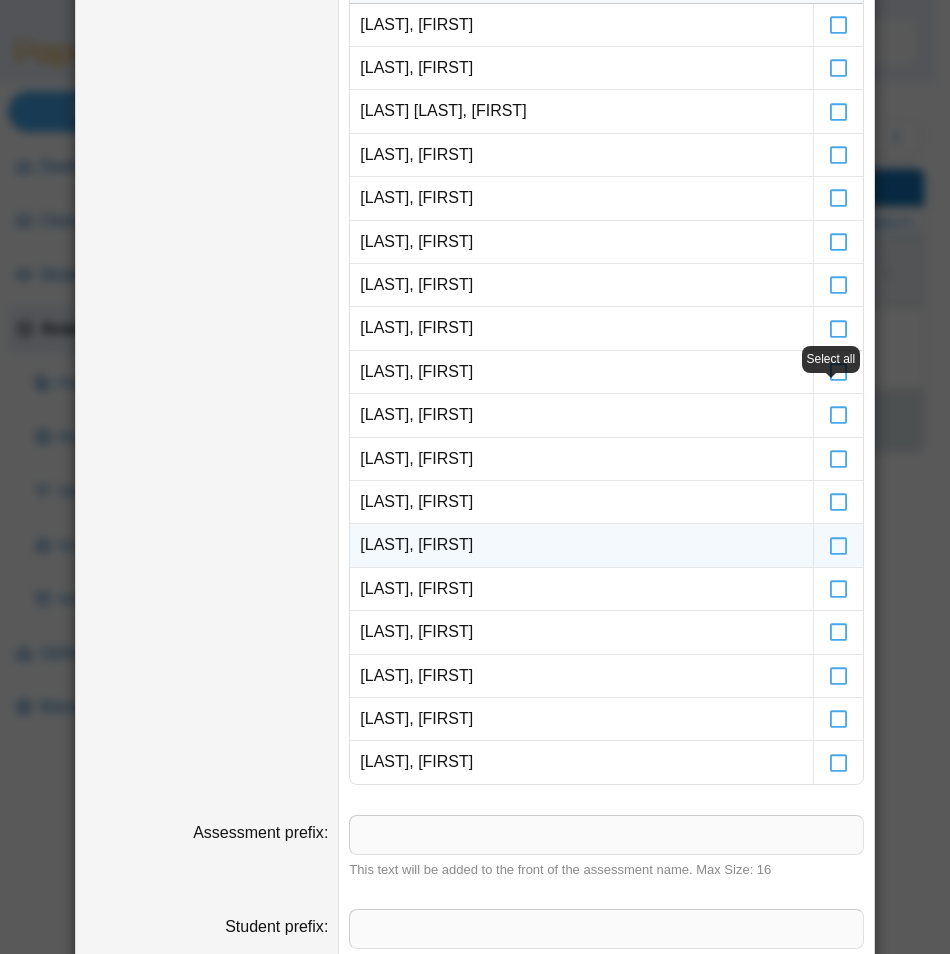 scroll, scrollTop: 500, scrollLeft: 0, axis: vertical 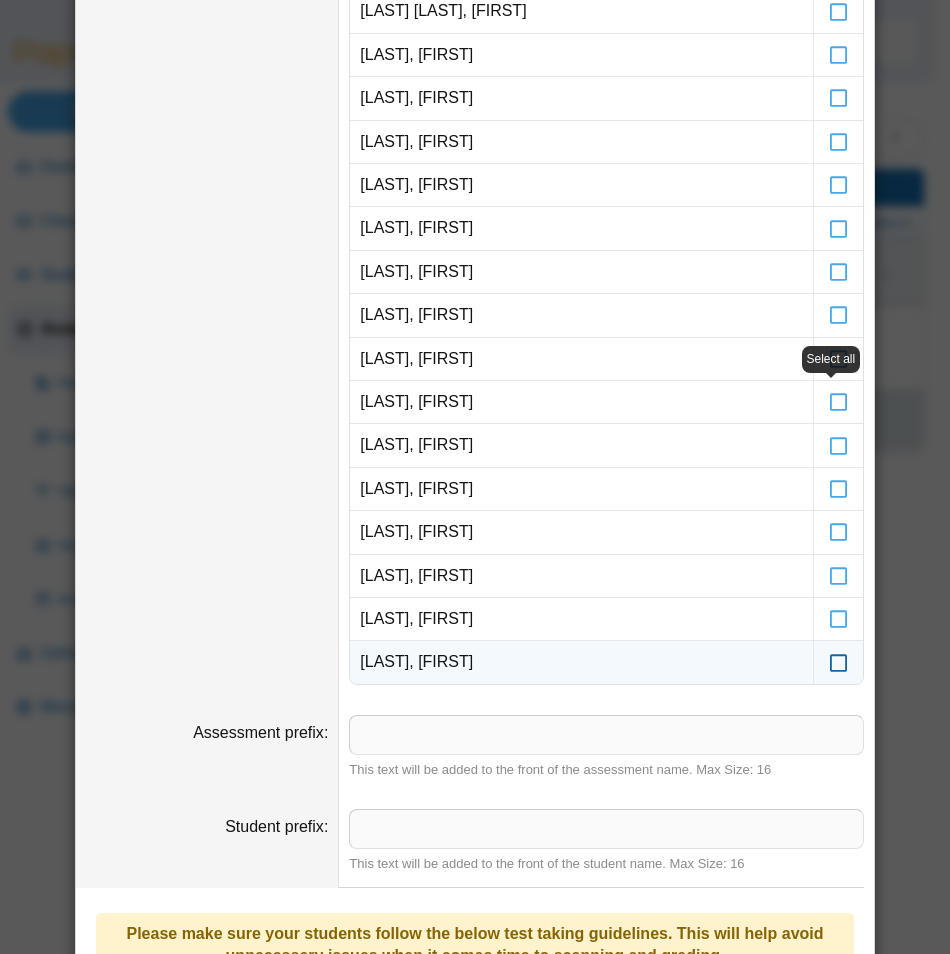 click at bounding box center [839, 653] 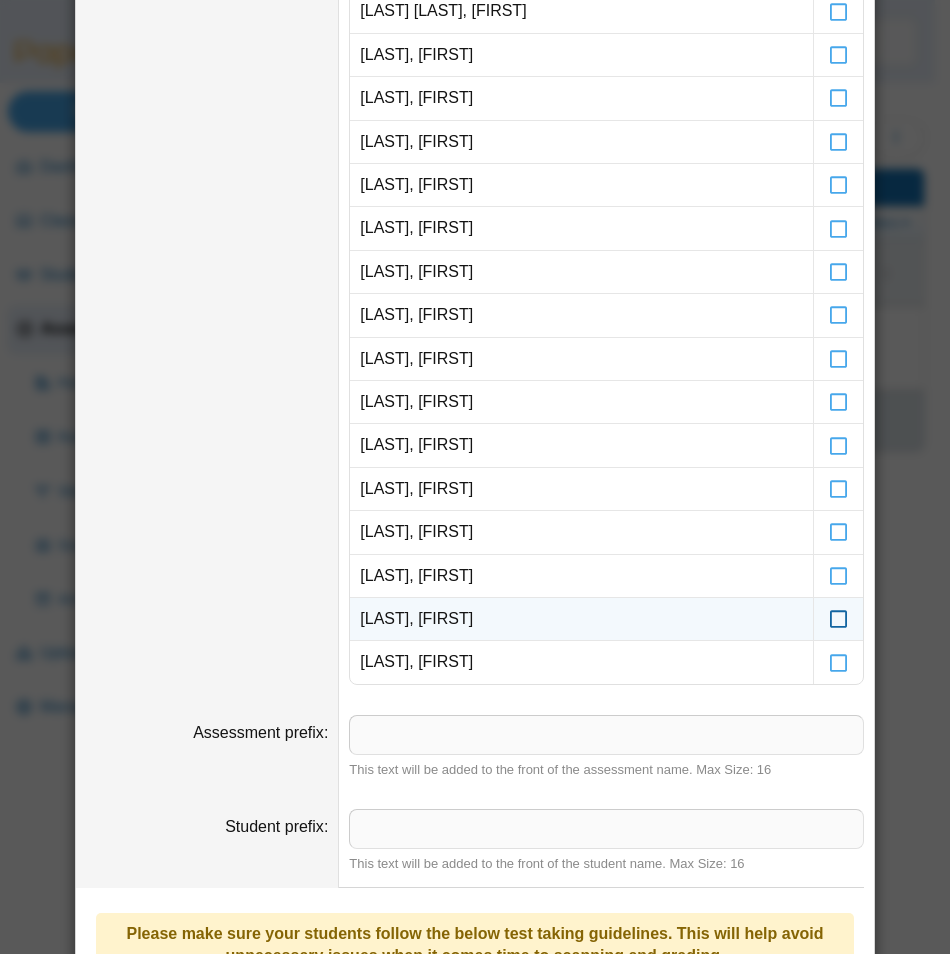 click at bounding box center [839, 610] 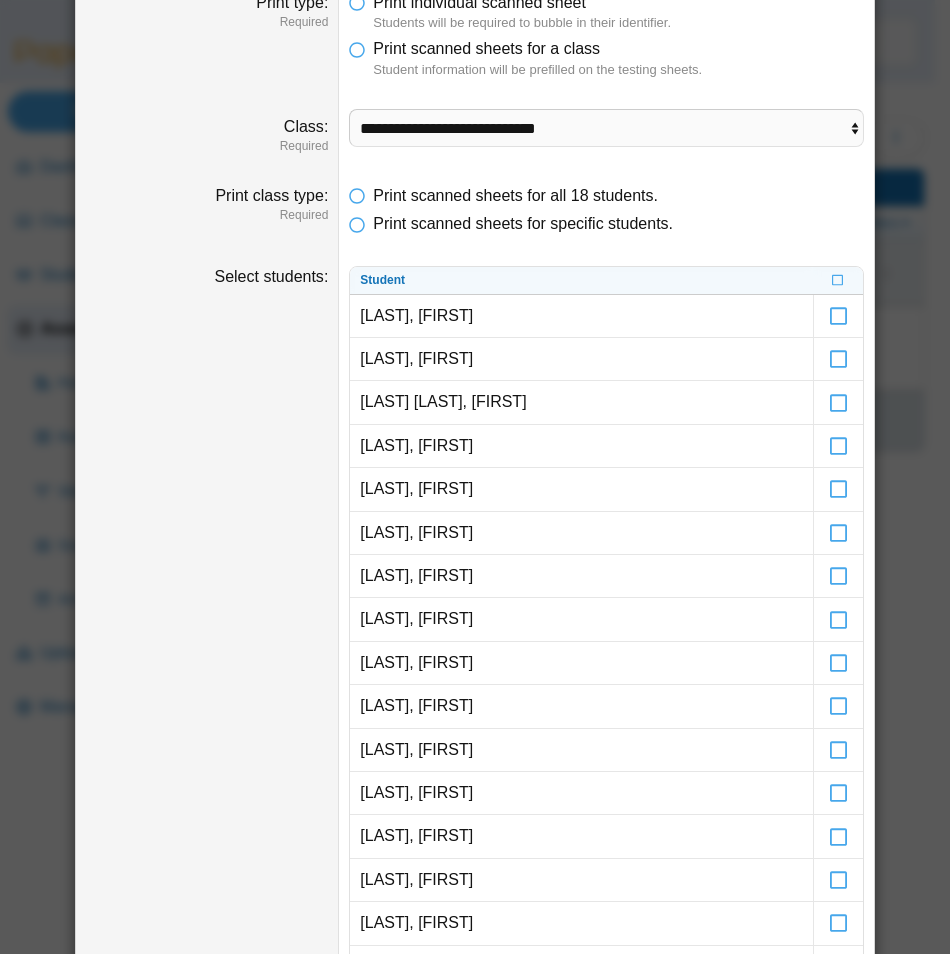 scroll, scrollTop: 100, scrollLeft: 0, axis: vertical 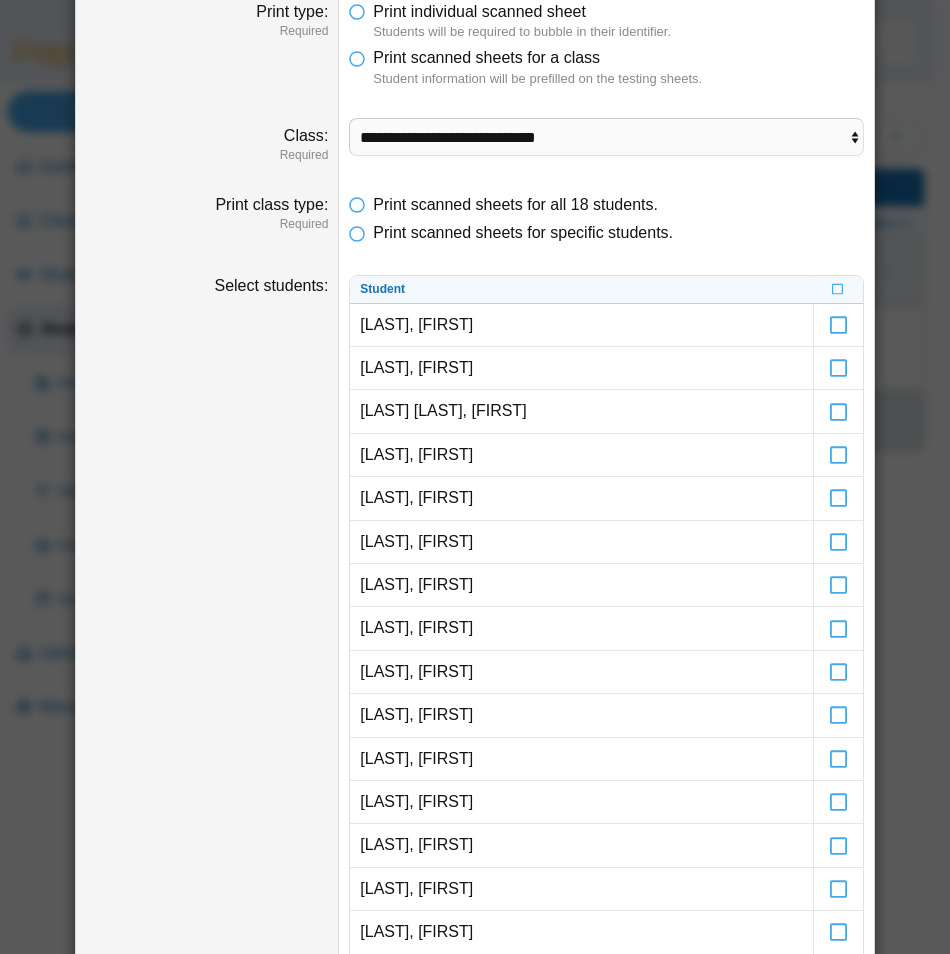 click at bounding box center [838, 290] 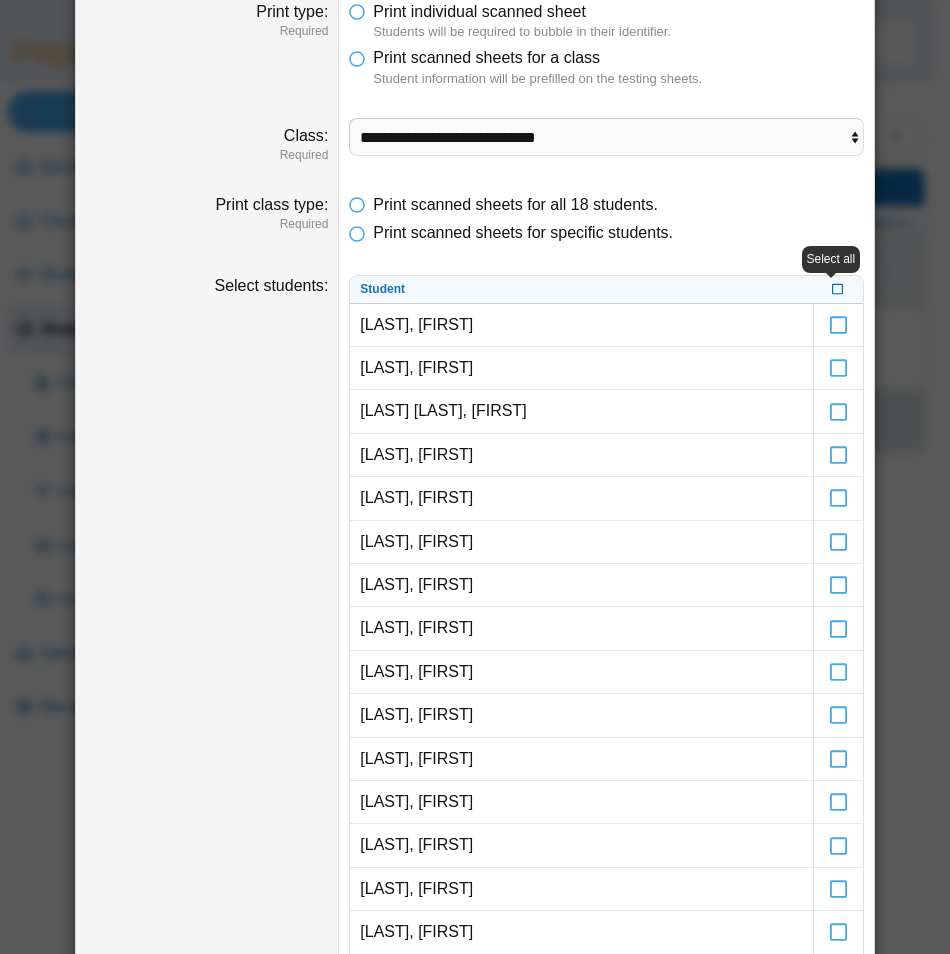 click at bounding box center [838, 287] 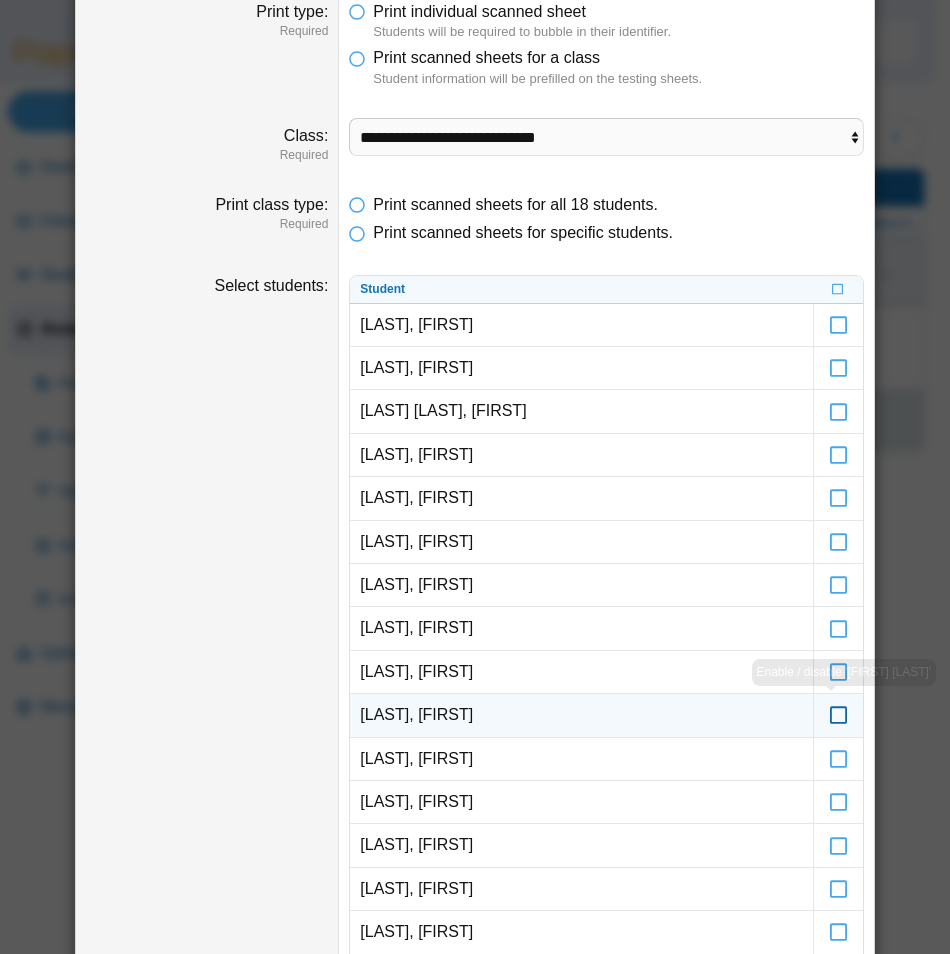 click at bounding box center [839, 706] 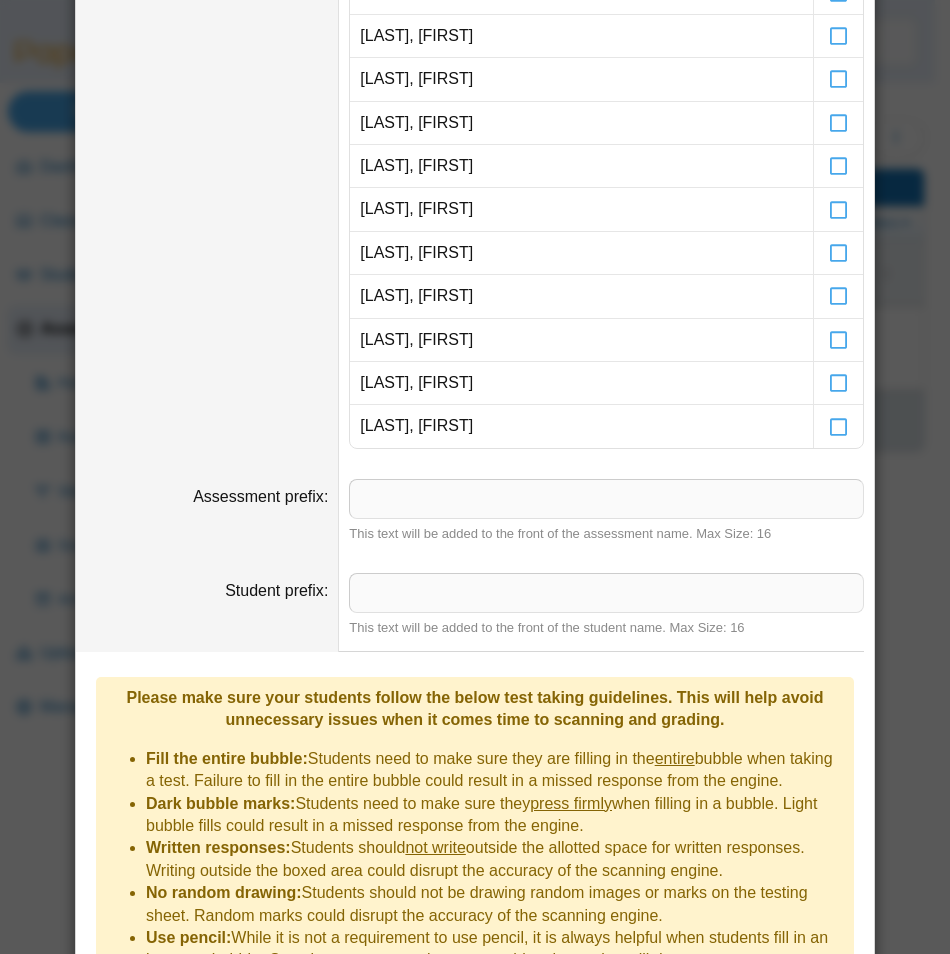 scroll, scrollTop: 903, scrollLeft: 0, axis: vertical 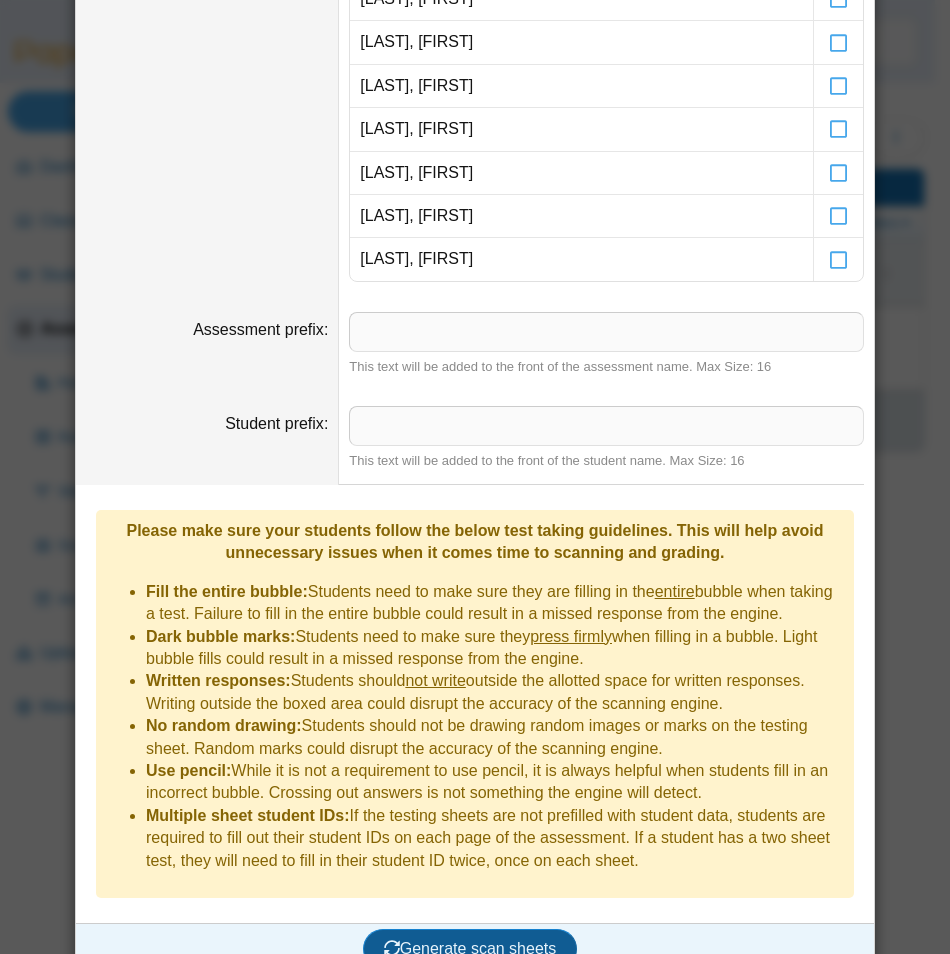 click on "Generate scan sheets" at bounding box center (470, 949) 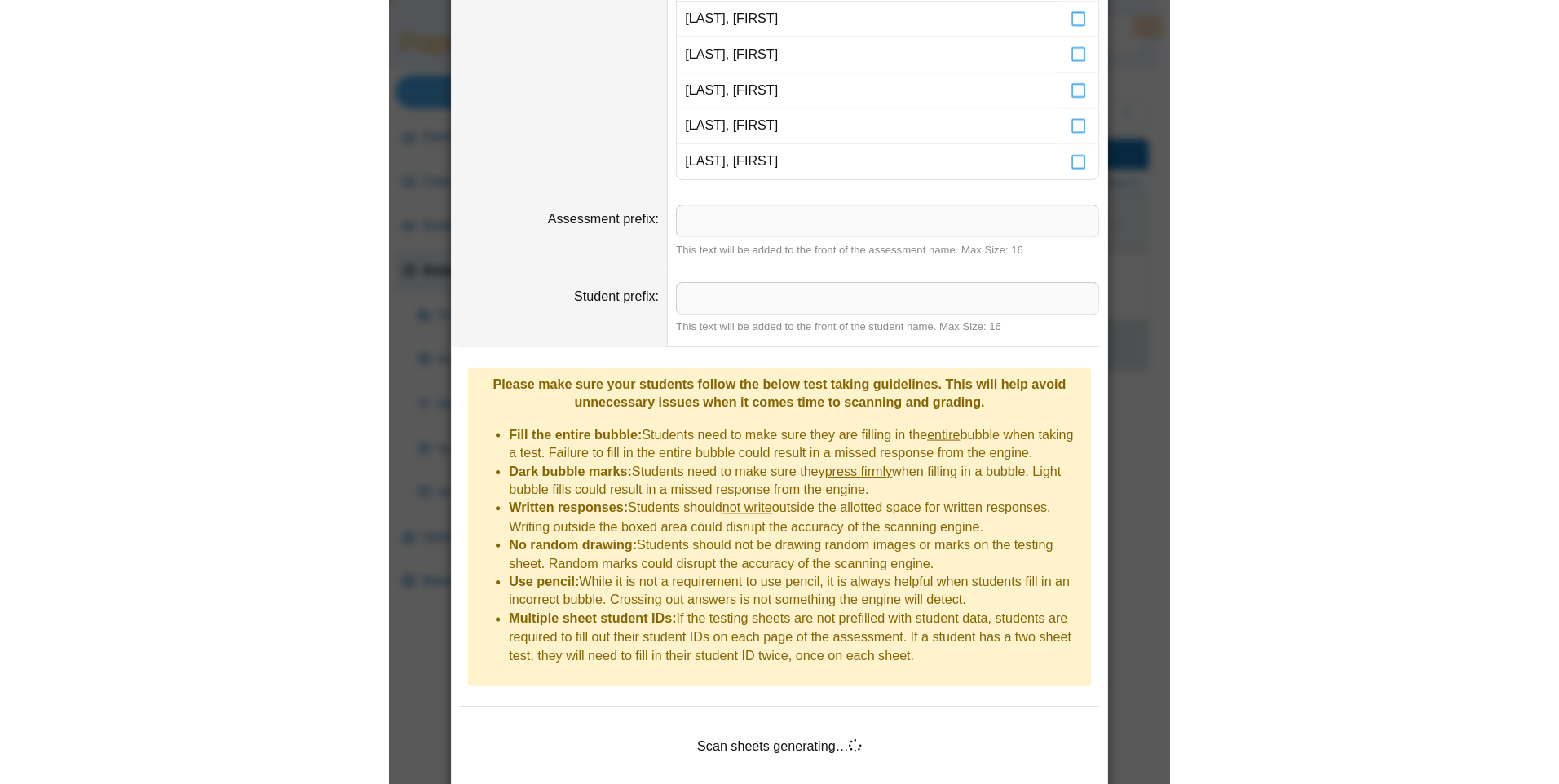 scroll, scrollTop: 816, scrollLeft: 0, axis: vertical 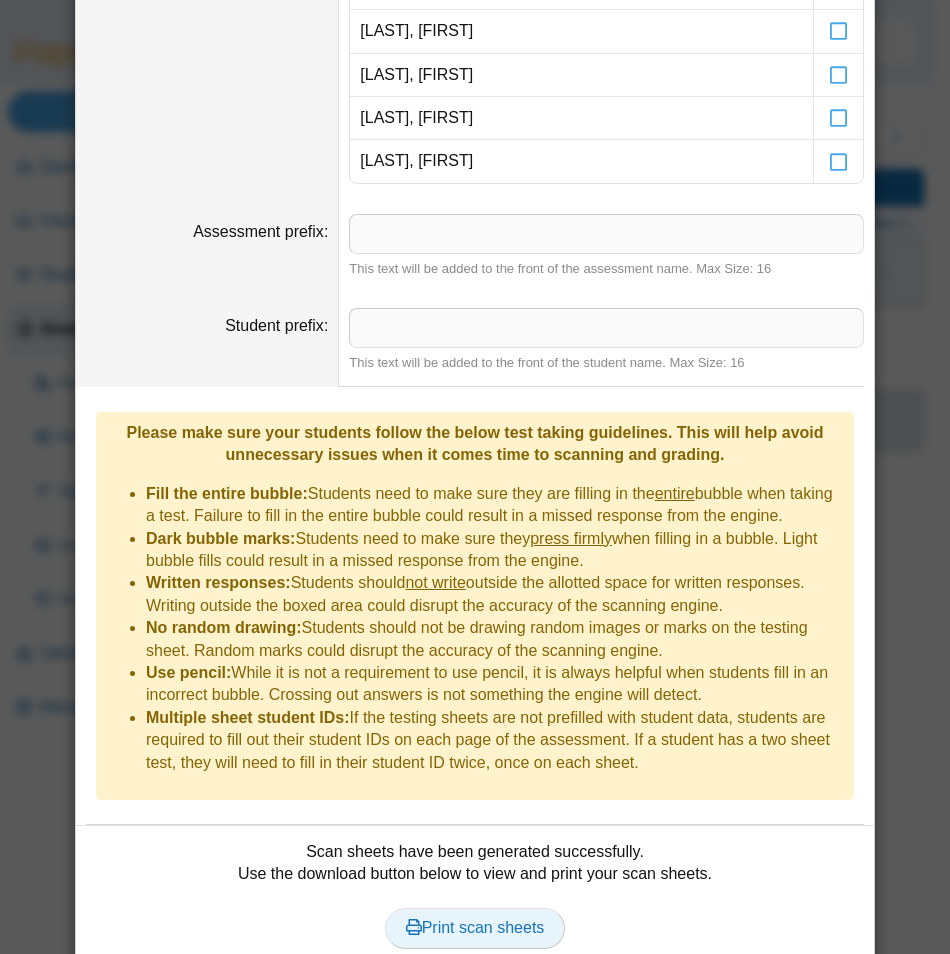 click on "Print scan sheets" at bounding box center (475, 927) 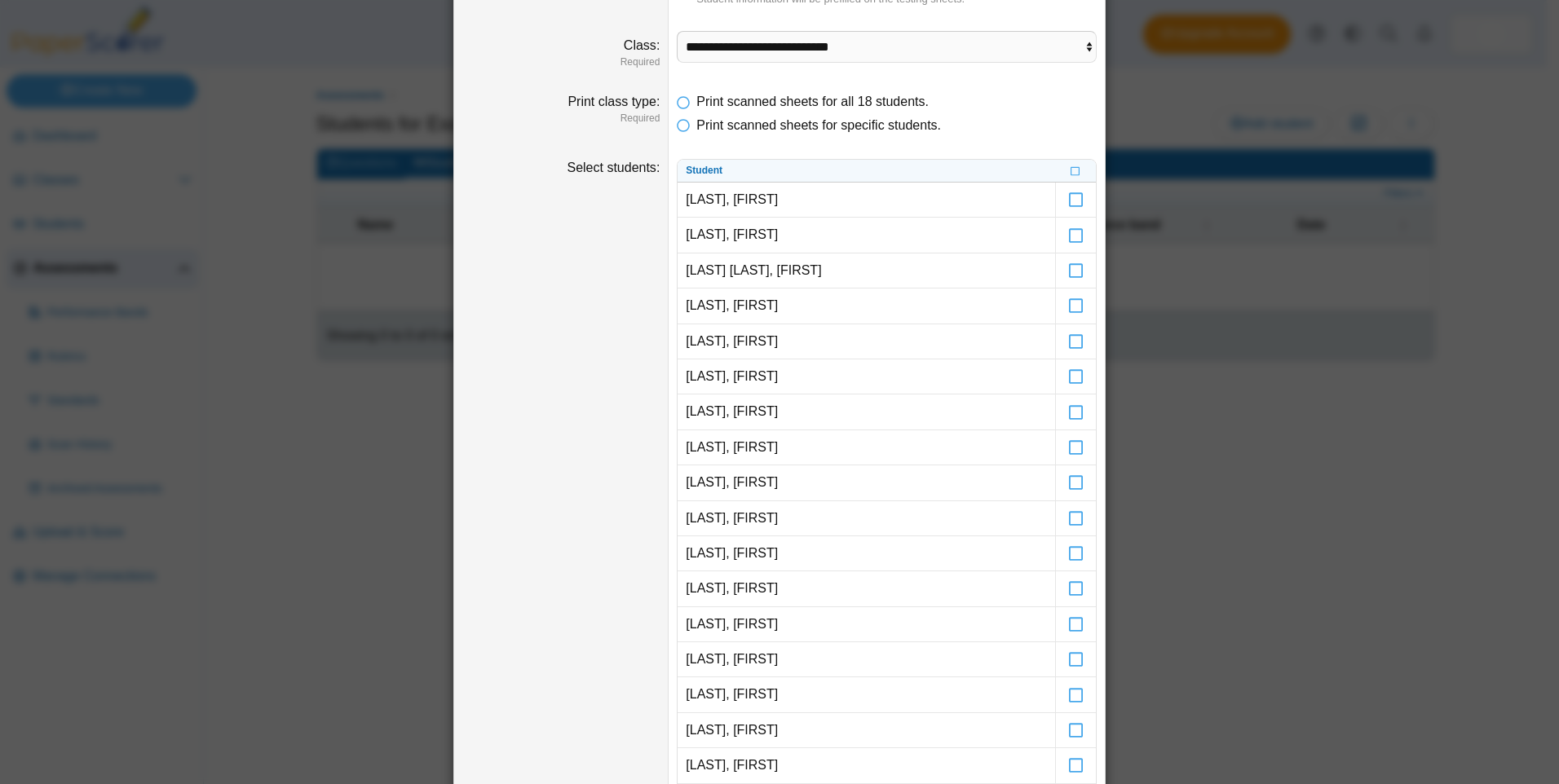 scroll, scrollTop: 0, scrollLeft: 0, axis: both 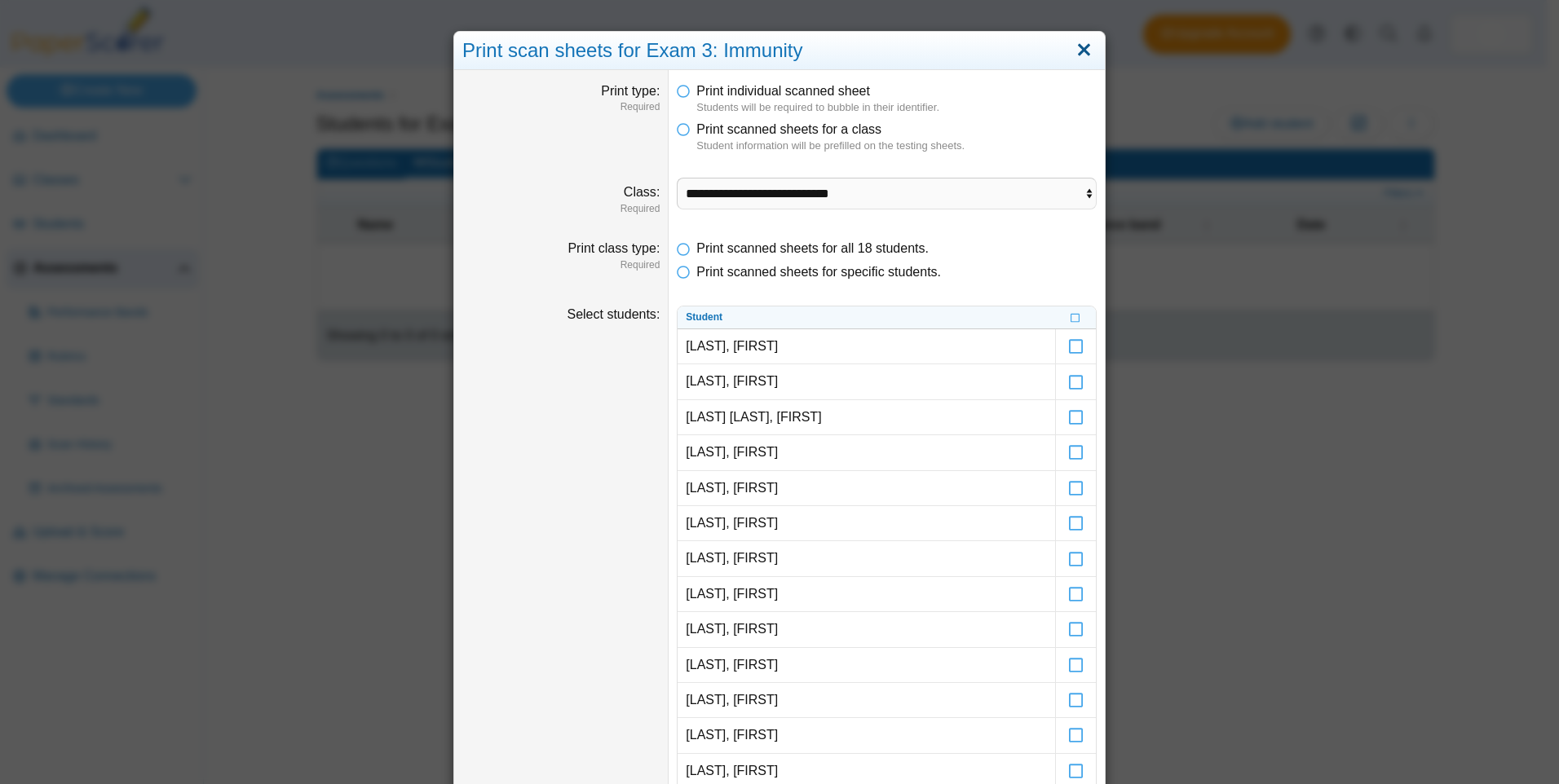 click at bounding box center [1084, 51] 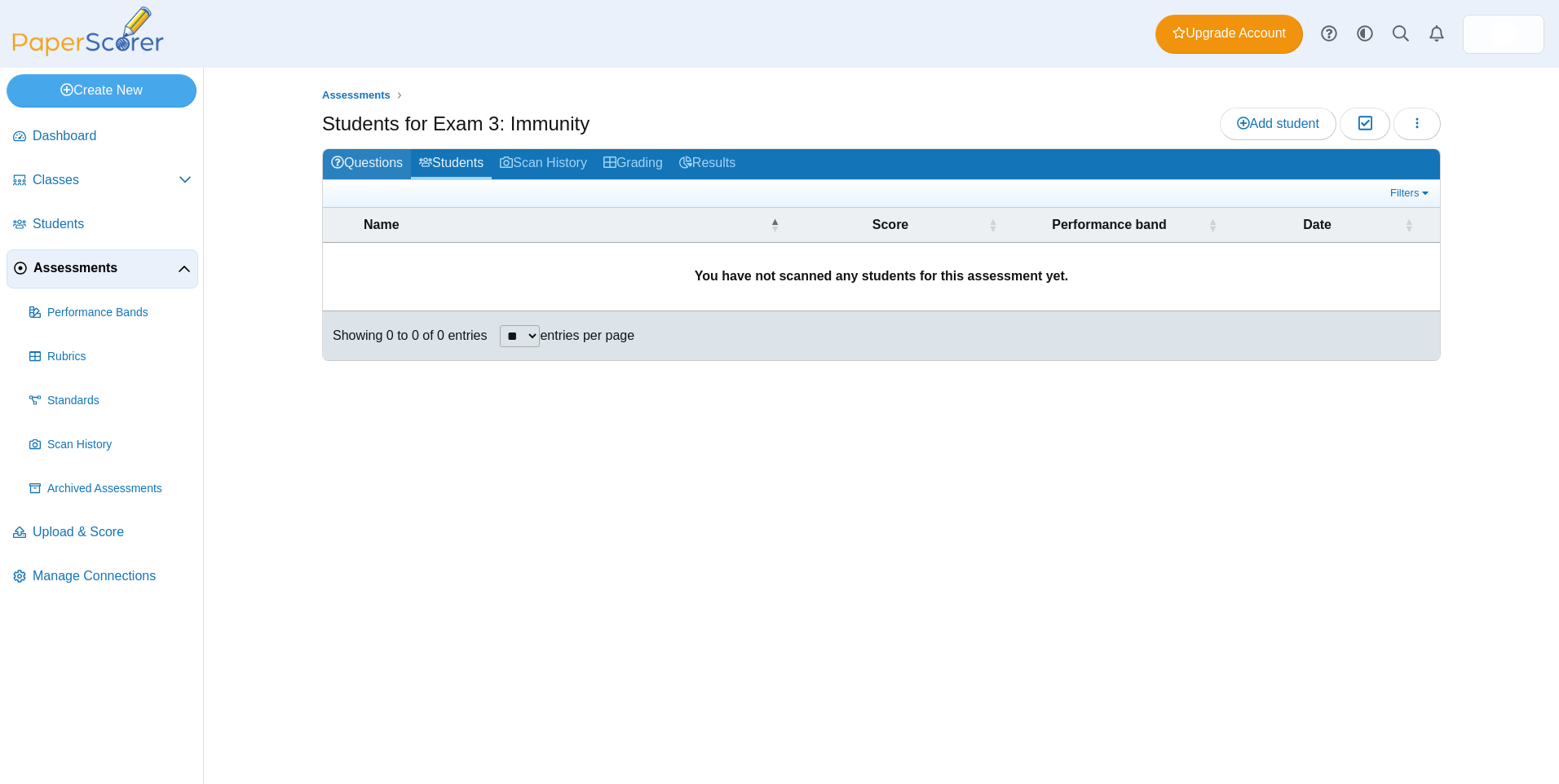 click on "Questions" at bounding box center [367, 164] 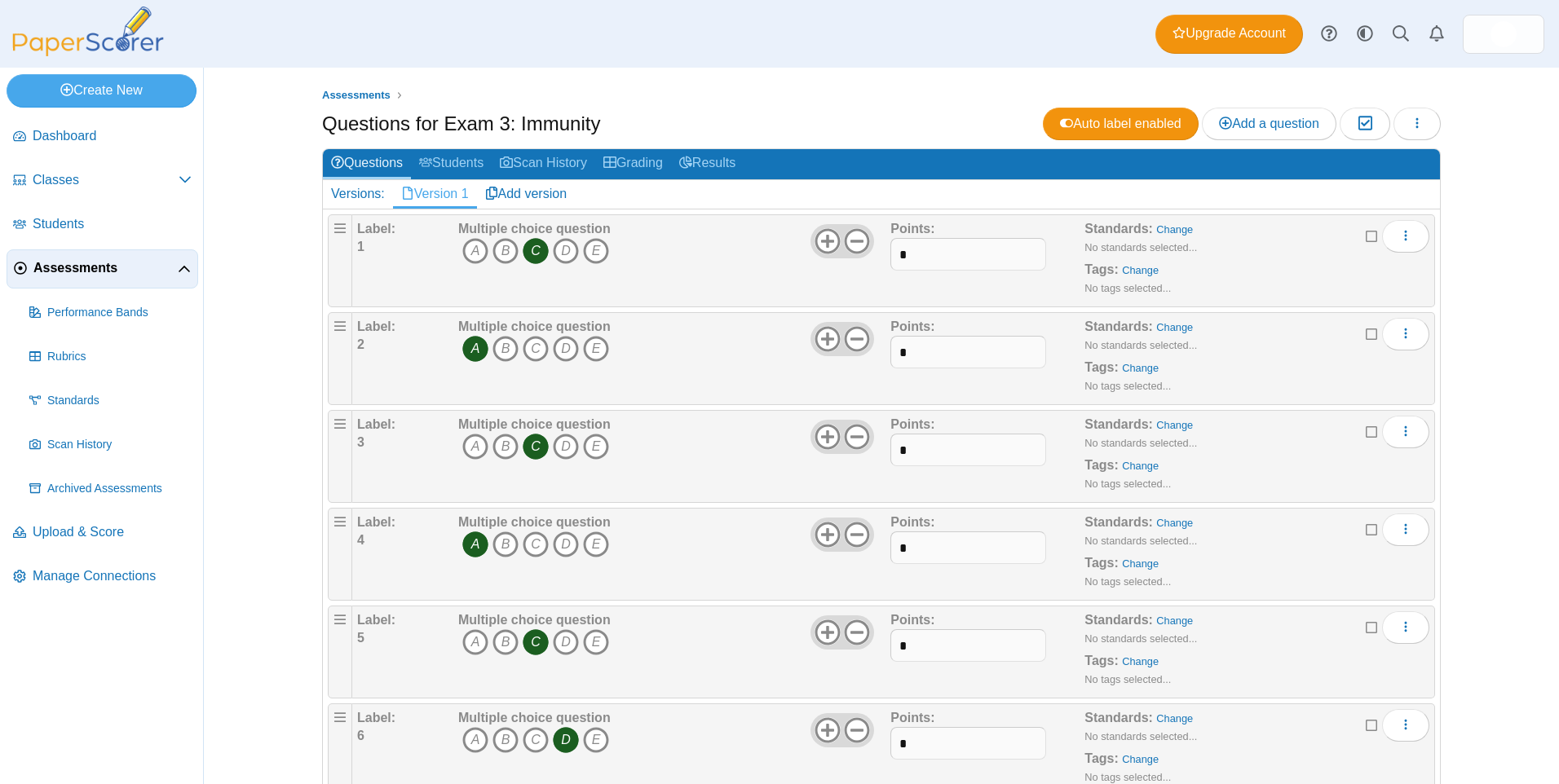 scroll, scrollTop: 0, scrollLeft: 0, axis: both 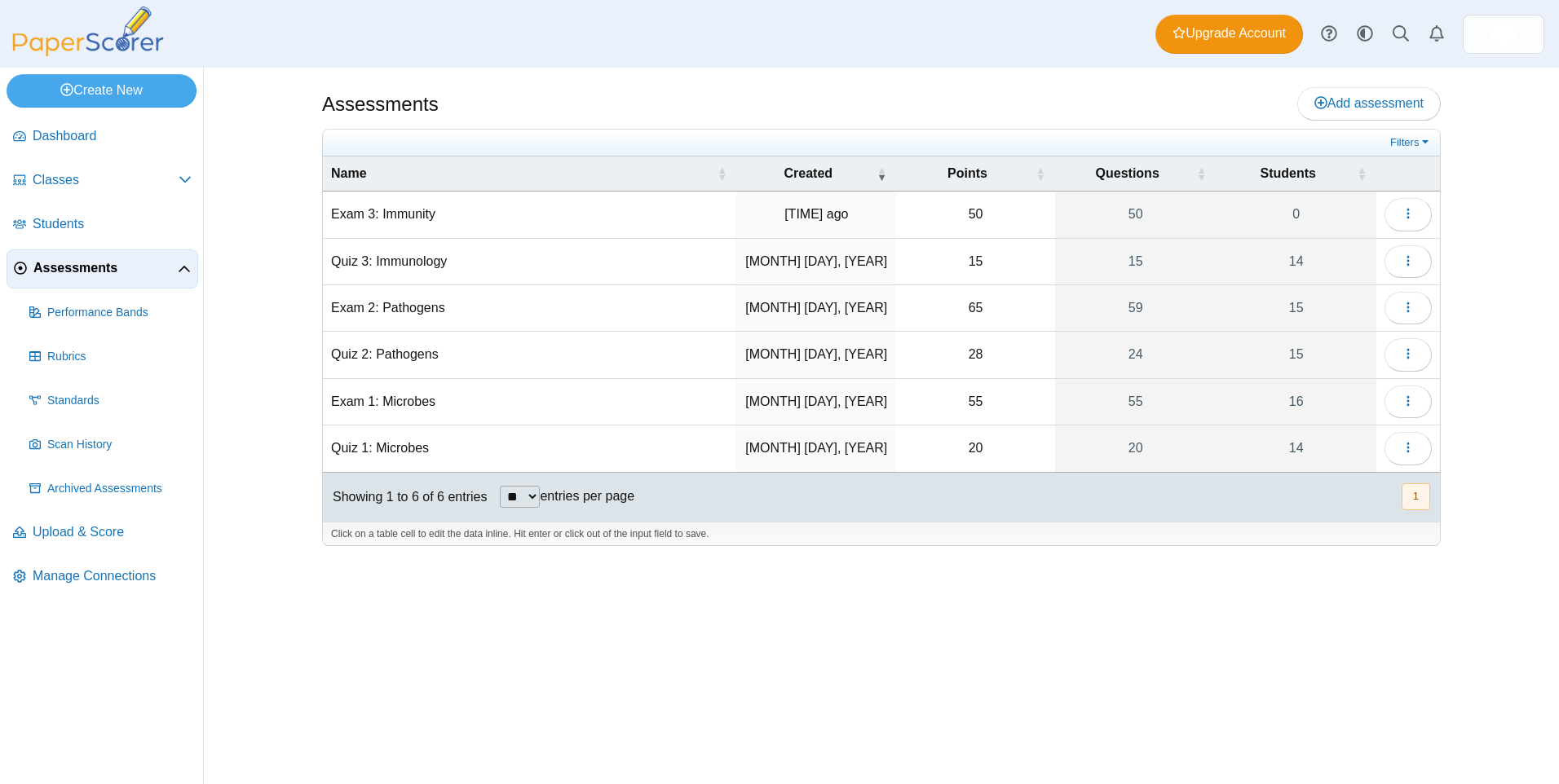 click on "Quiz 3: Immunology" at bounding box center [529, 262] 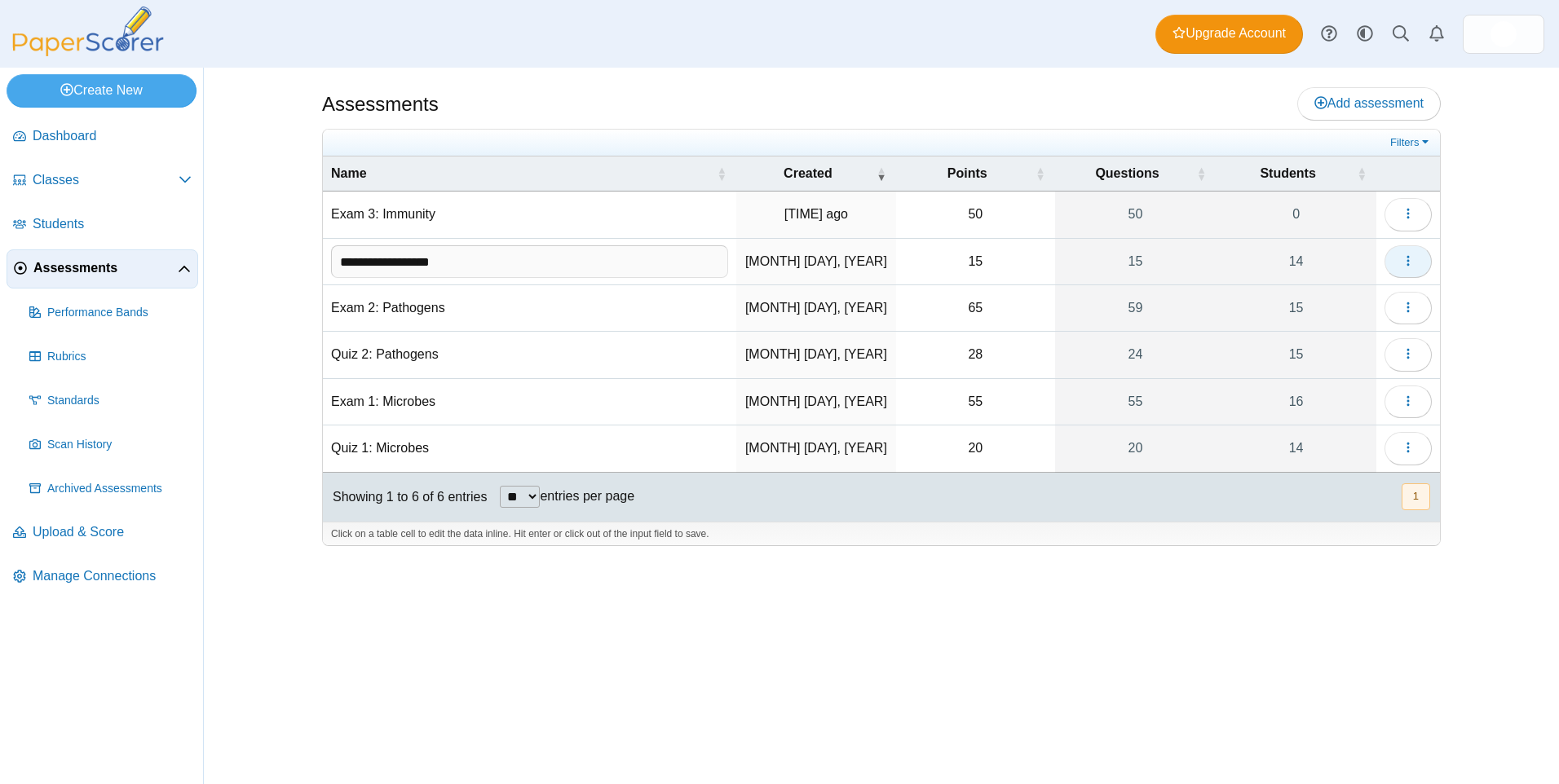 click at bounding box center (1408, 262) 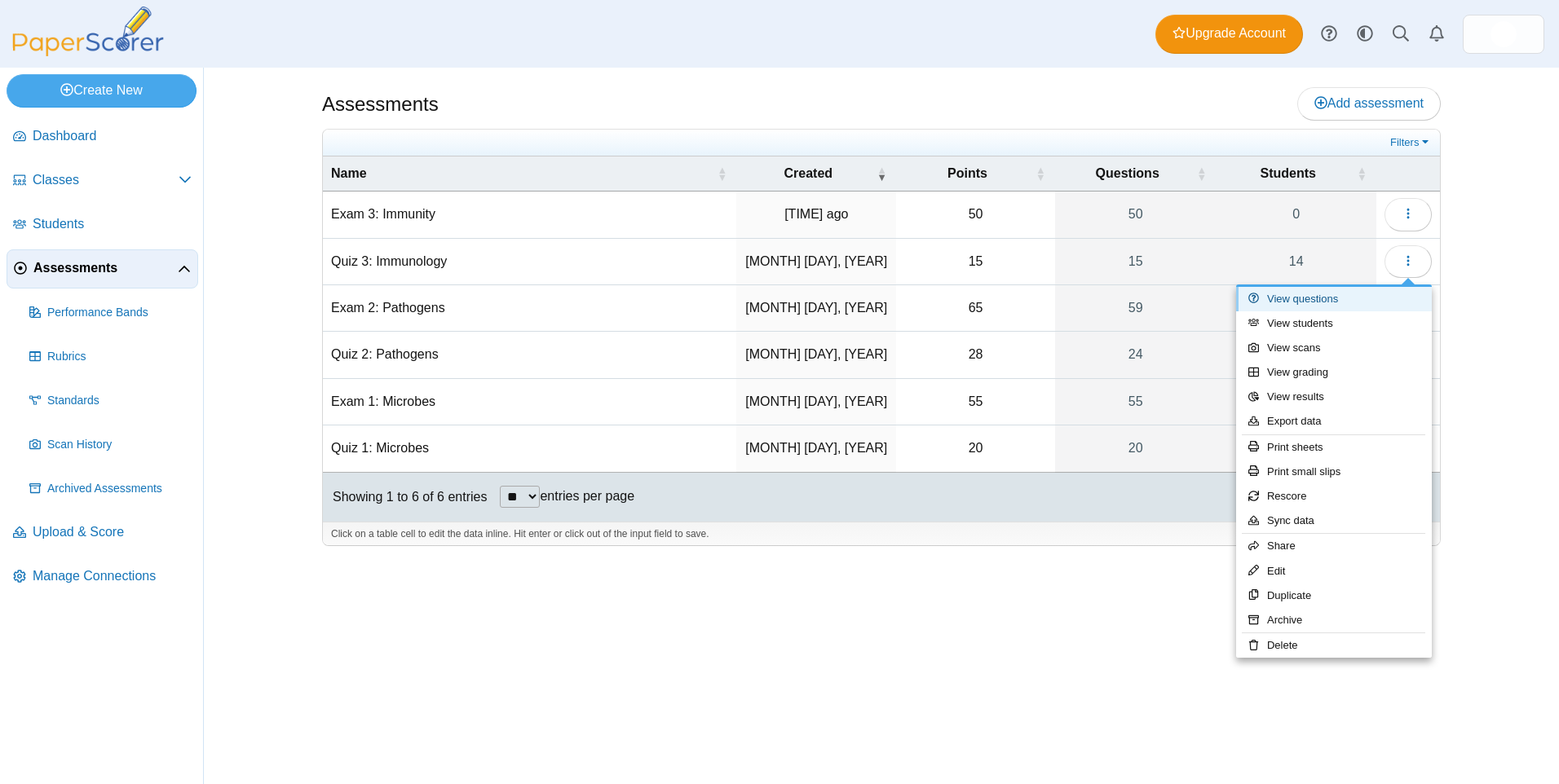click on "View questions" at bounding box center (1334, 299) 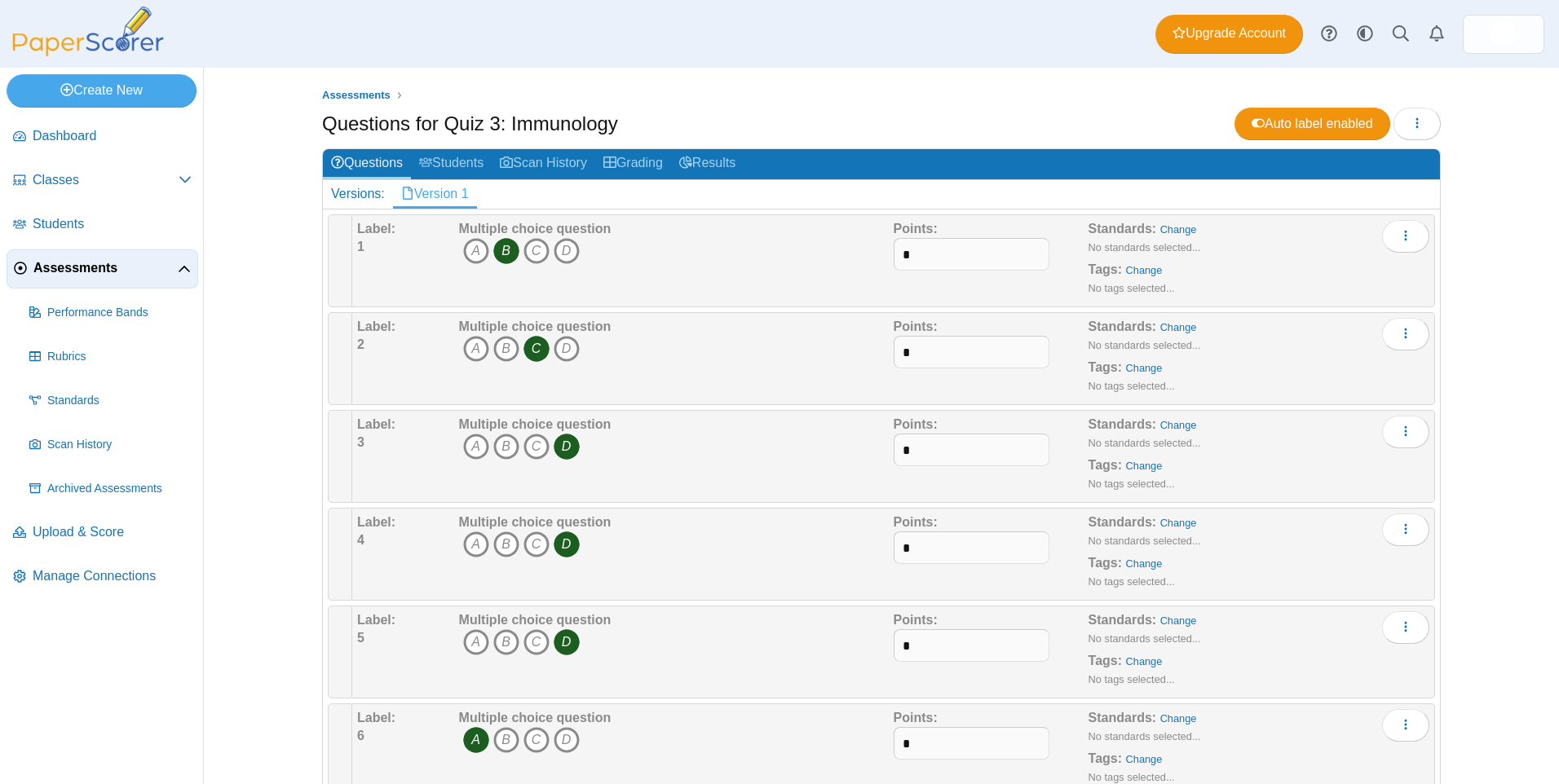 scroll, scrollTop: 0, scrollLeft: 0, axis: both 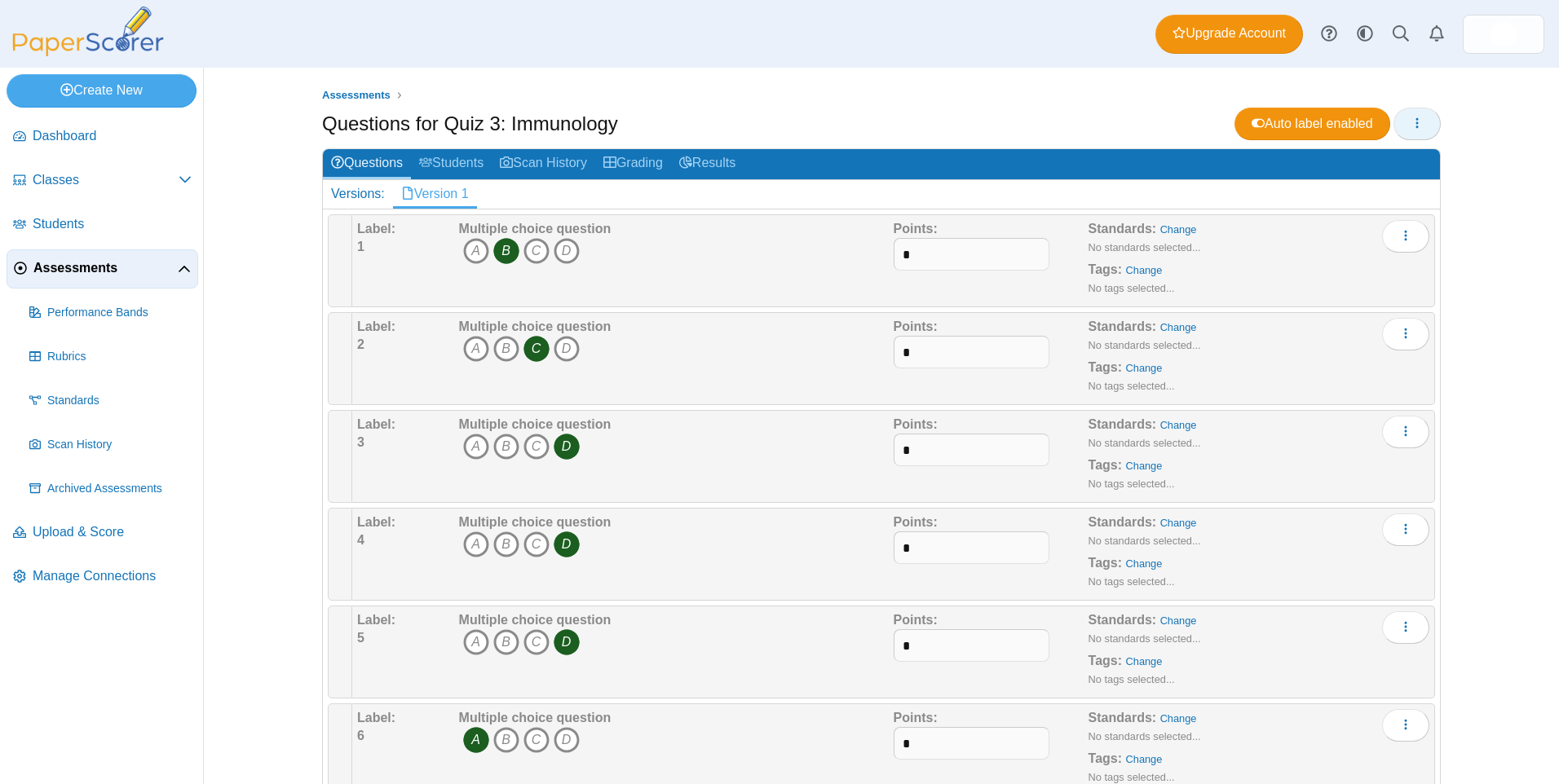 click at bounding box center [1417, 123] 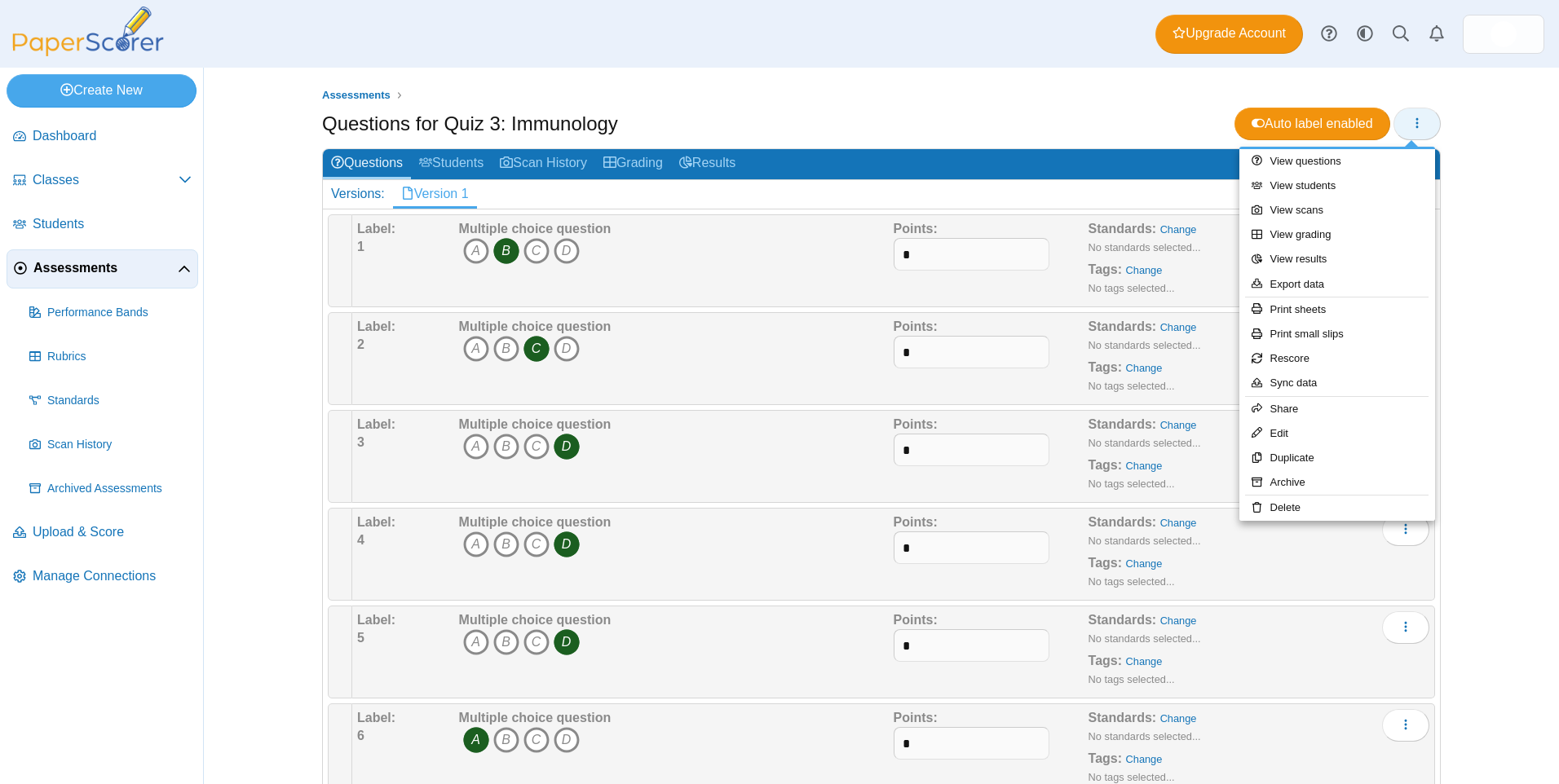click at bounding box center (1417, 123) 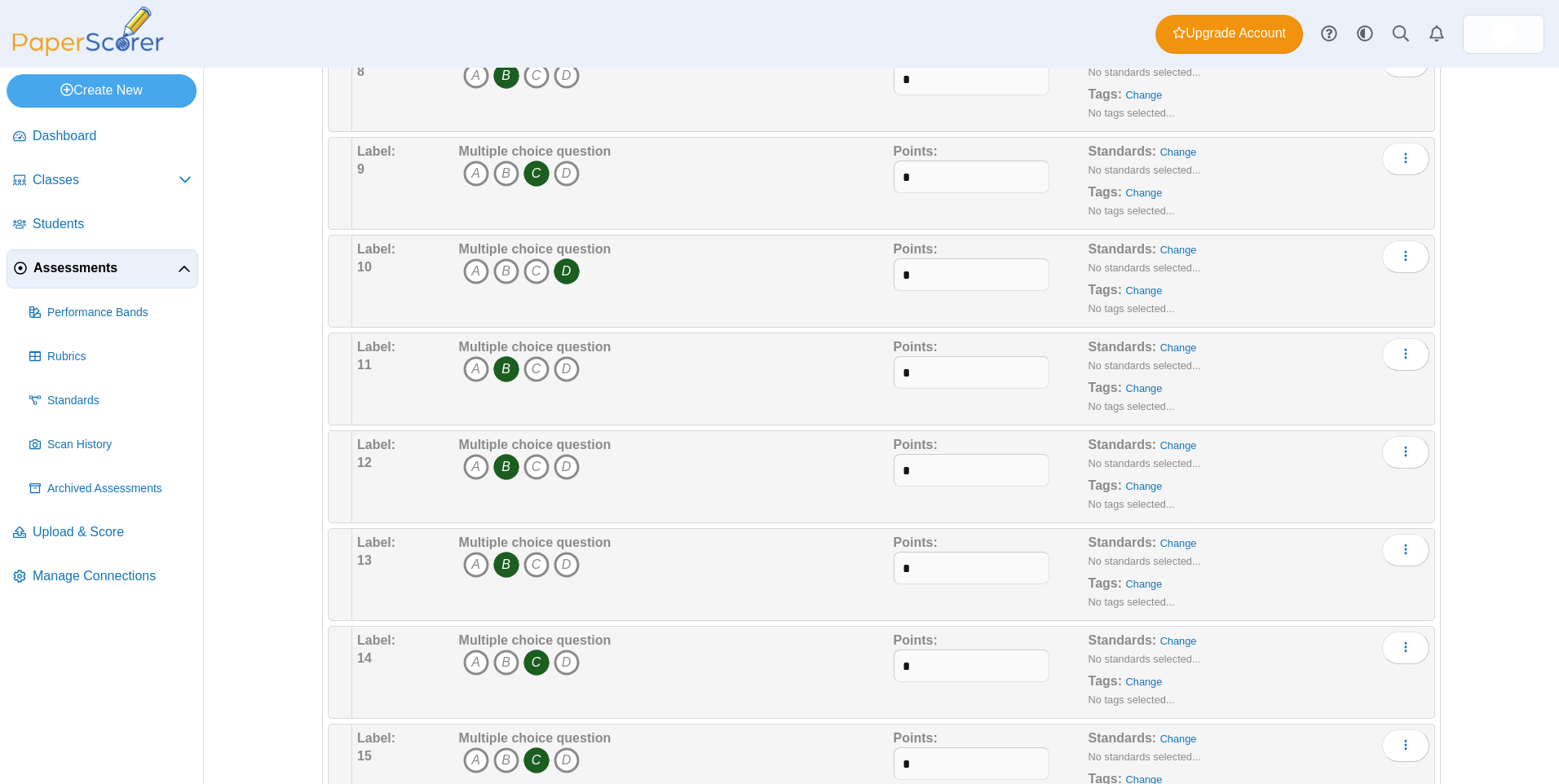 scroll, scrollTop: 896, scrollLeft: 0, axis: vertical 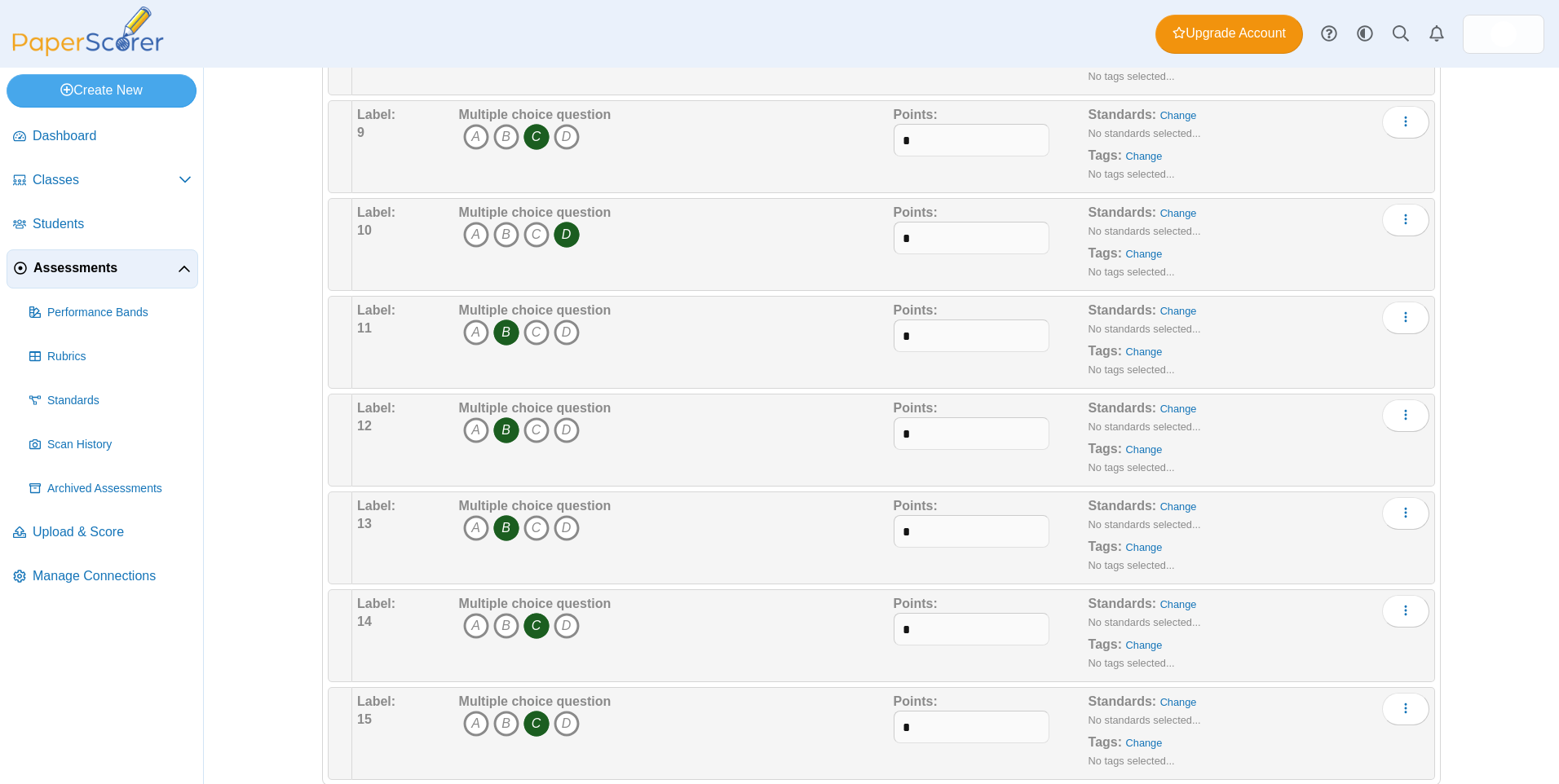 click on "Assessments
Questions for Quiz 3: Immunology
Auto label enabled
1" at bounding box center (881, 425) 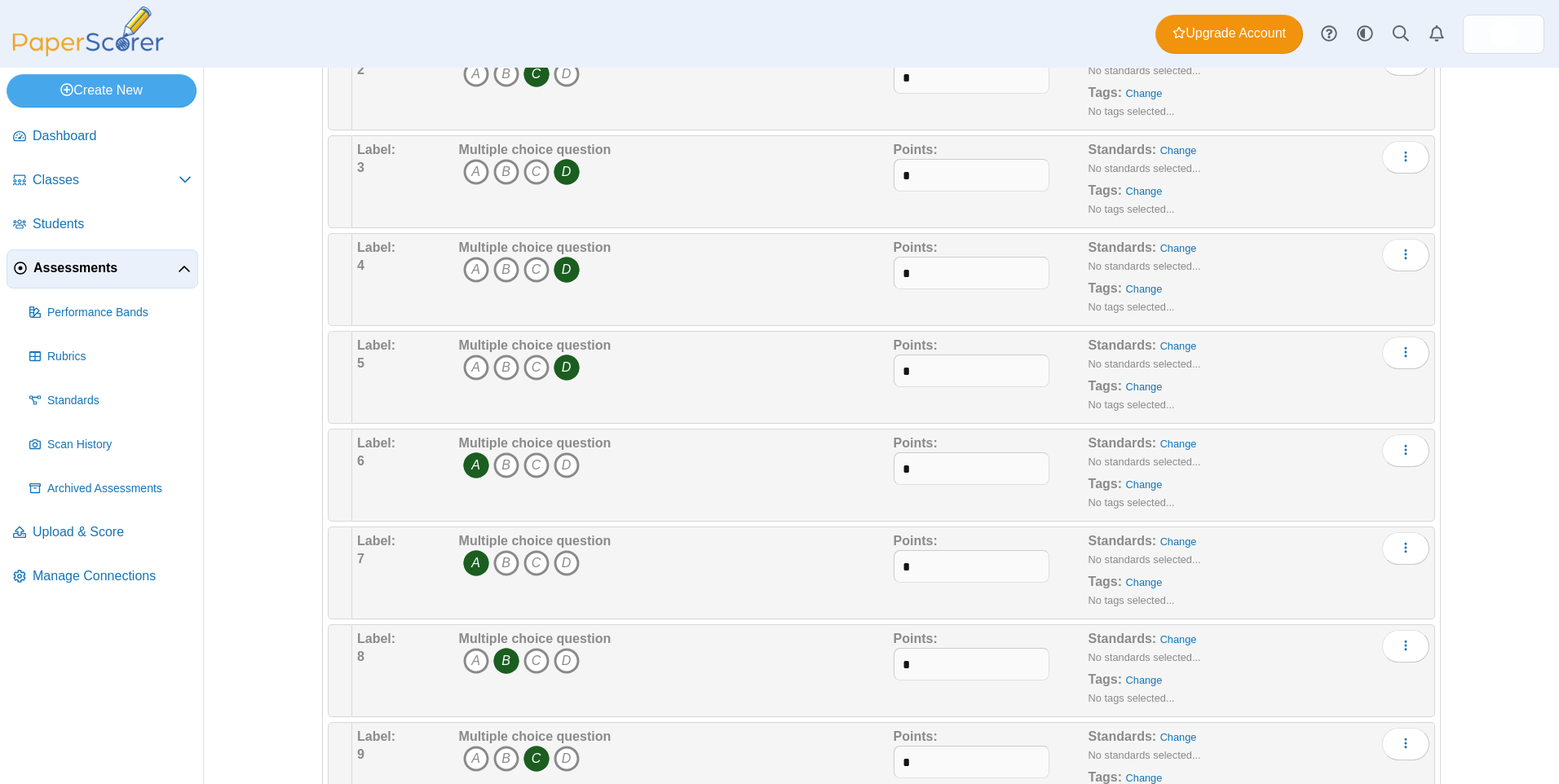 scroll, scrollTop: 0, scrollLeft: 0, axis: both 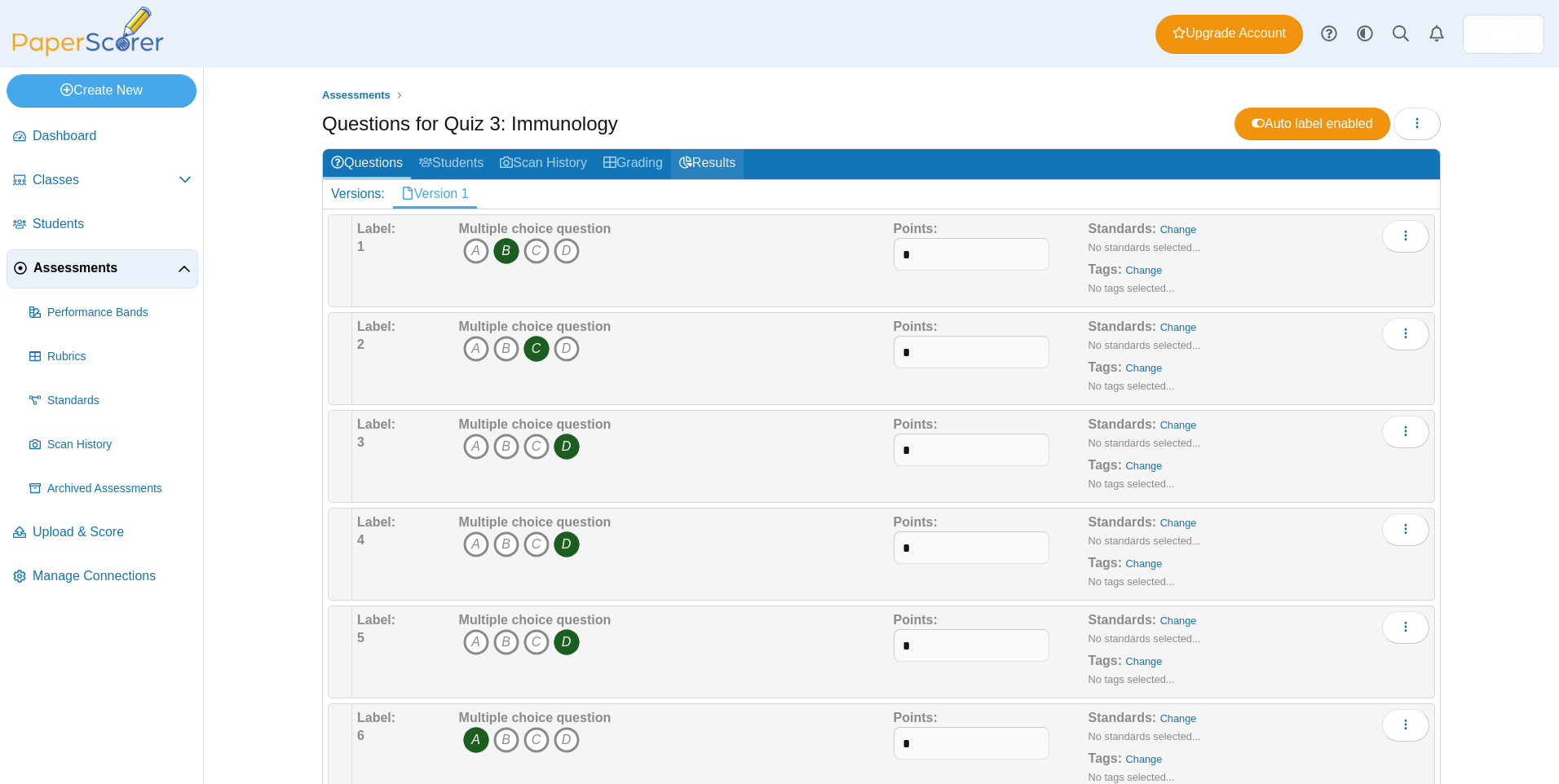 click on "Results" at bounding box center [707, 164] 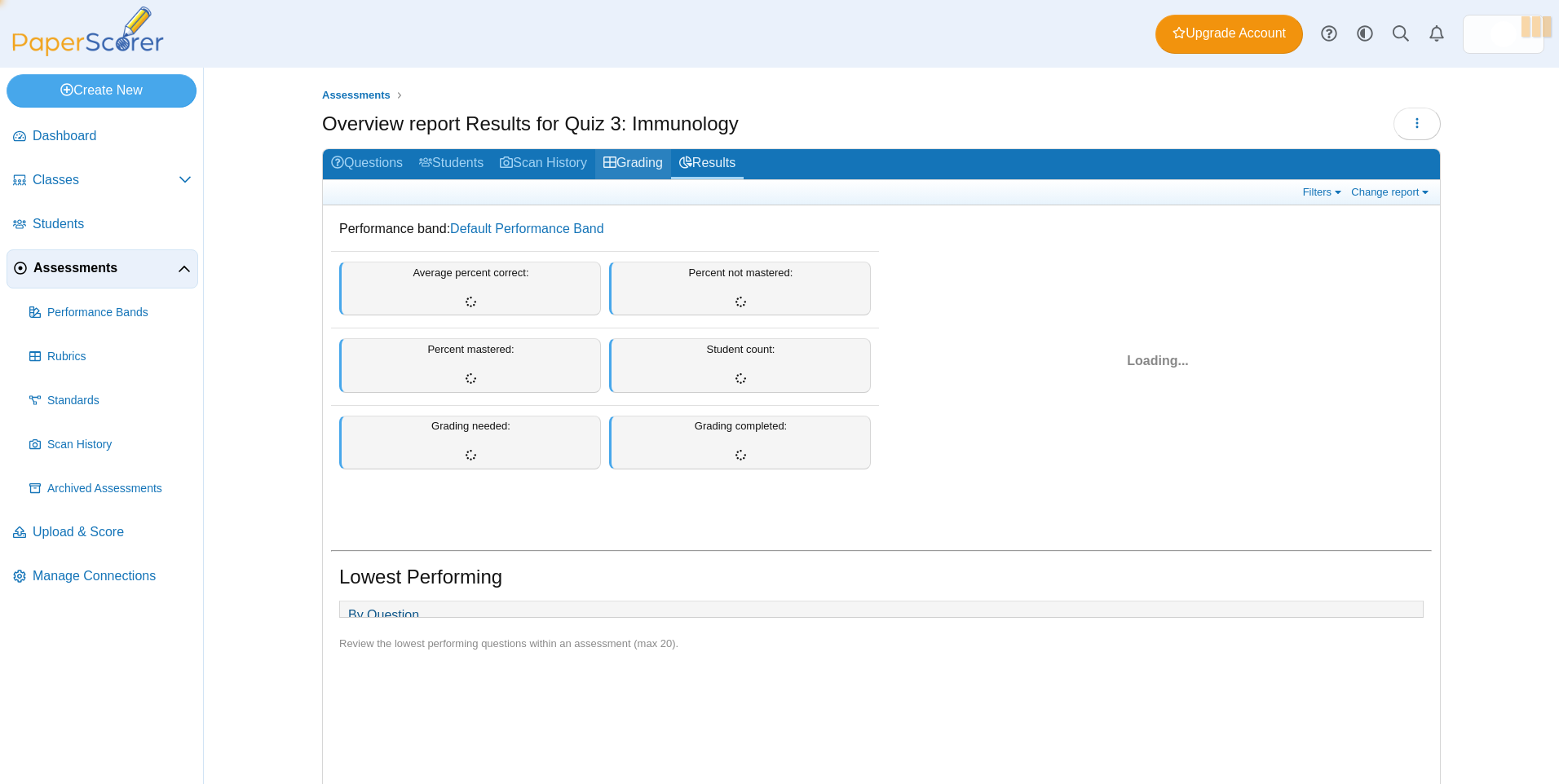 scroll, scrollTop: 0, scrollLeft: 0, axis: both 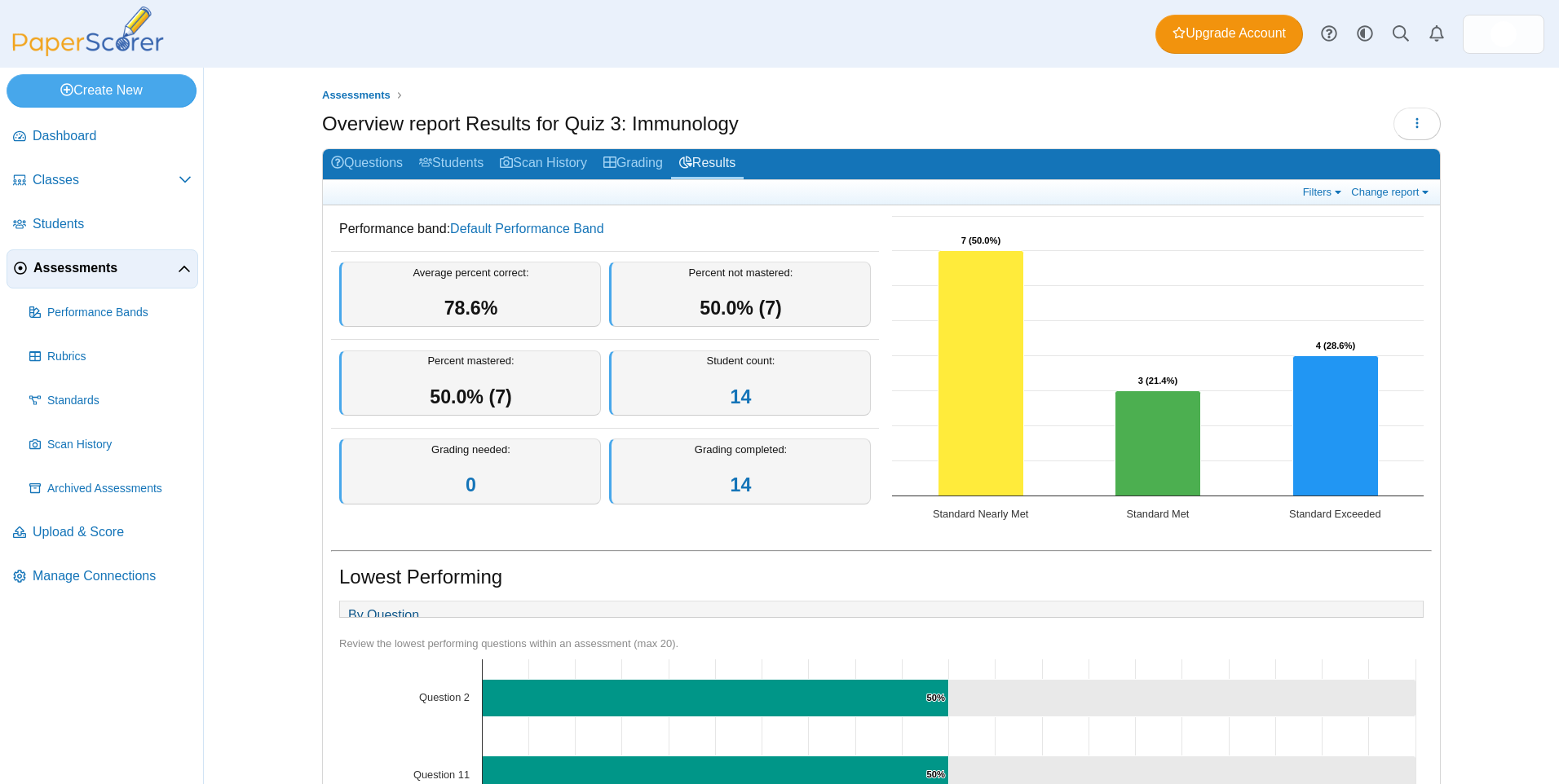 click on "Assessments" at bounding box center (105, 268) 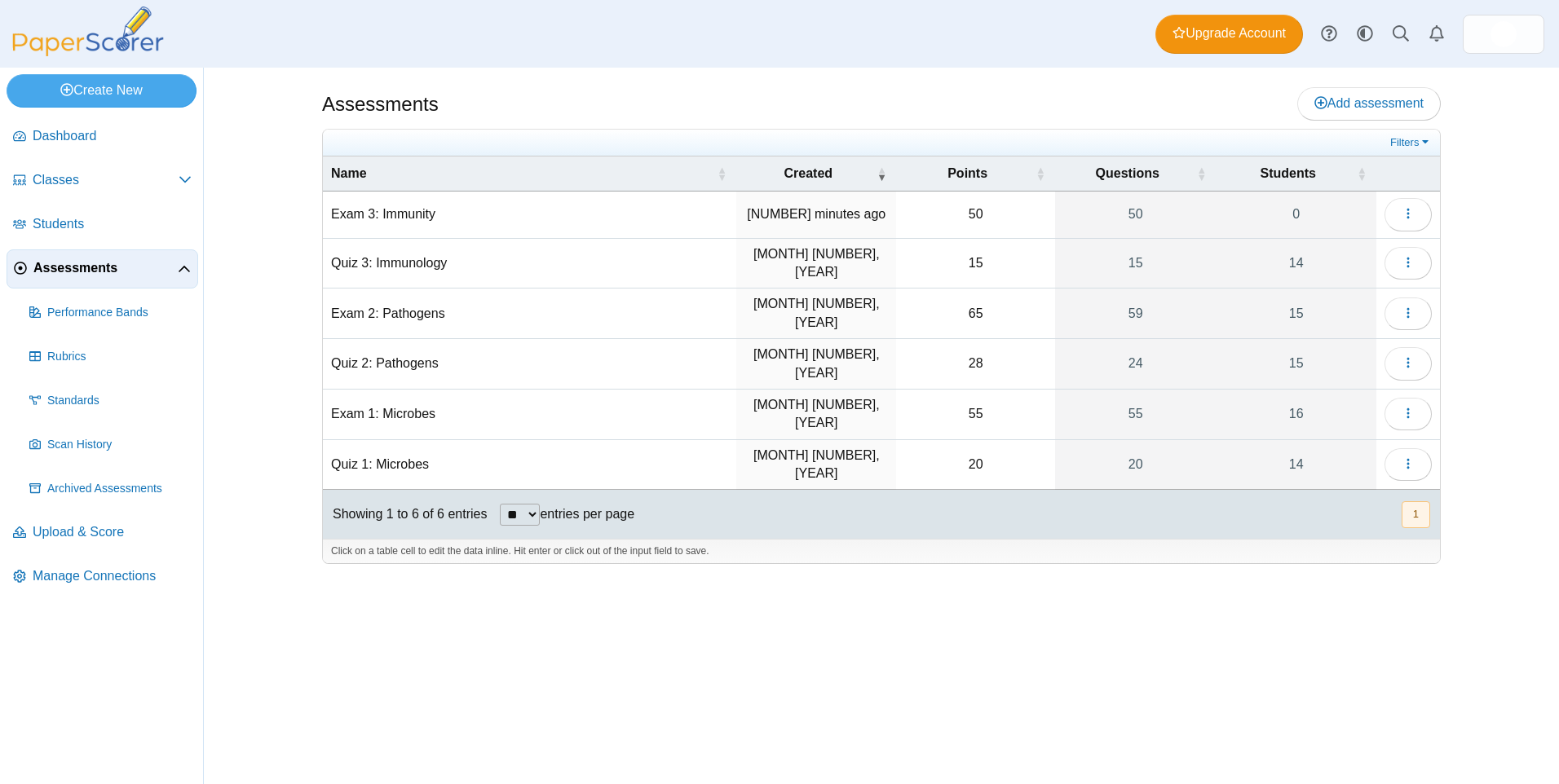 scroll, scrollTop: 0, scrollLeft: 0, axis: both 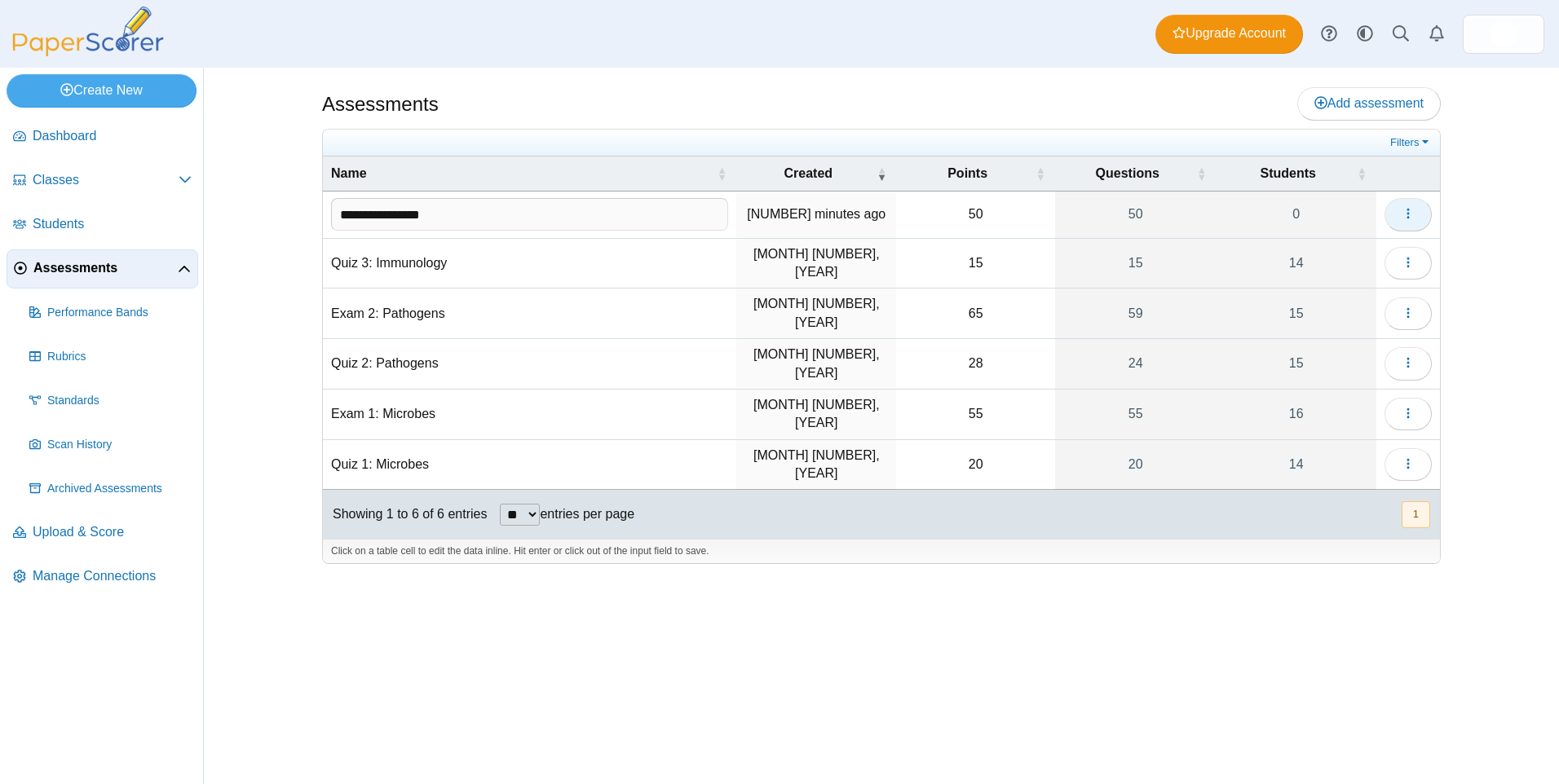 click 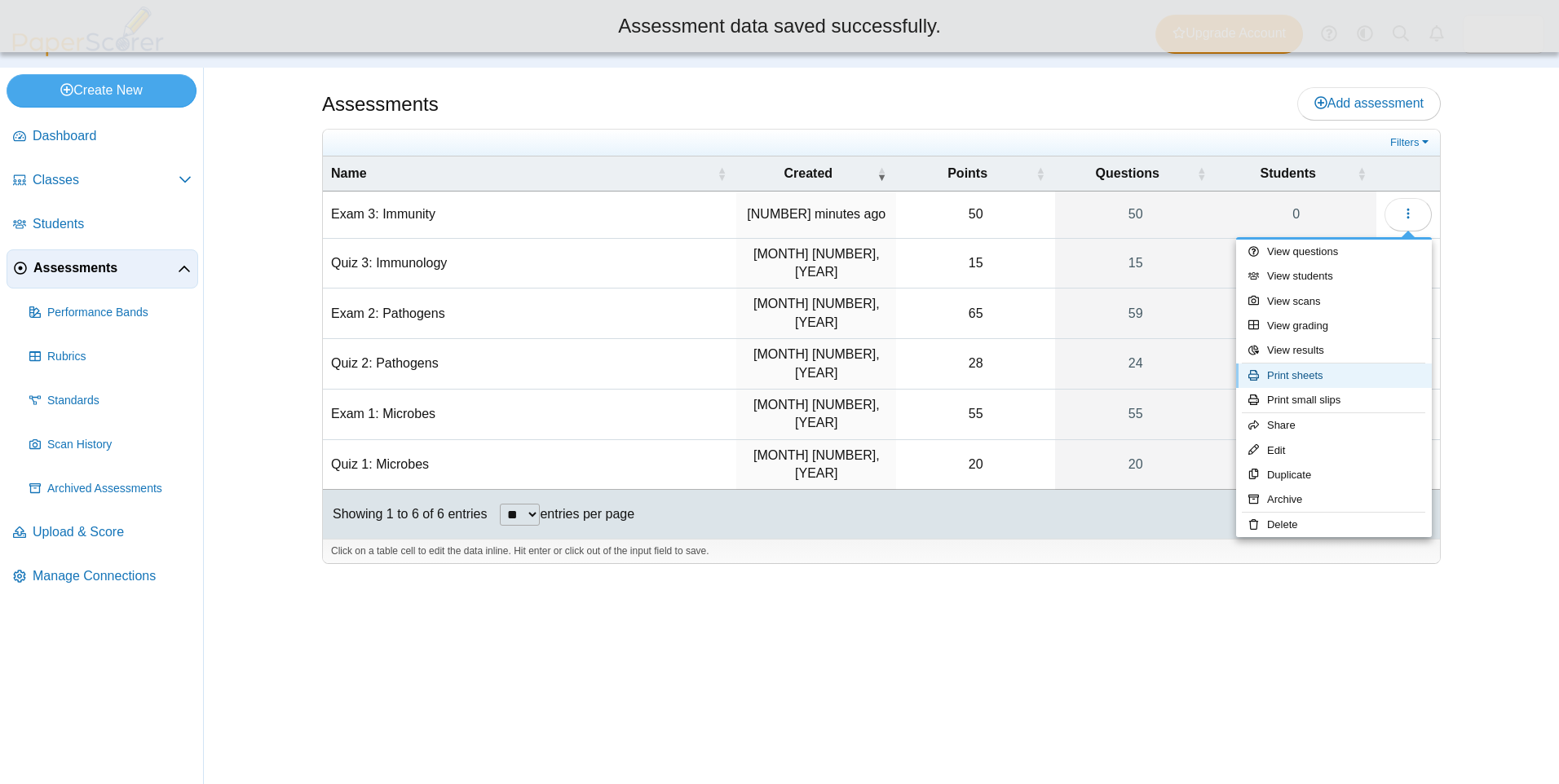 click on "Print sheets" at bounding box center (1334, 376) 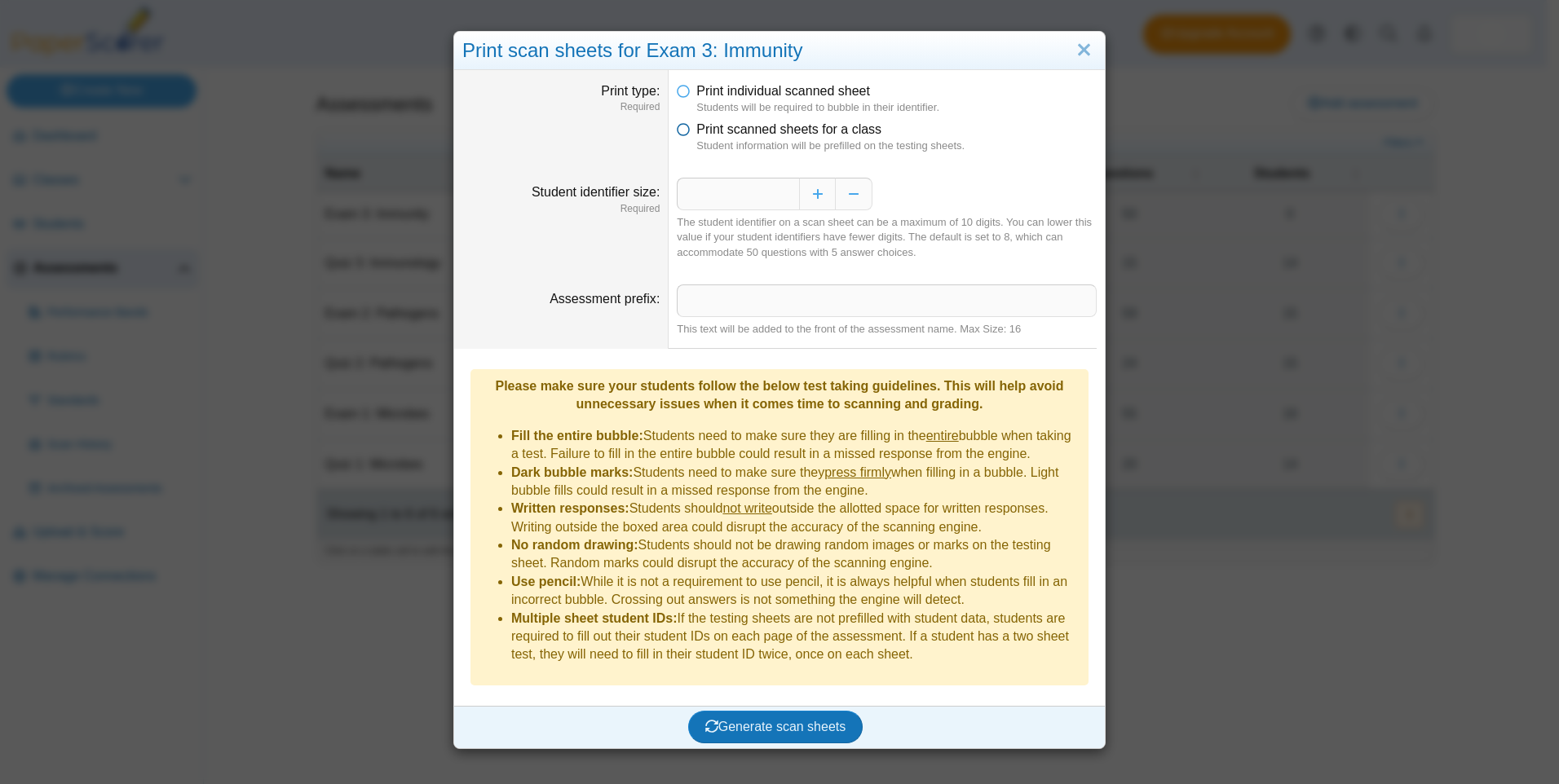 click on "Print scanned sheets for a class" at bounding box center (788, 130) 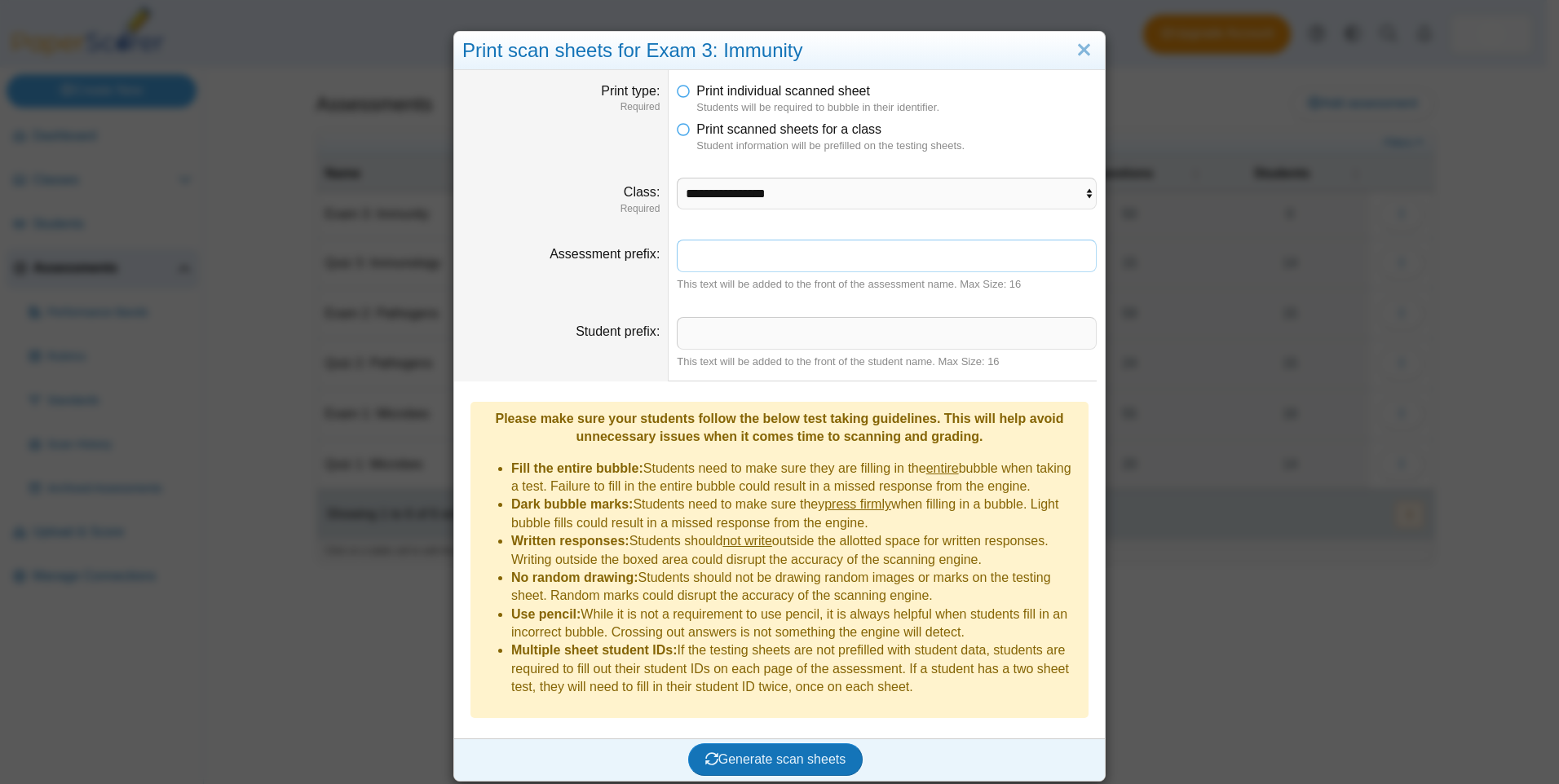 click on "Assessment prefix" at bounding box center (886, 256) 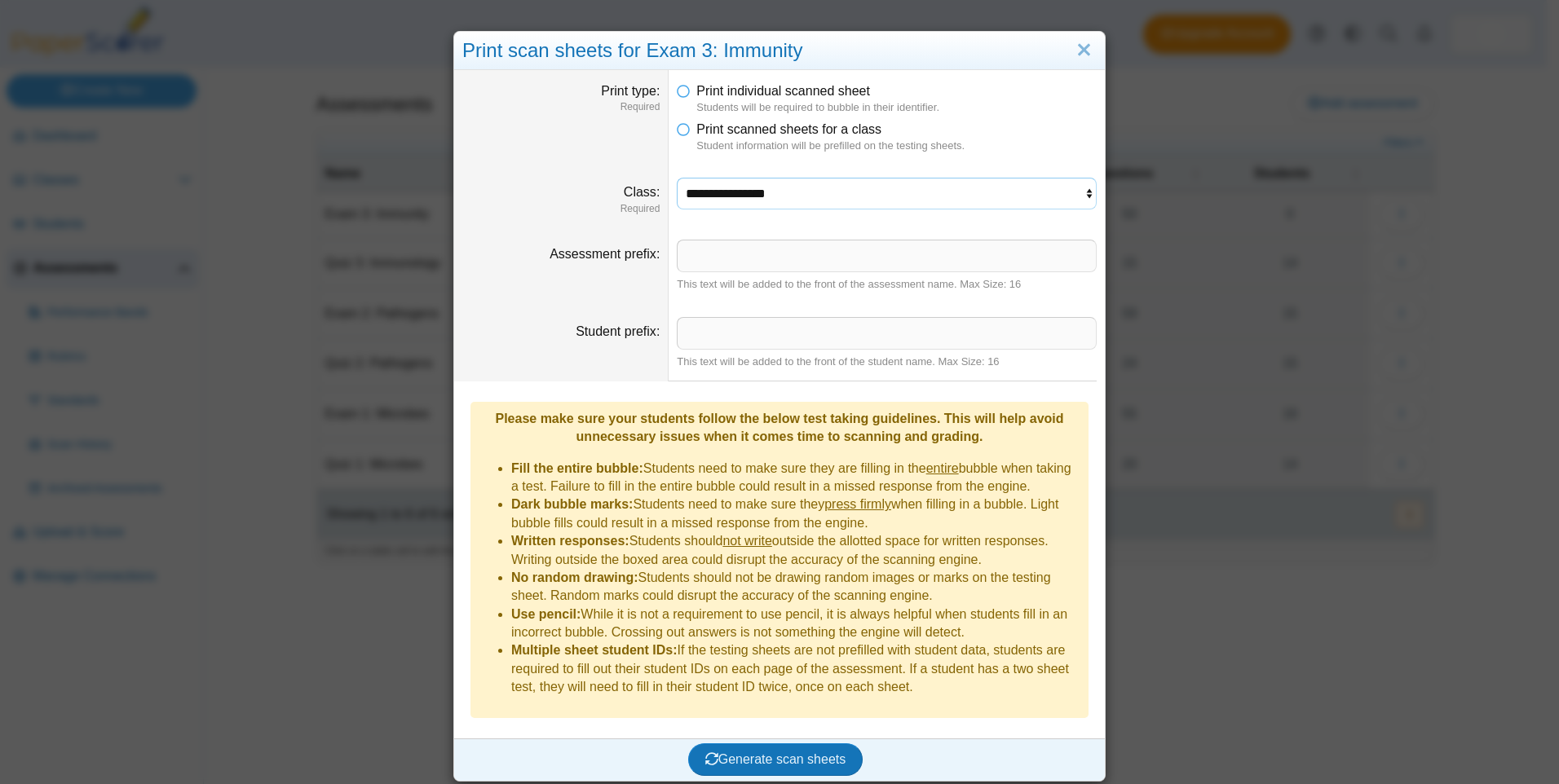 click on "**********" at bounding box center (886, 193) 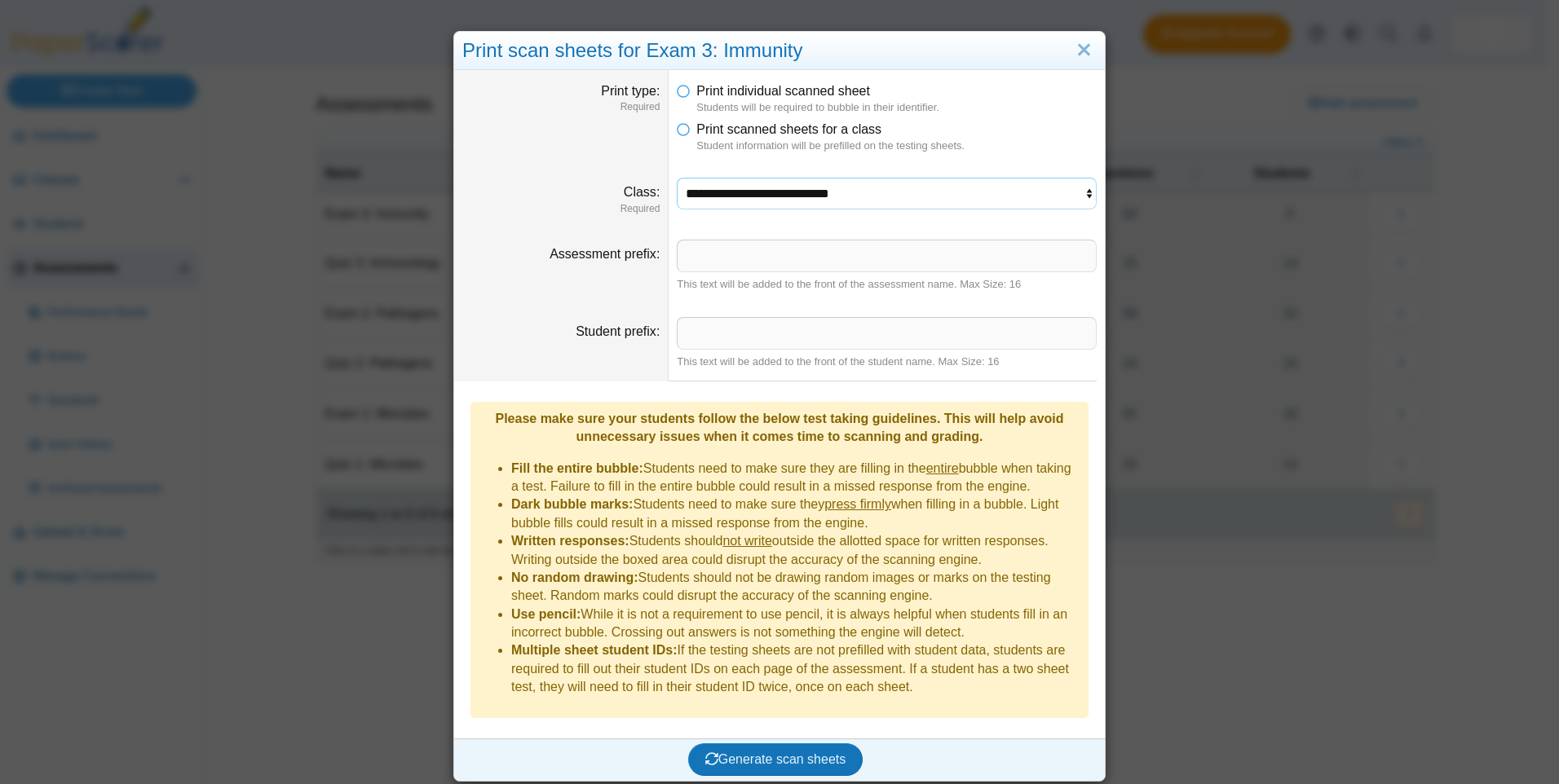 click on "**********" at bounding box center (886, 193) 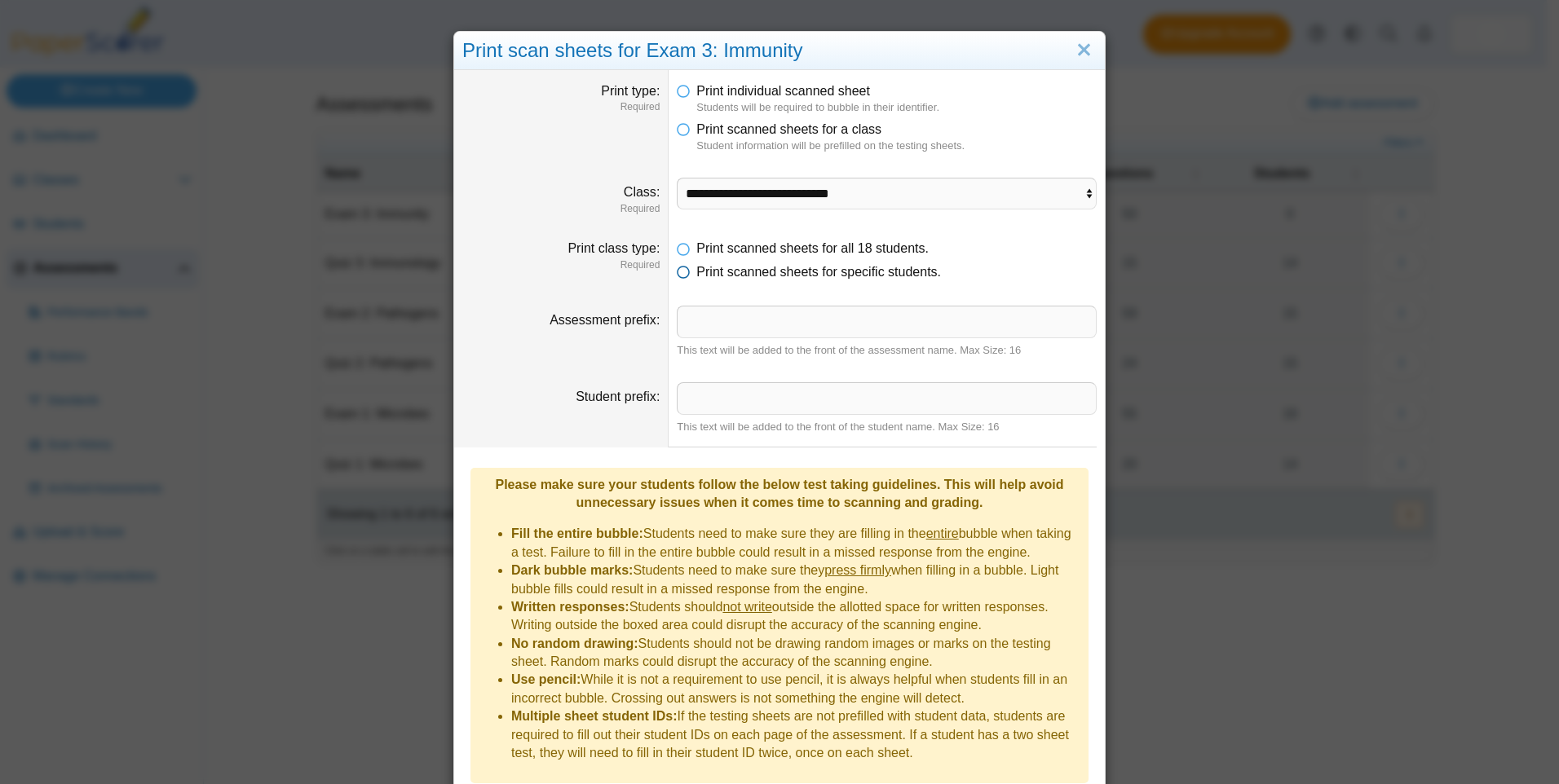 click on "Print scanned sheets for specific students." at bounding box center [819, 271] 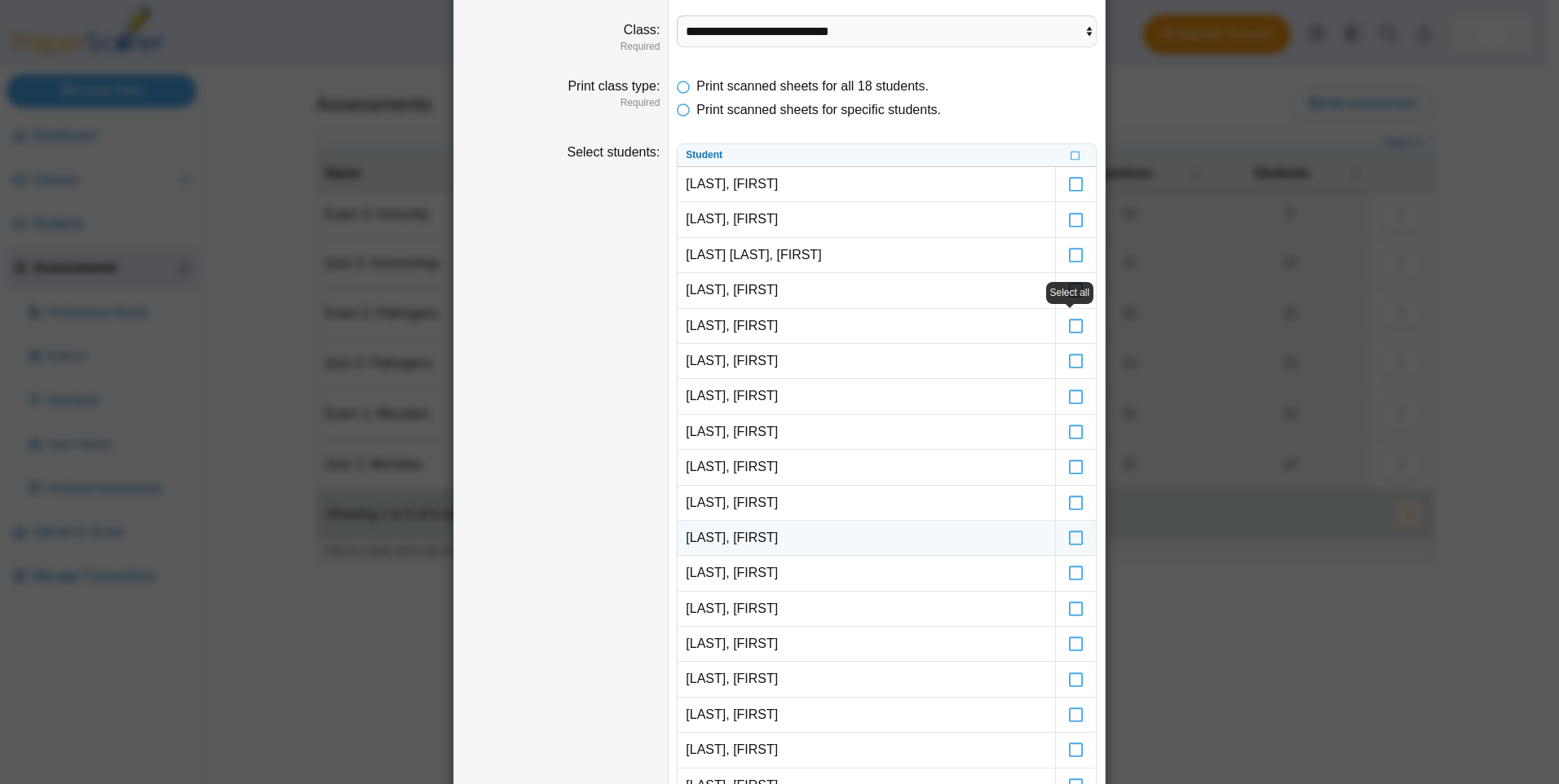 scroll, scrollTop: 163, scrollLeft: 0, axis: vertical 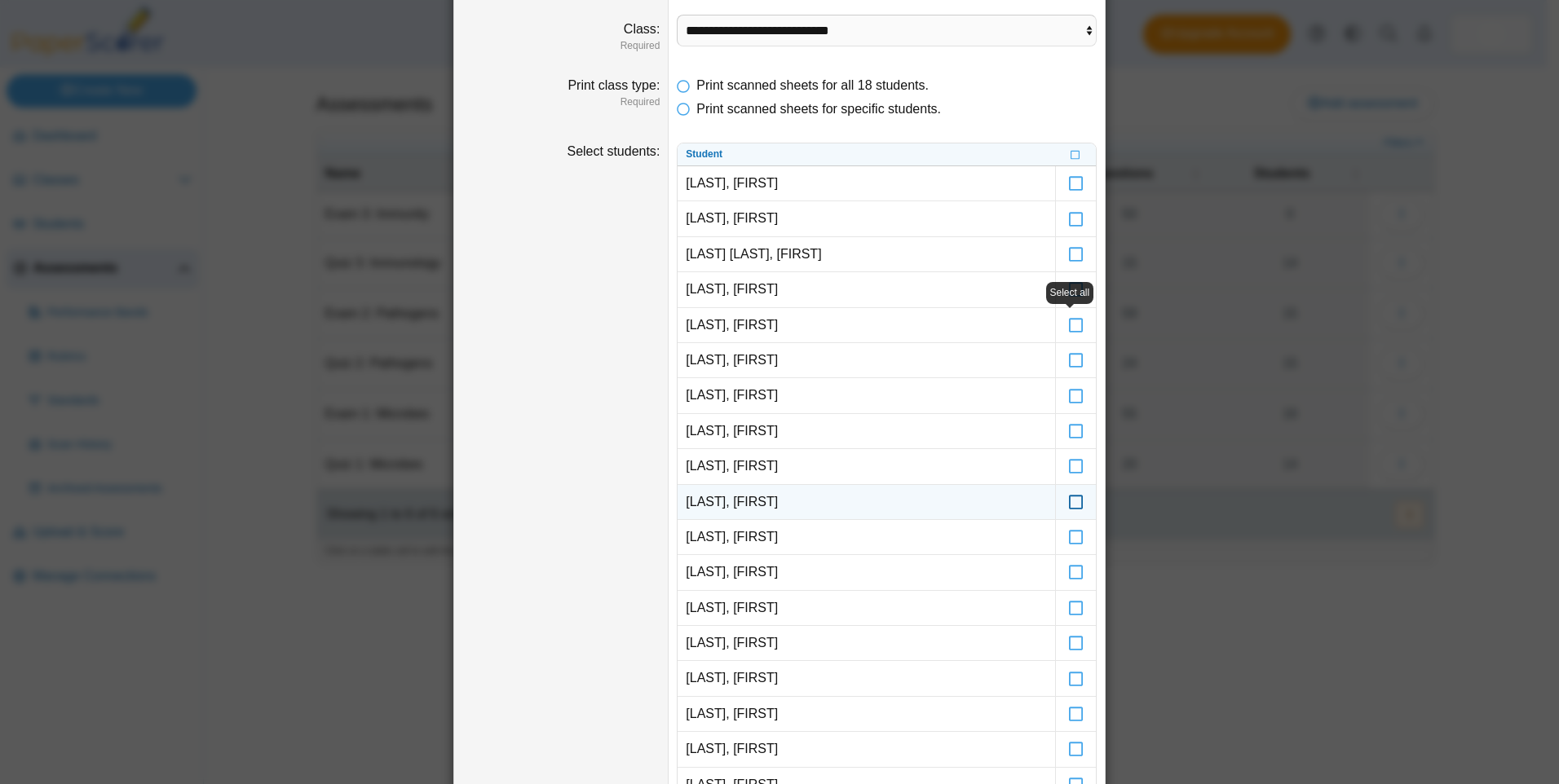 click at bounding box center [1076, 495] 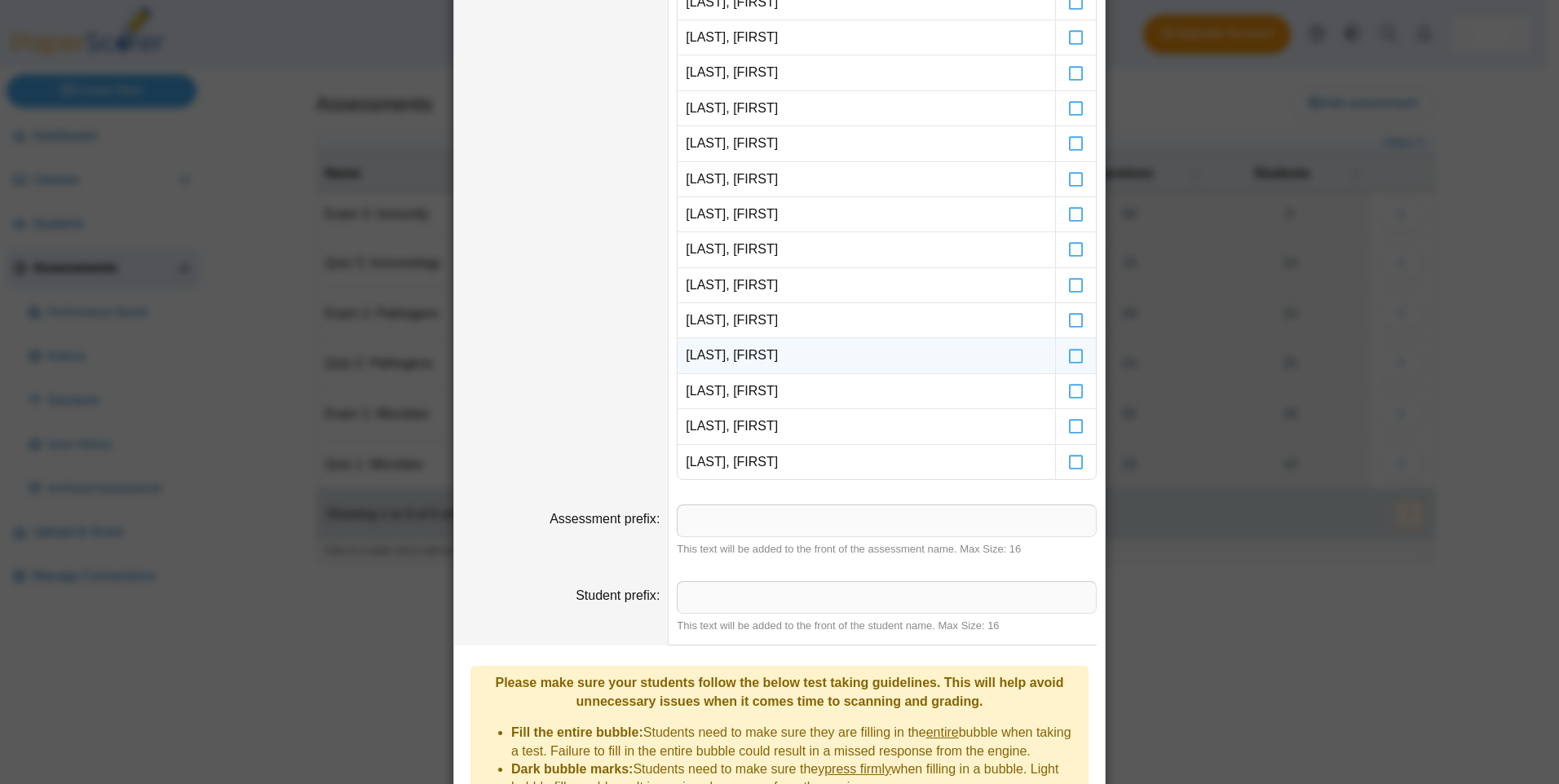 scroll, scrollTop: 404, scrollLeft: 0, axis: vertical 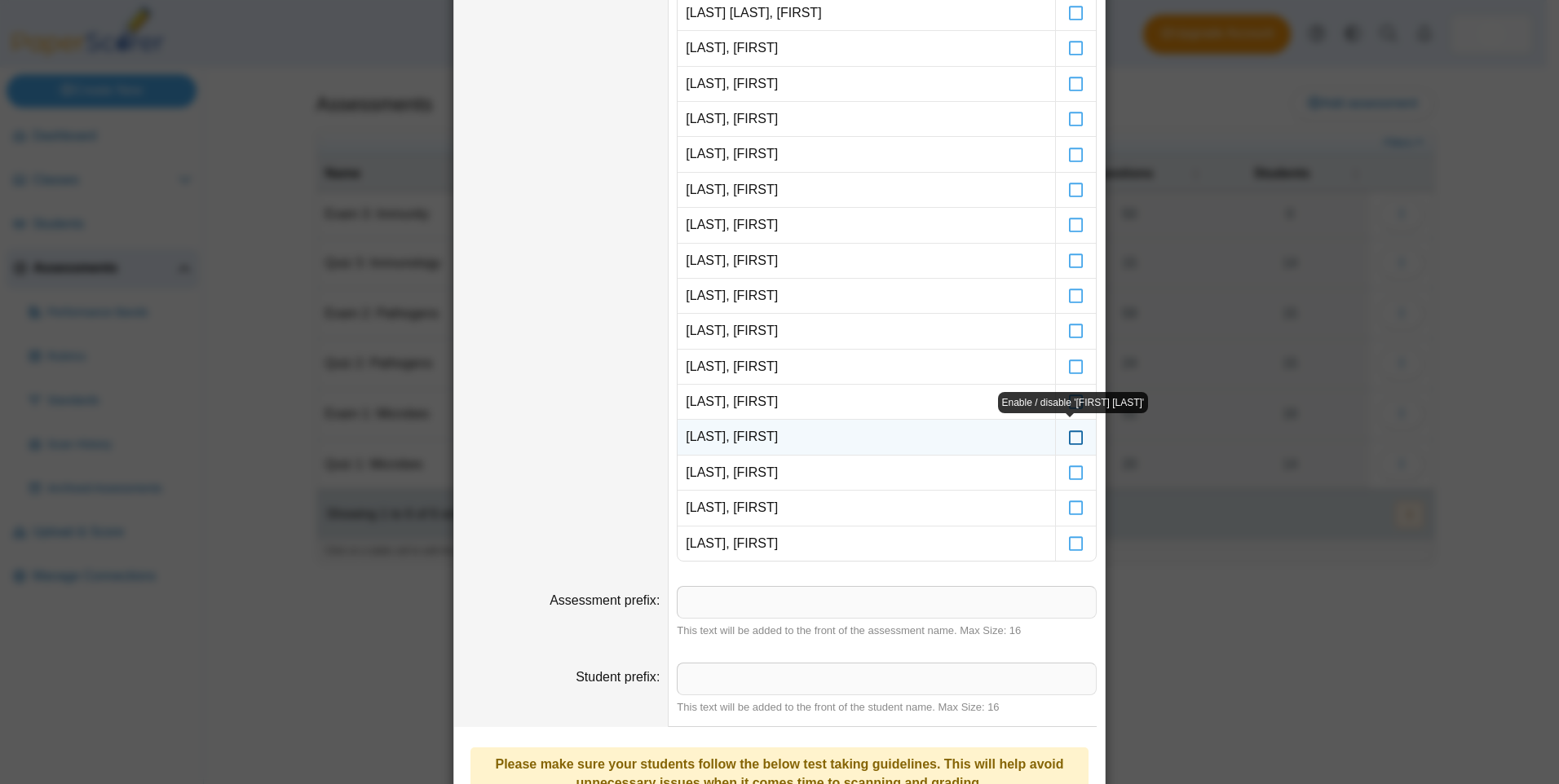 click at bounding box center [1075, 437] 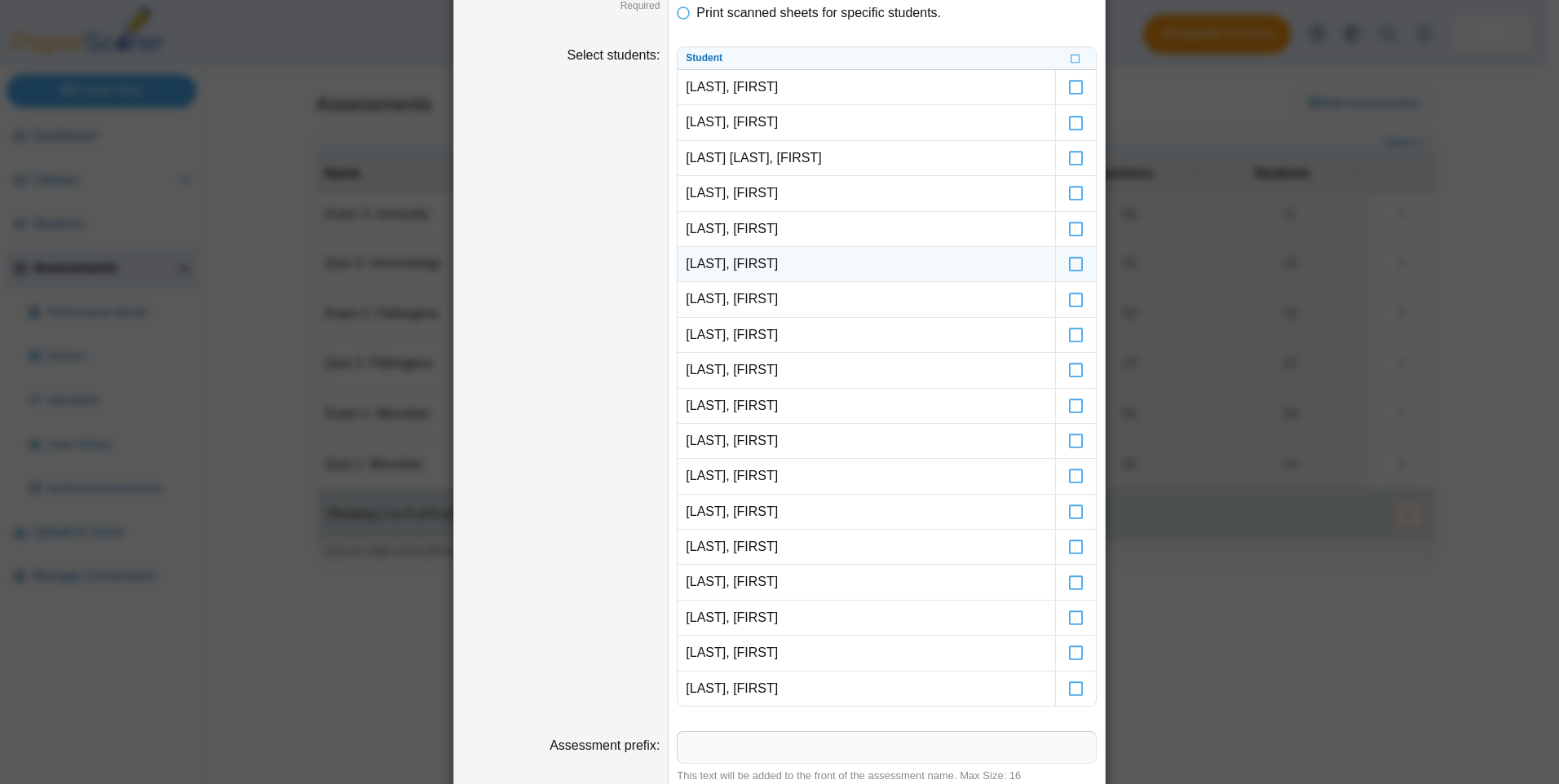 scroll, scrollTop: 241, scrollLeft: 0, axis: vertical 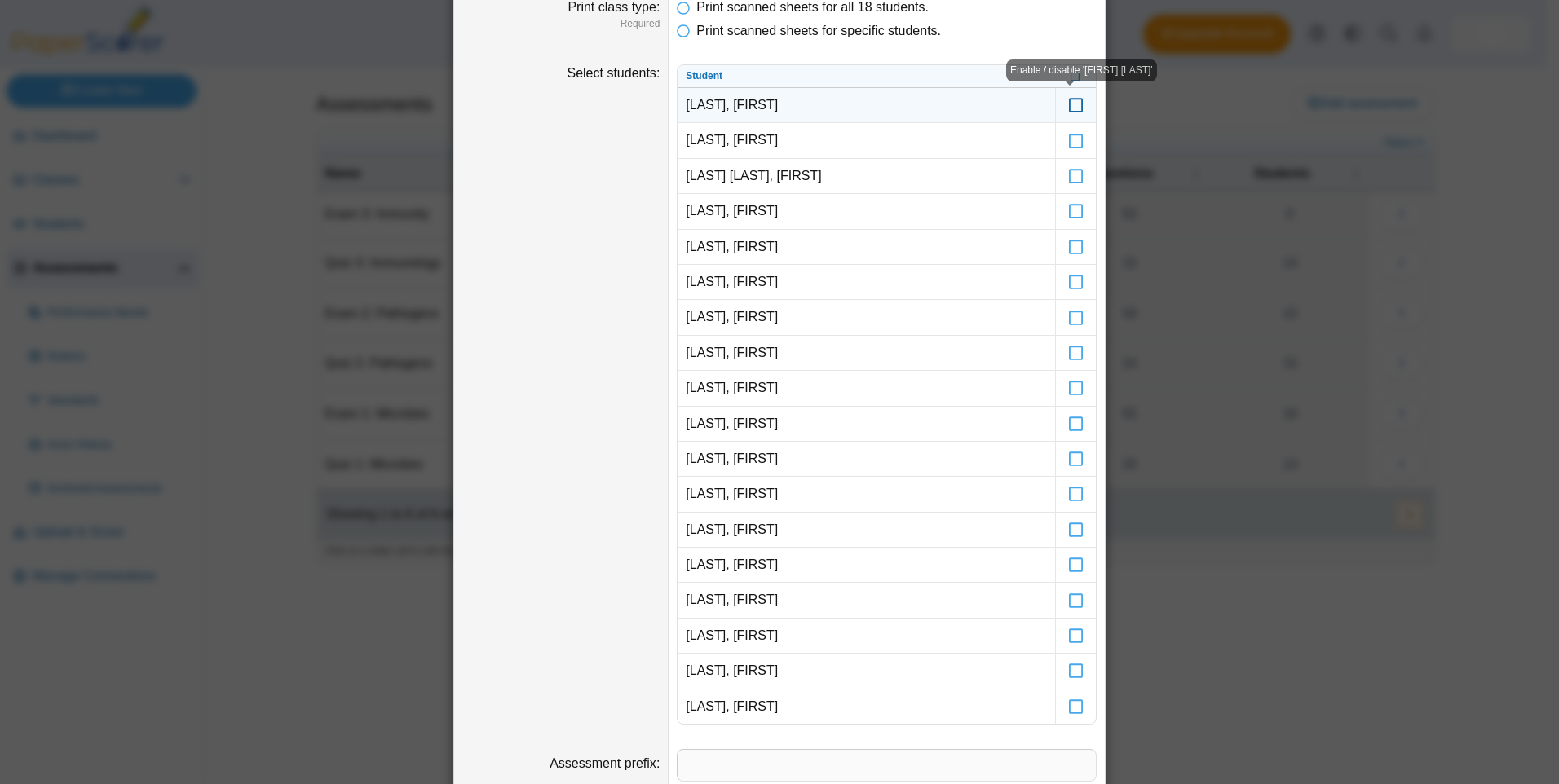 click at bounding box center (1075, 105) 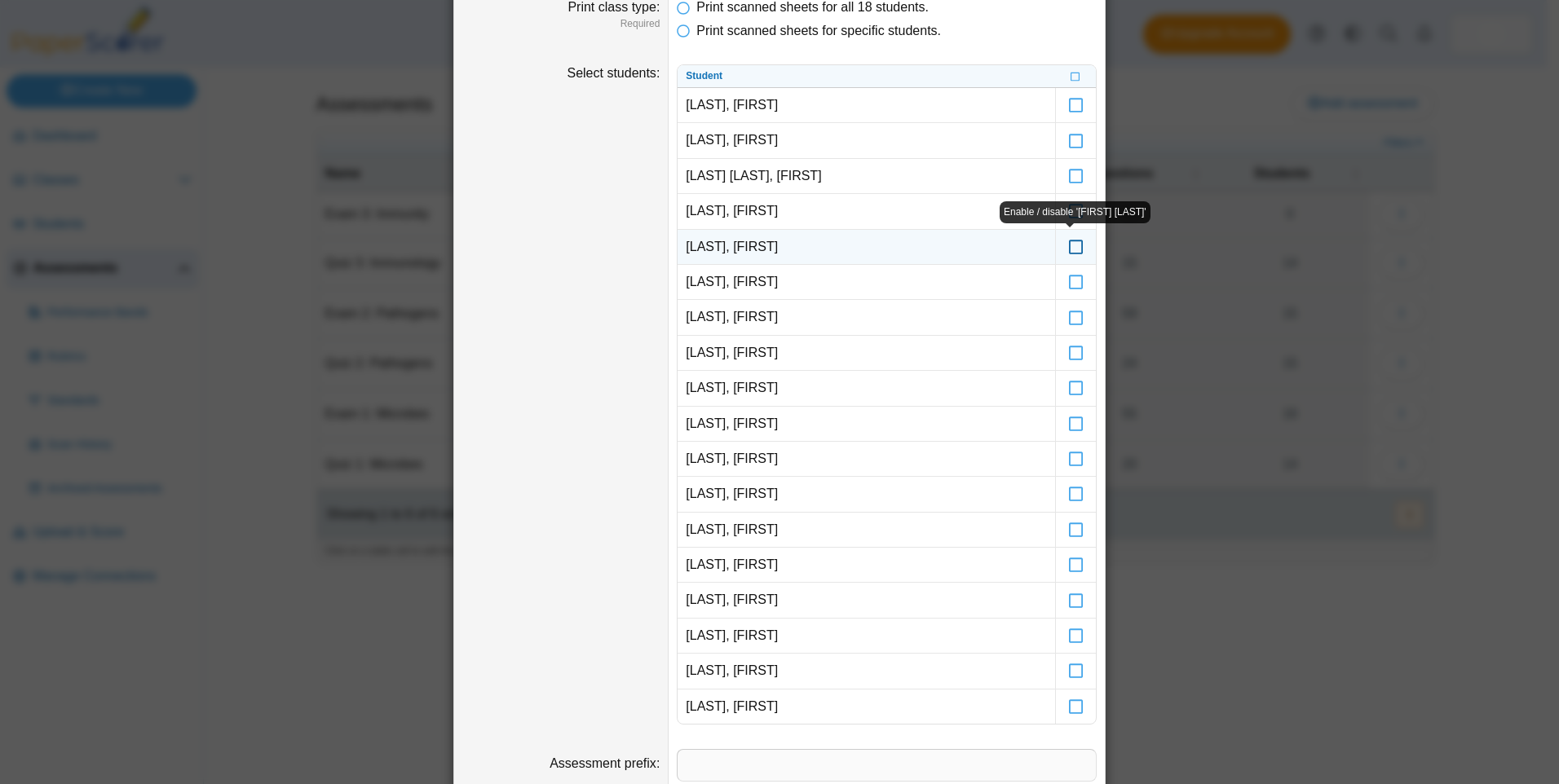 click at bounding box center (1076, 240) 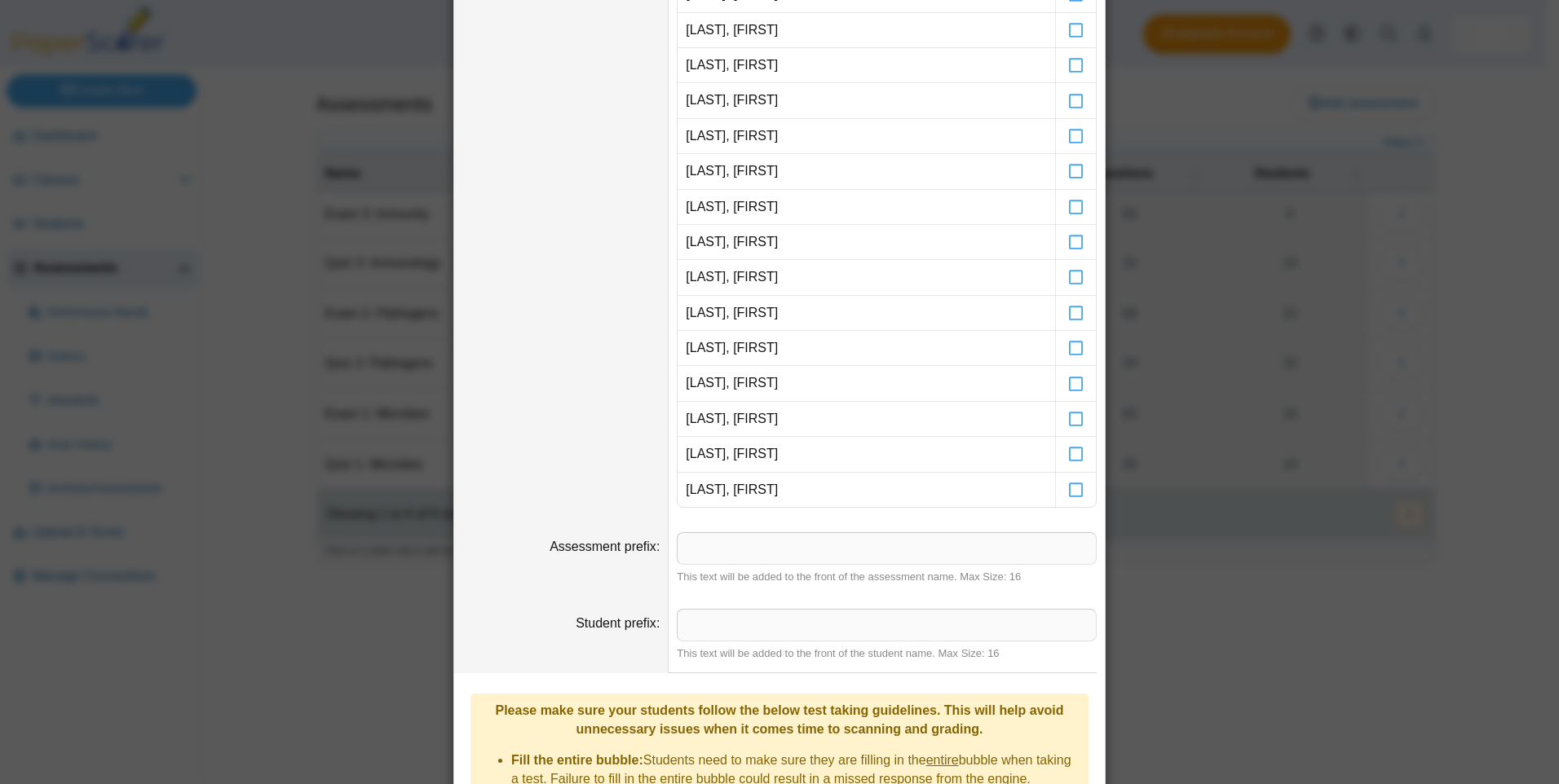 scroll, scrollTop: 730, scrollLeft: 0, axis: vertical 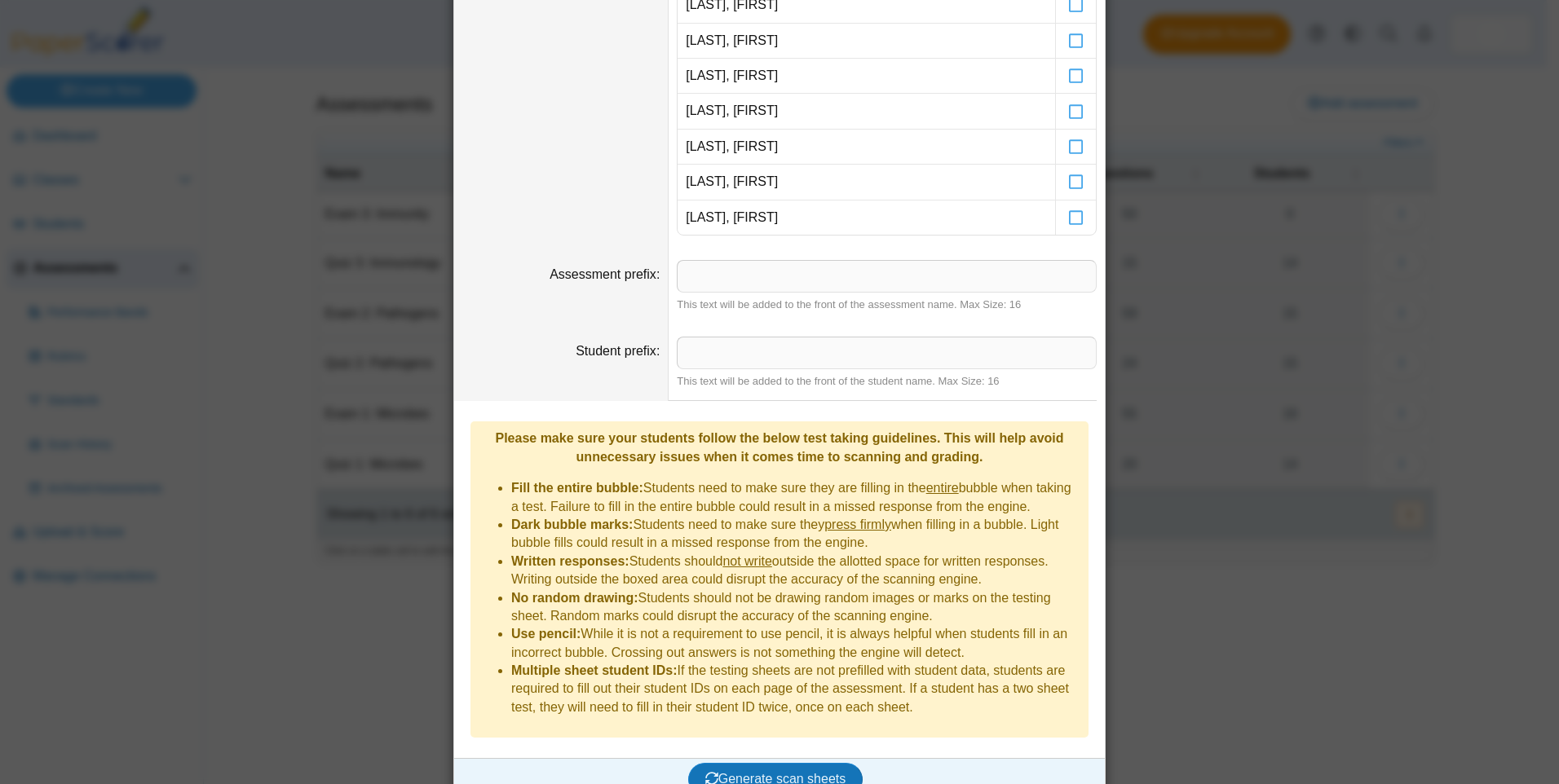 click on "**********" at bounding box center [780, 392] 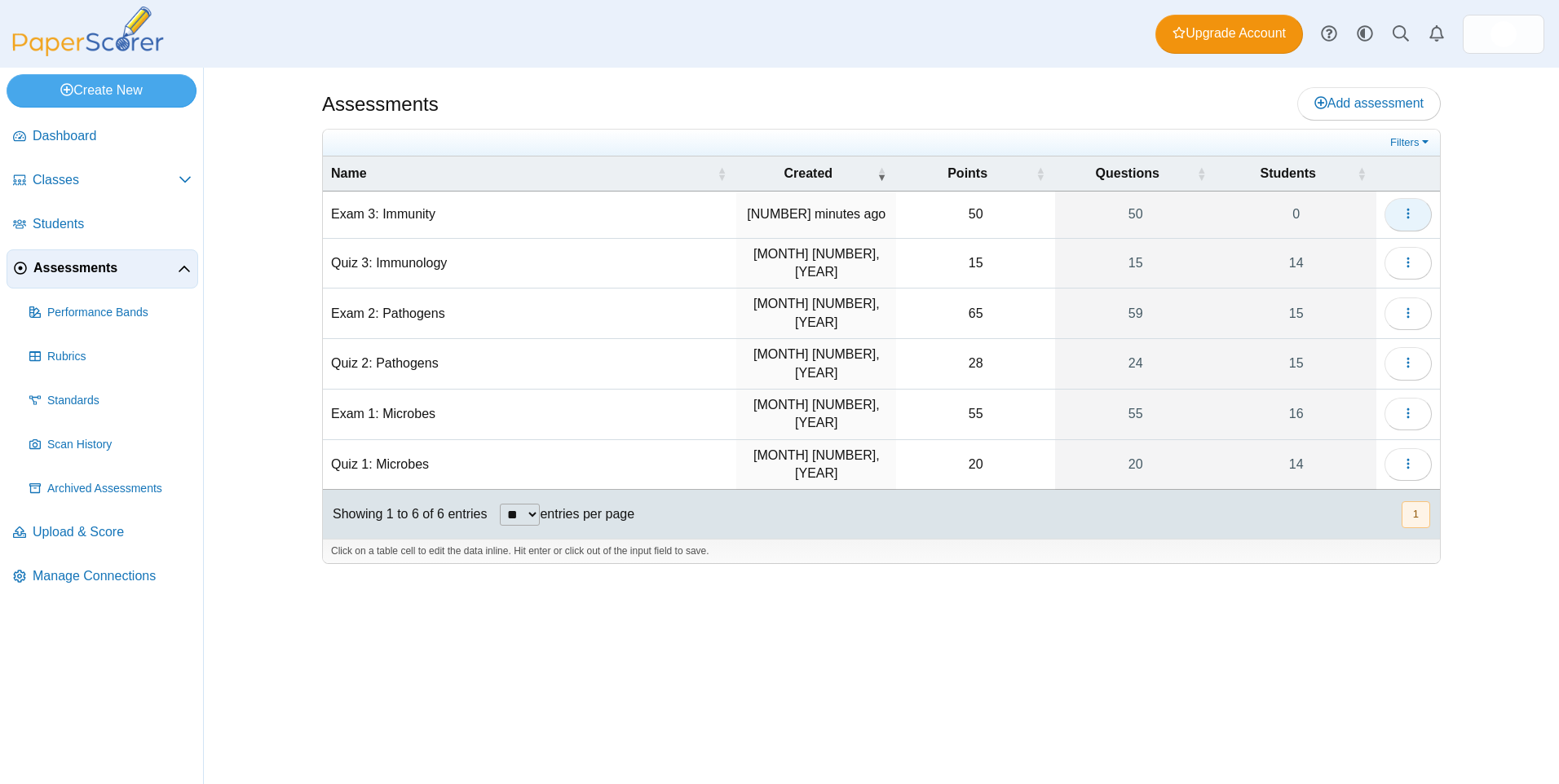 click 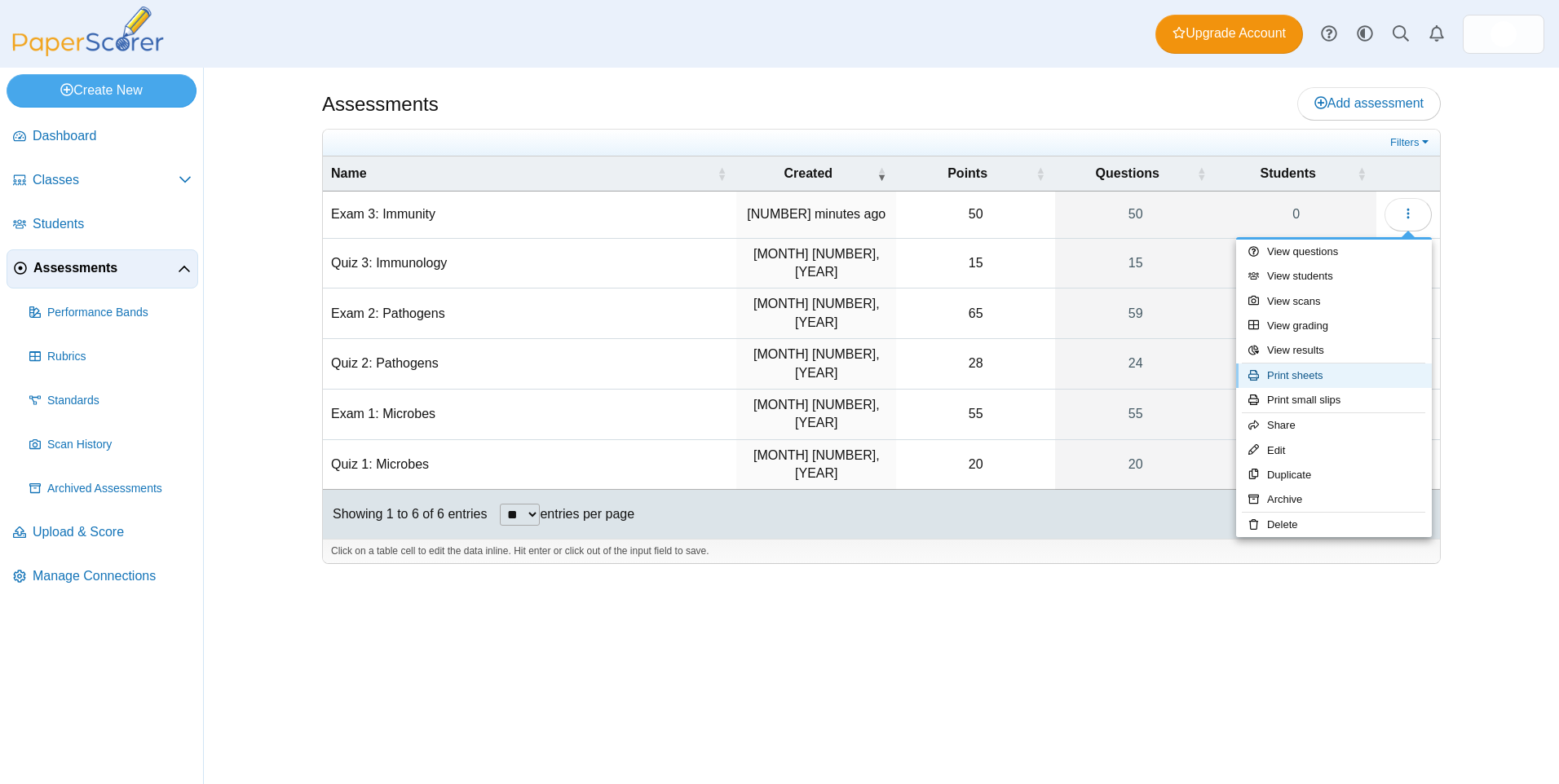 click on "Print sheets" at bounding box center [1334, 376] 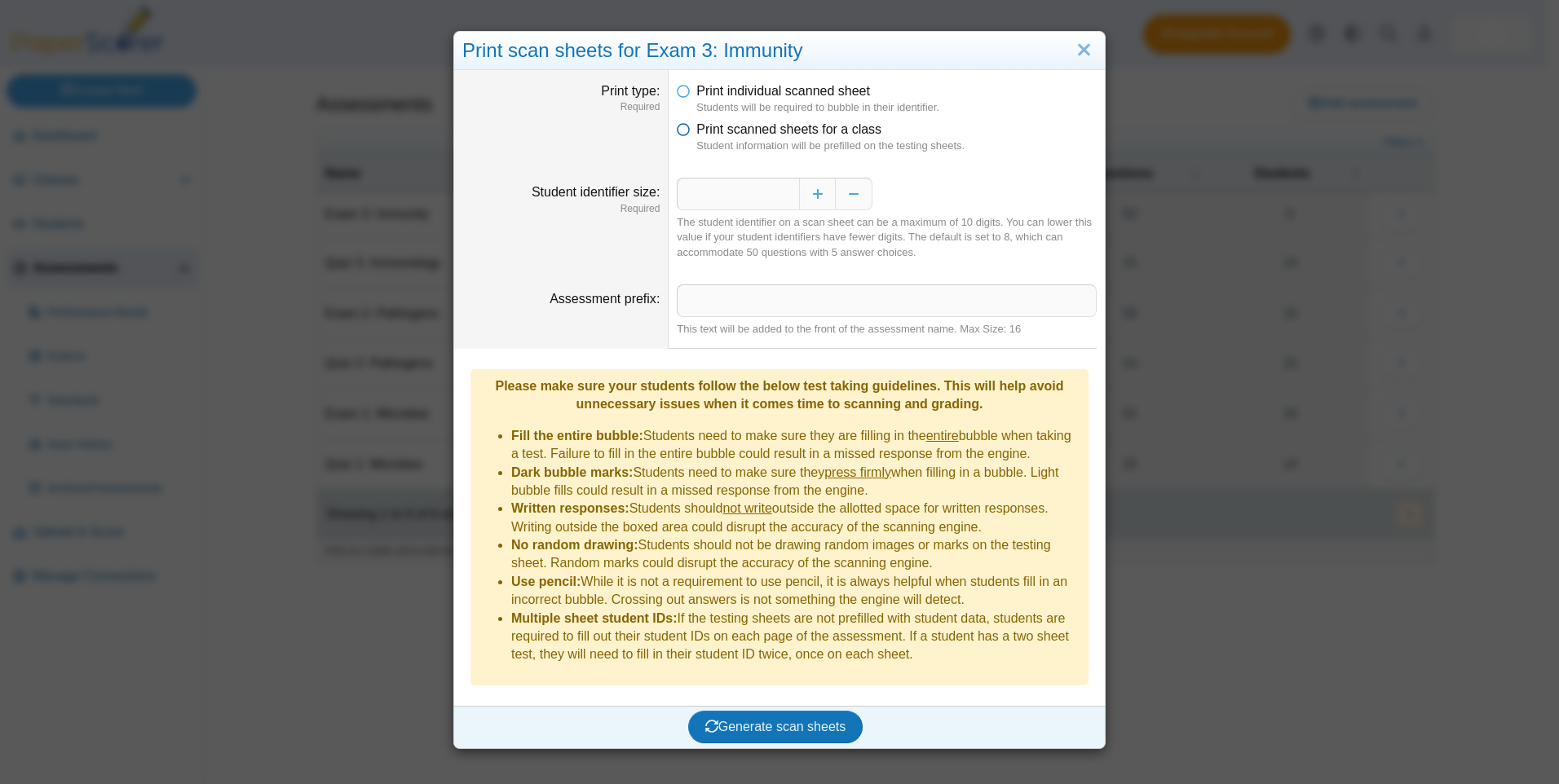 click on "Print scanned sheets for a class" at bounding box center [788, 129] 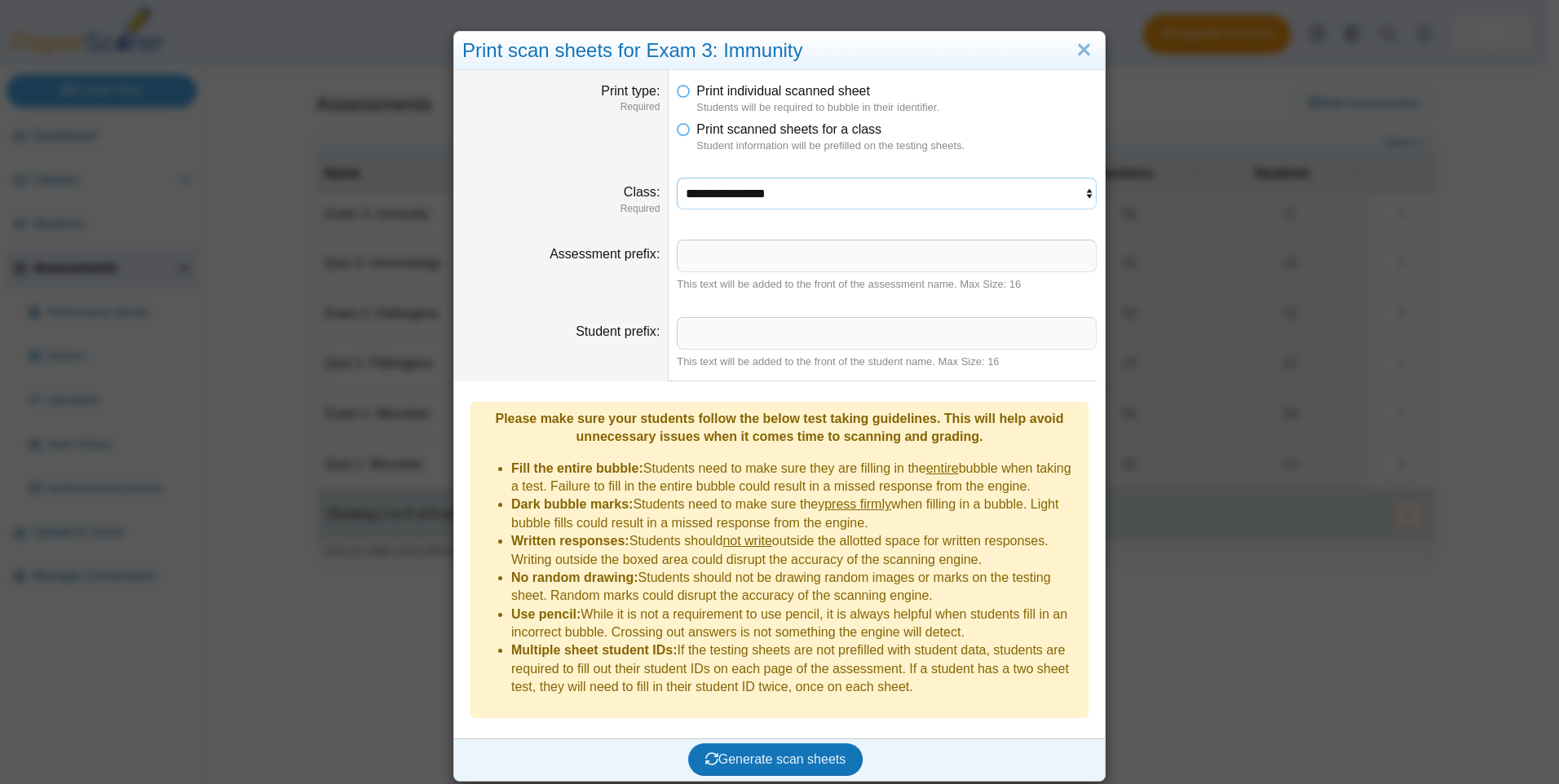 click on "**********" at bounding box center [886, 193] 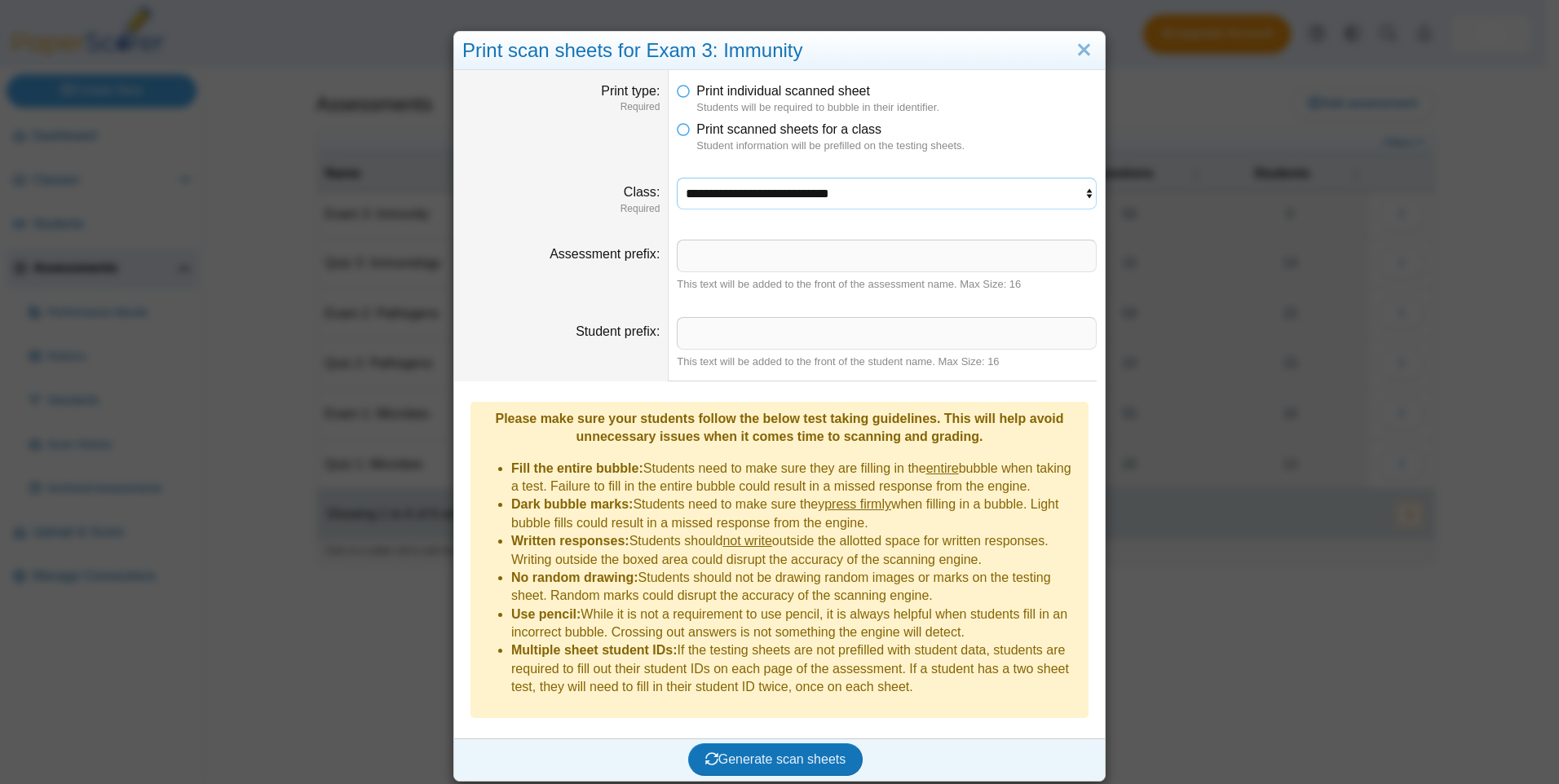 click on "**********" at bounding box center (886, 193) 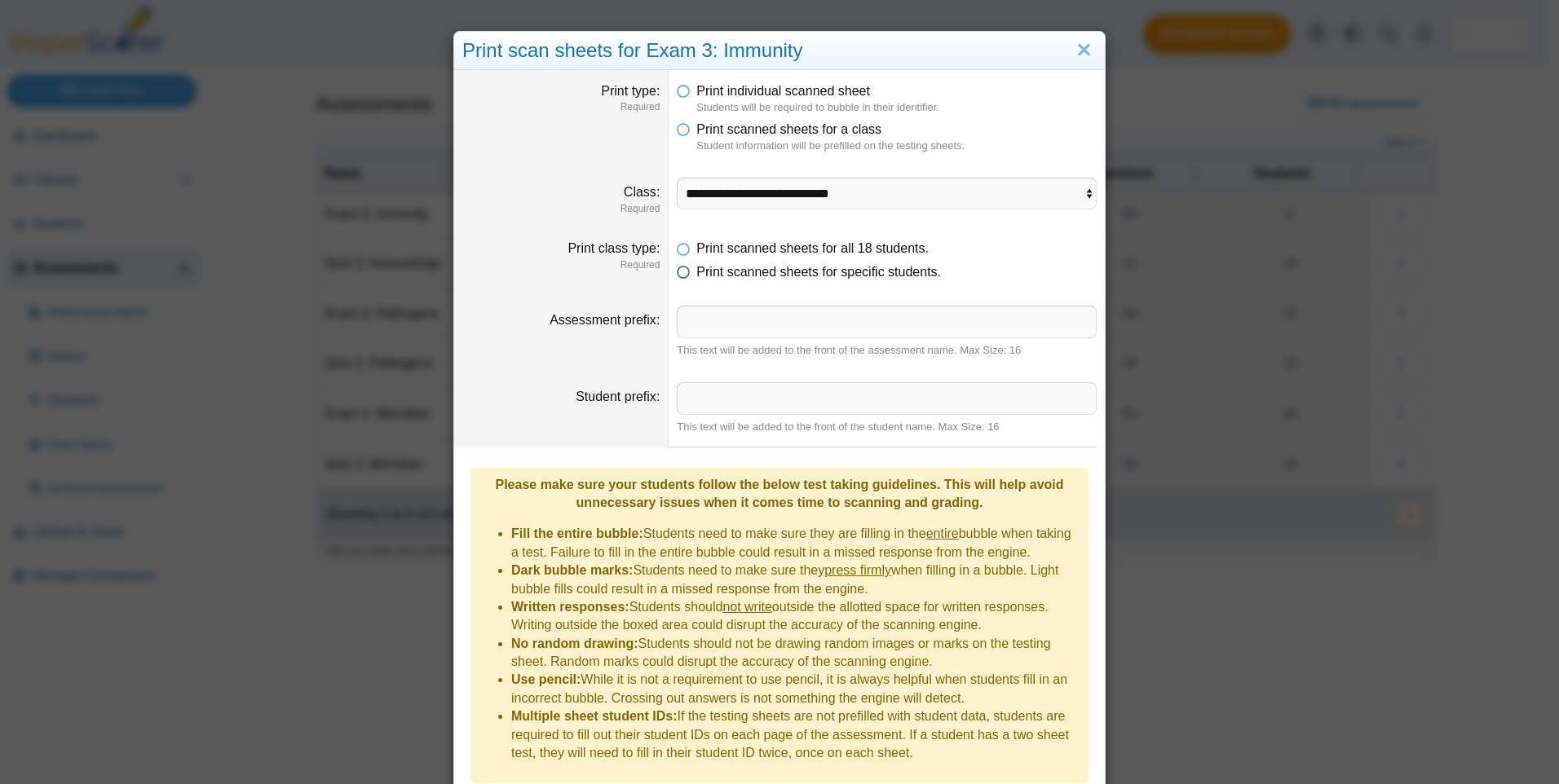 click on "Print scanned sheets for specific students." at bounding box center (819, 271) 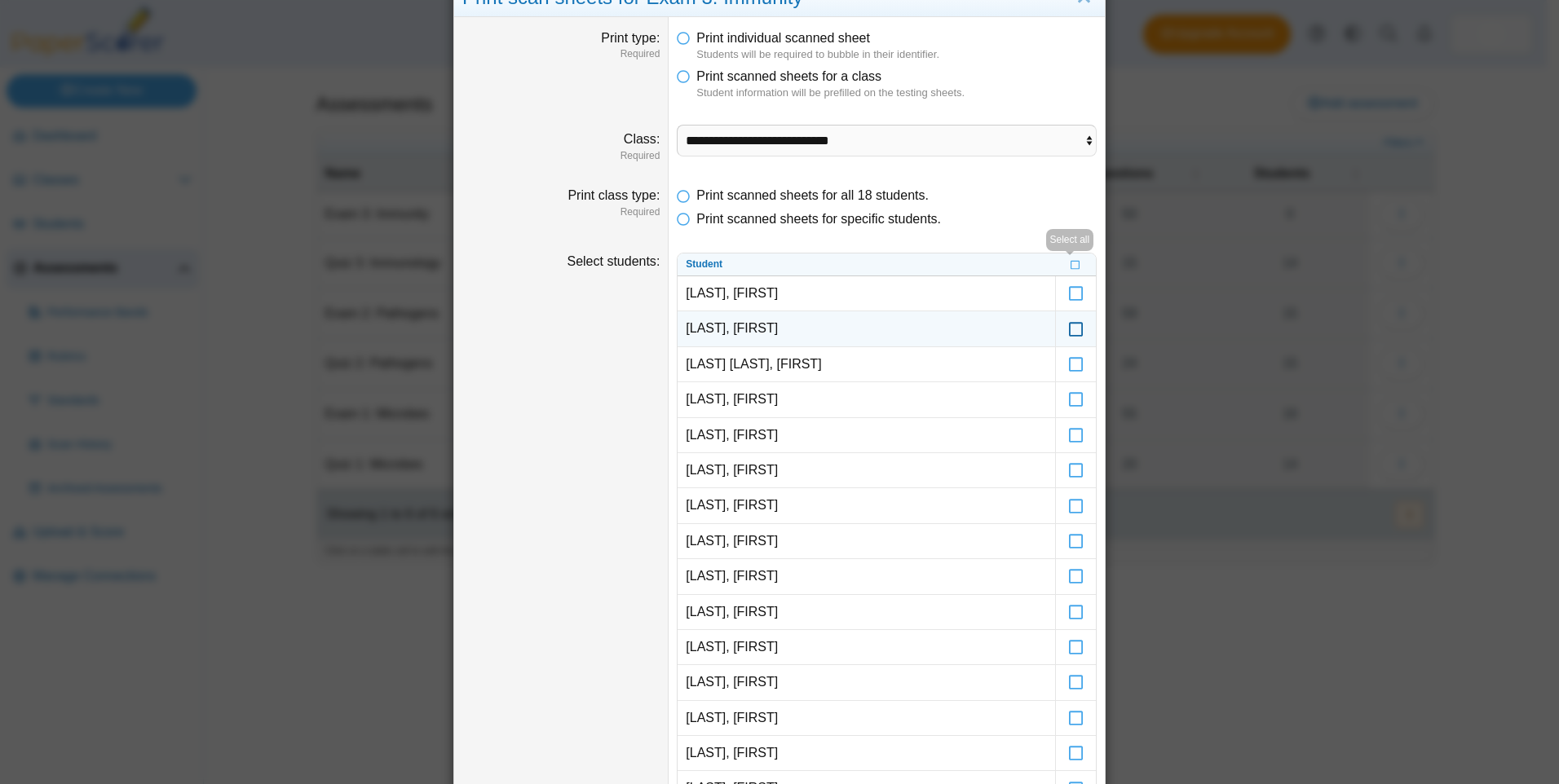 scroll, scrollTop: 81, scrollLeft: 0, axis: vertical 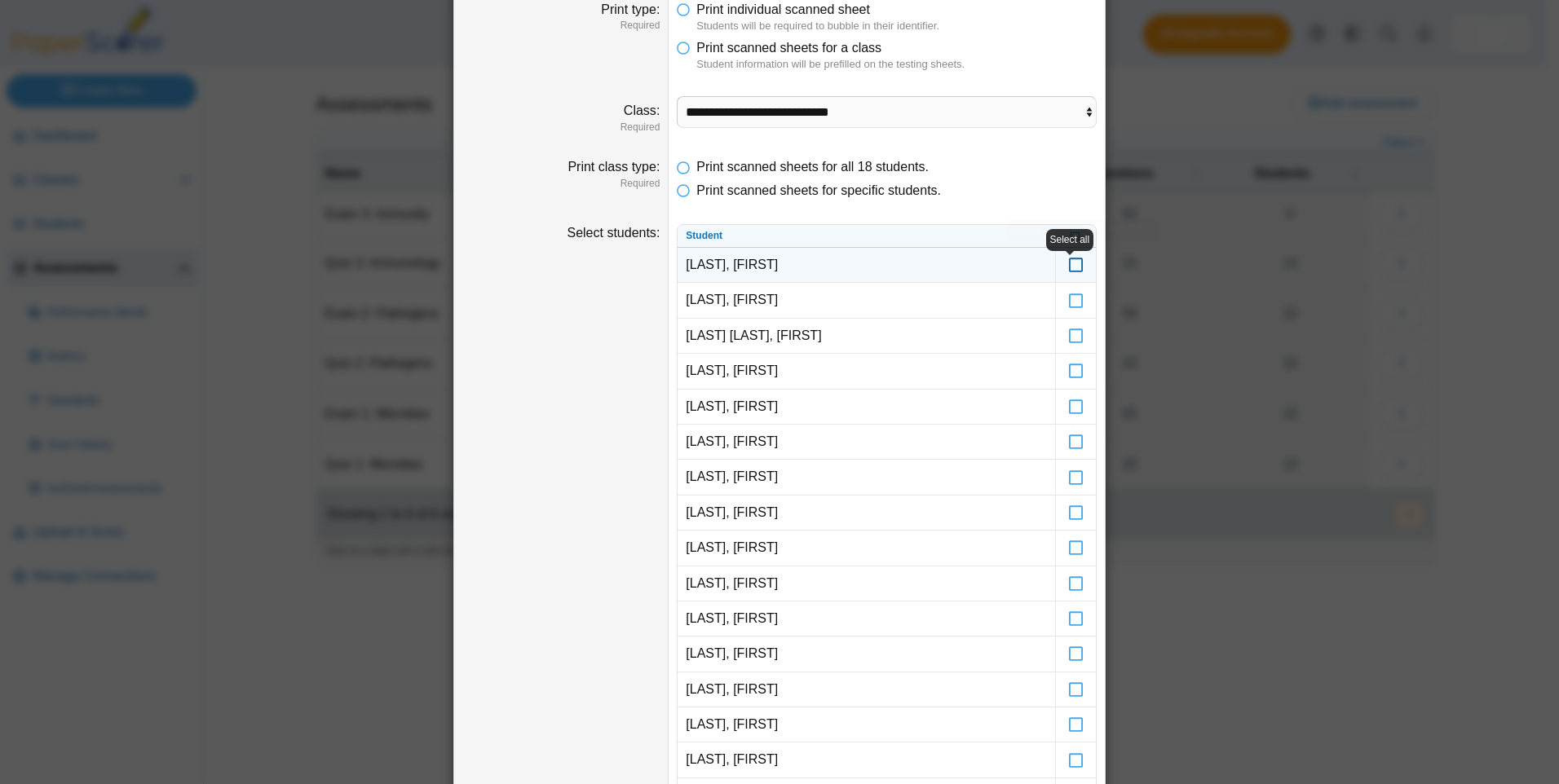 click at bounding box center (1076, 258) 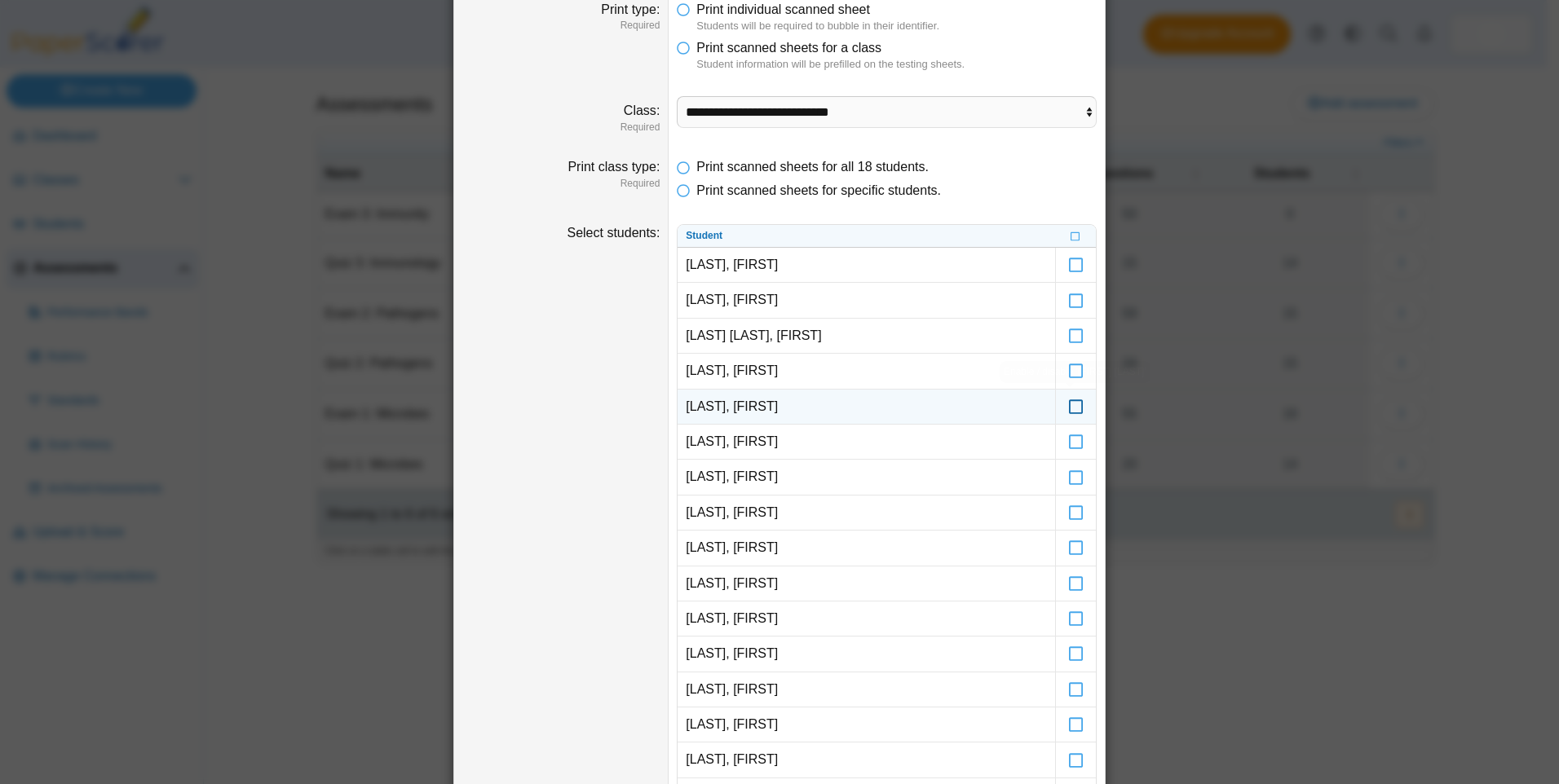 click at bounding box center (1076, 399) 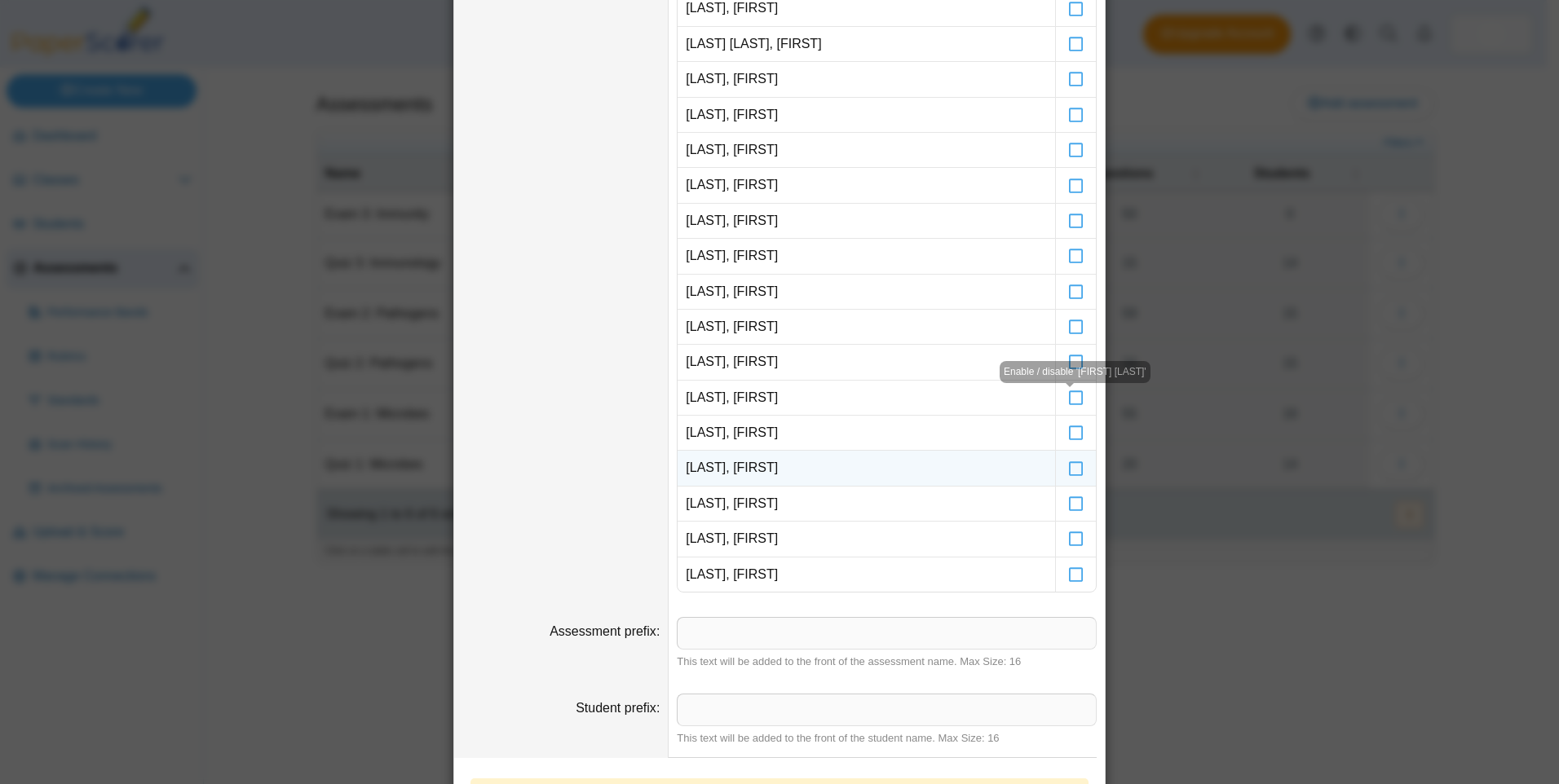 scroll, scrollTop: 407, scrollLeft: 0, axis: vertical 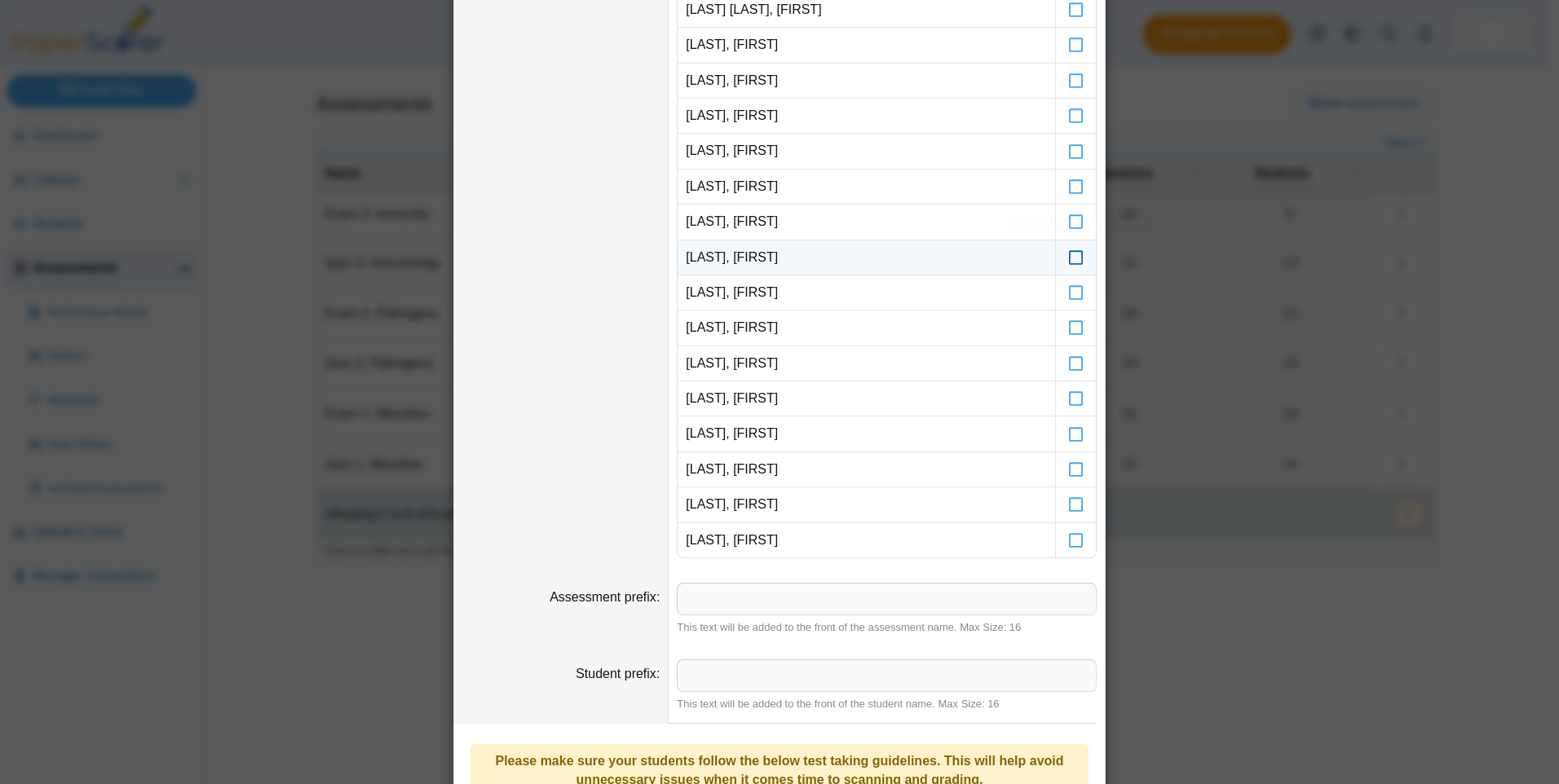 click at bounding box center (1076, 250) 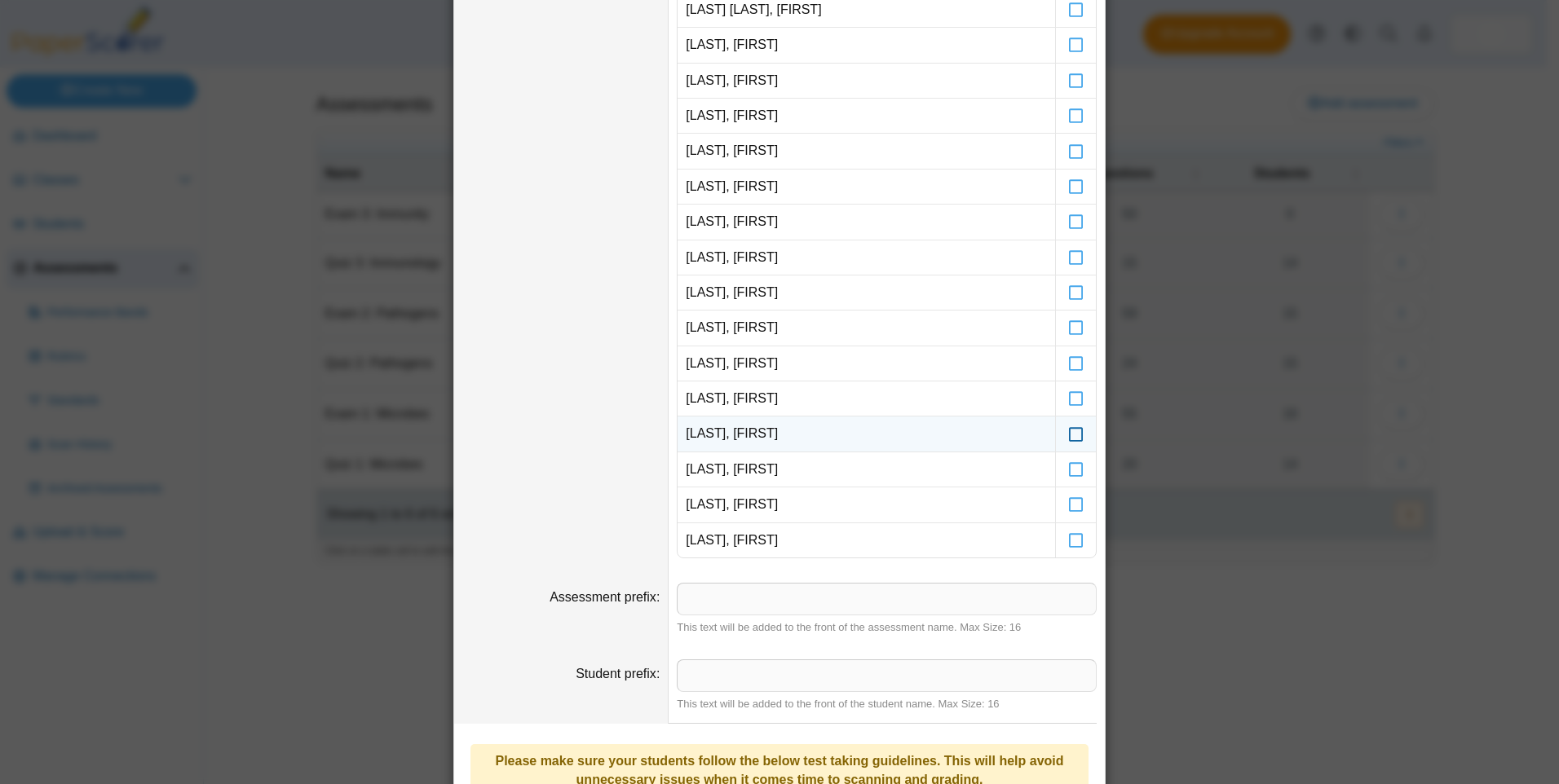 click at bounding box center (1076, 426) 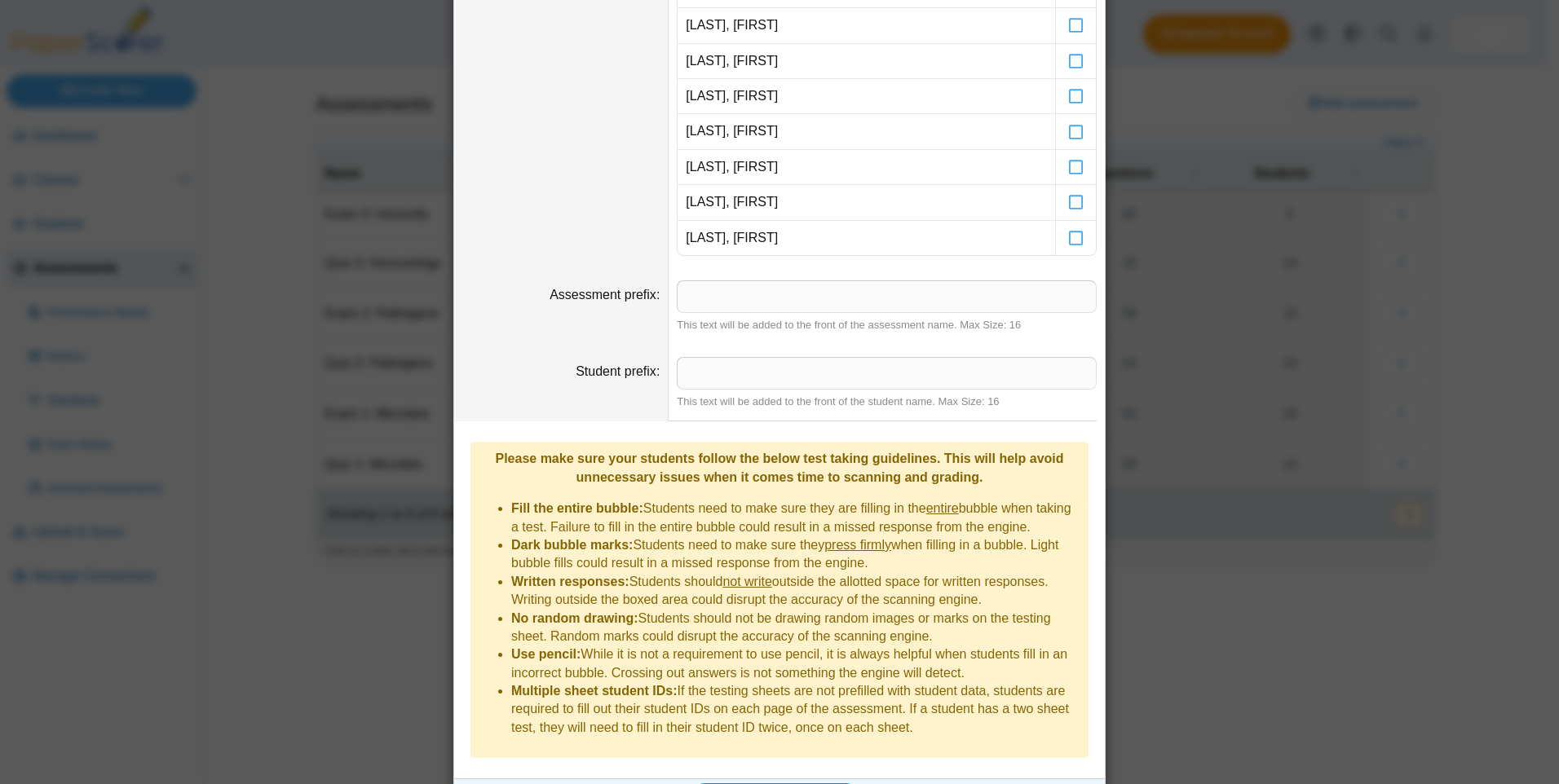 scroll, scrollTop: 730, scrollLeft: 0, axis: vertical 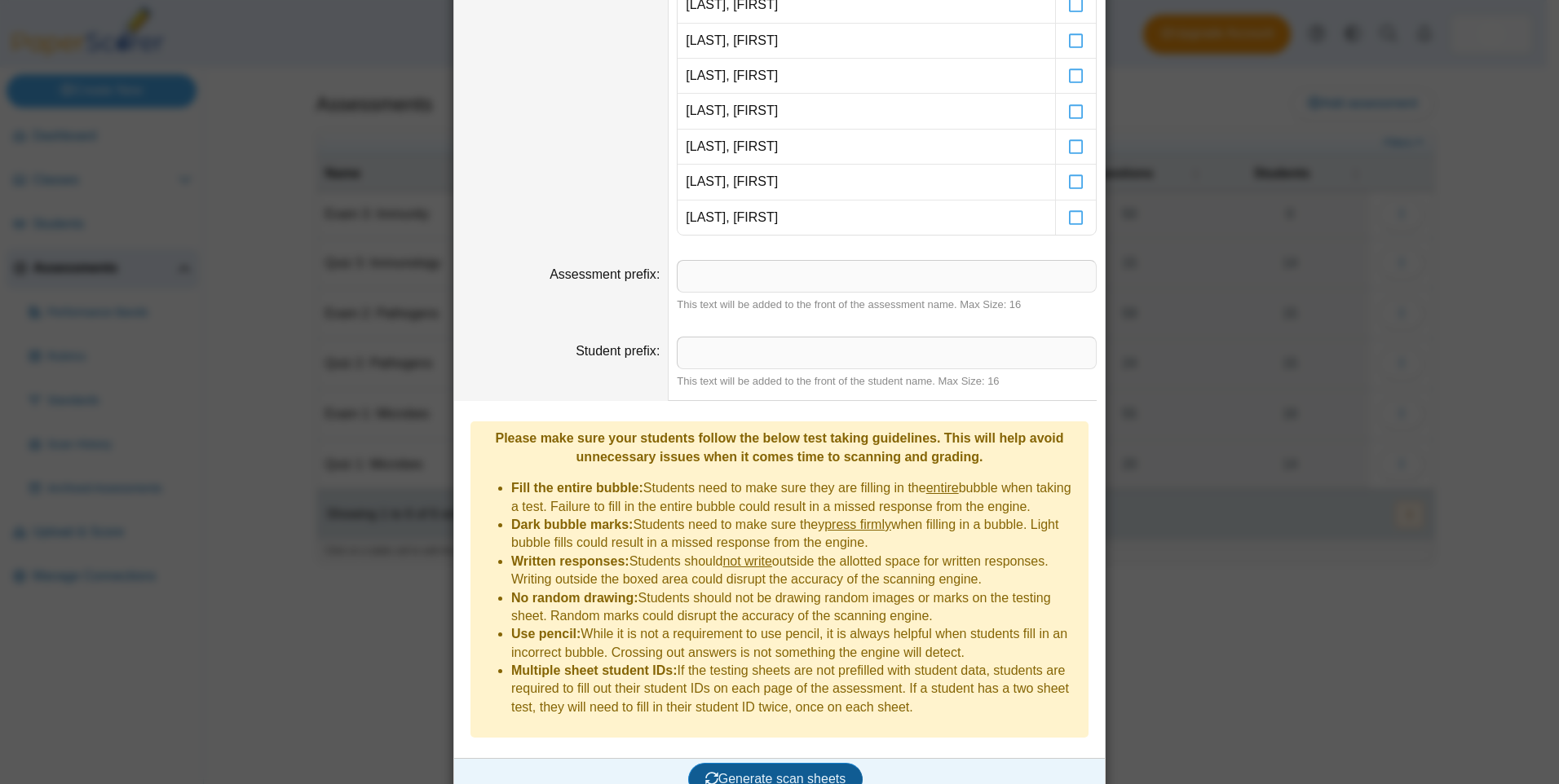 click on "Generate scan sheets" at bounding box center (775, 778) 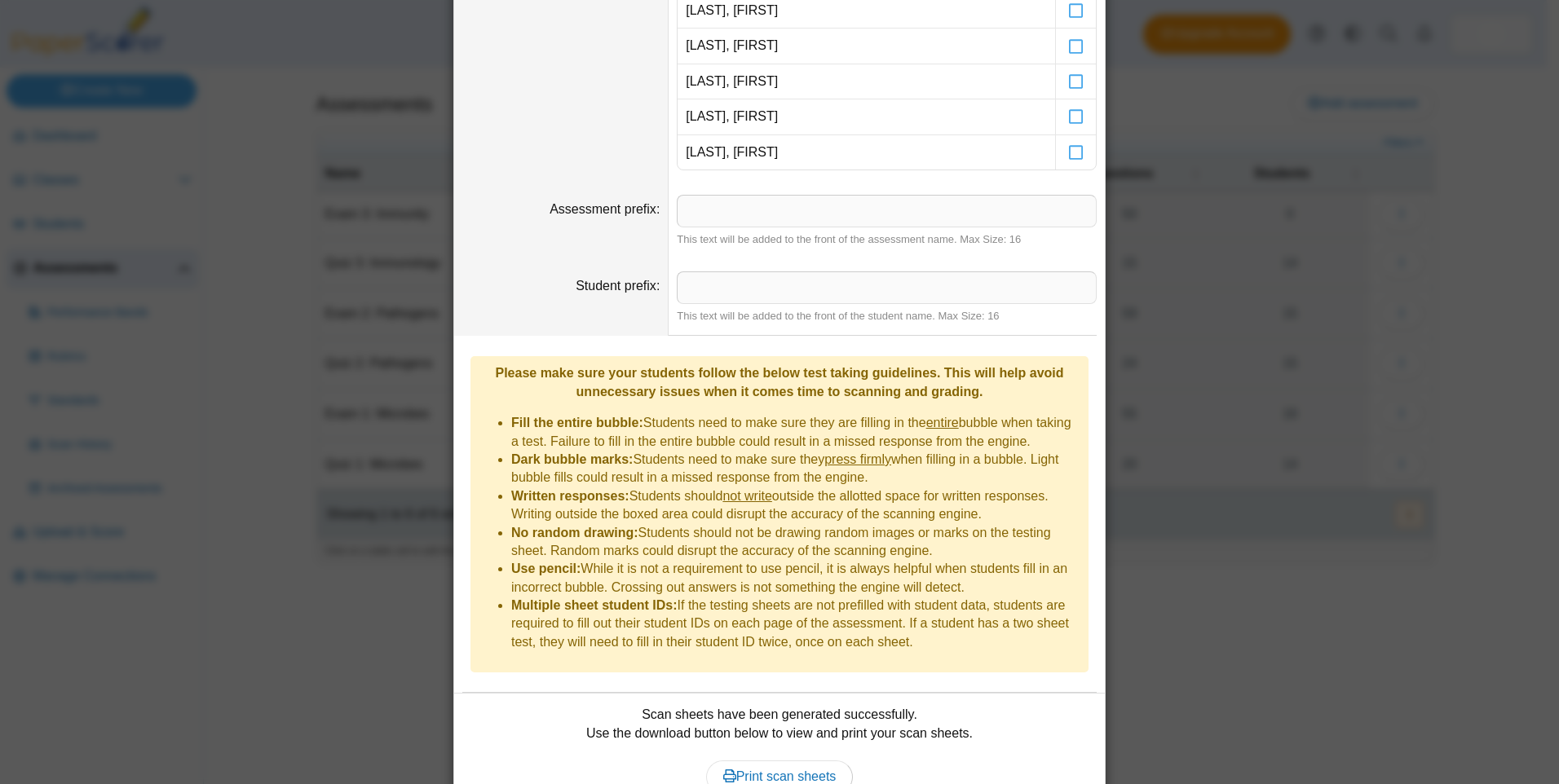 scroll, scrollTop: 861, scrollLeft: 0, axis: vertical 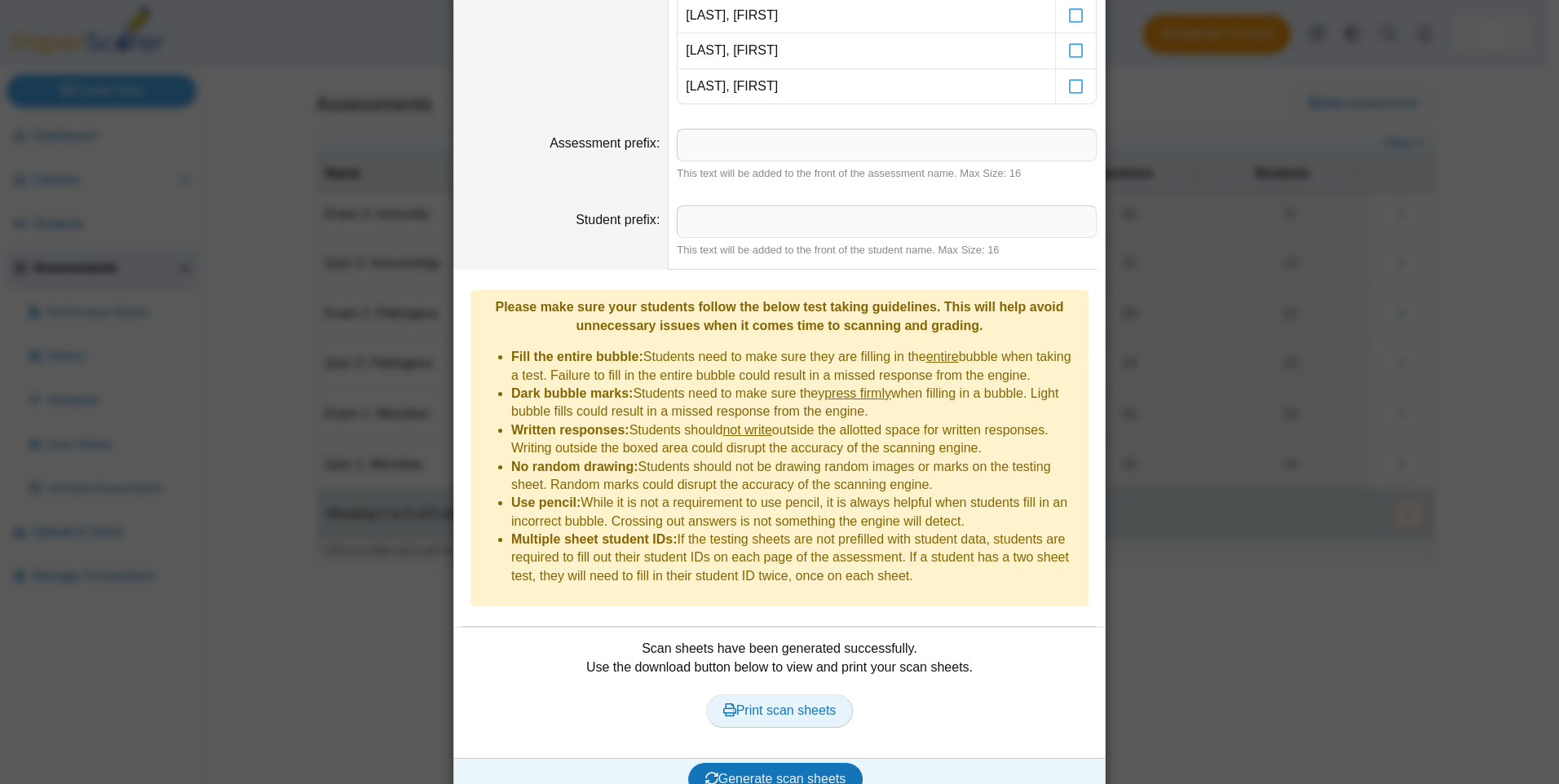 click on "Print scan sheets" at bounding box center [780, 710] 